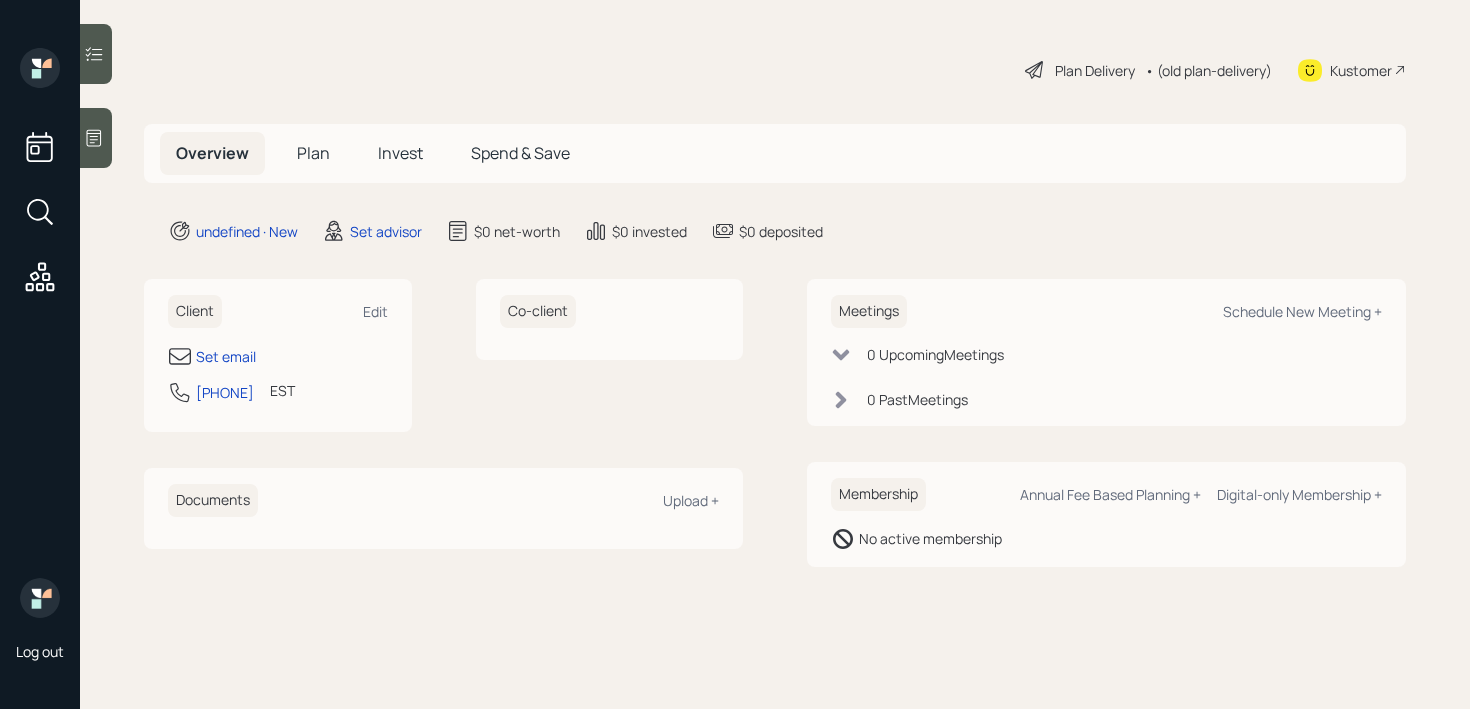 scroll, scrollTop: 0, scrollLeft: 0, axis: both 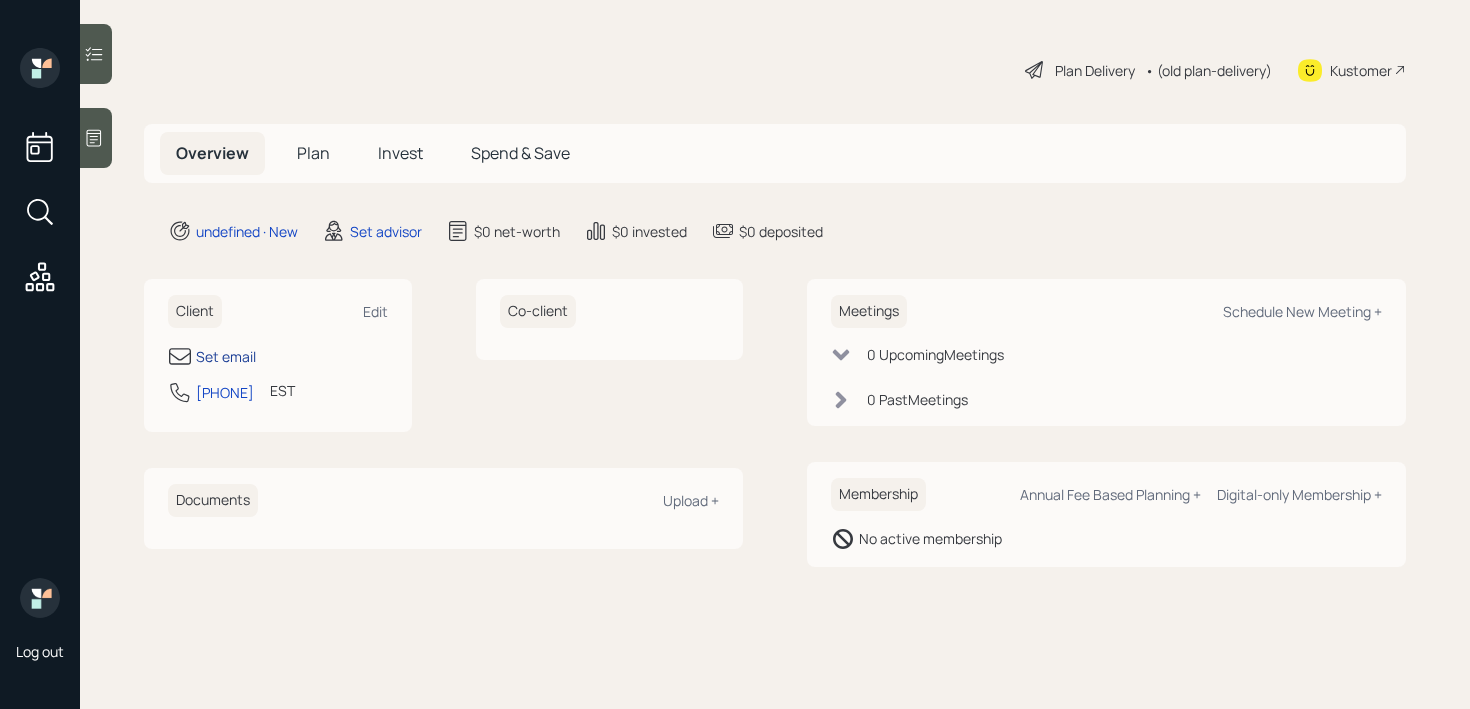 click on "Set email" at bounding box center [226, 356] 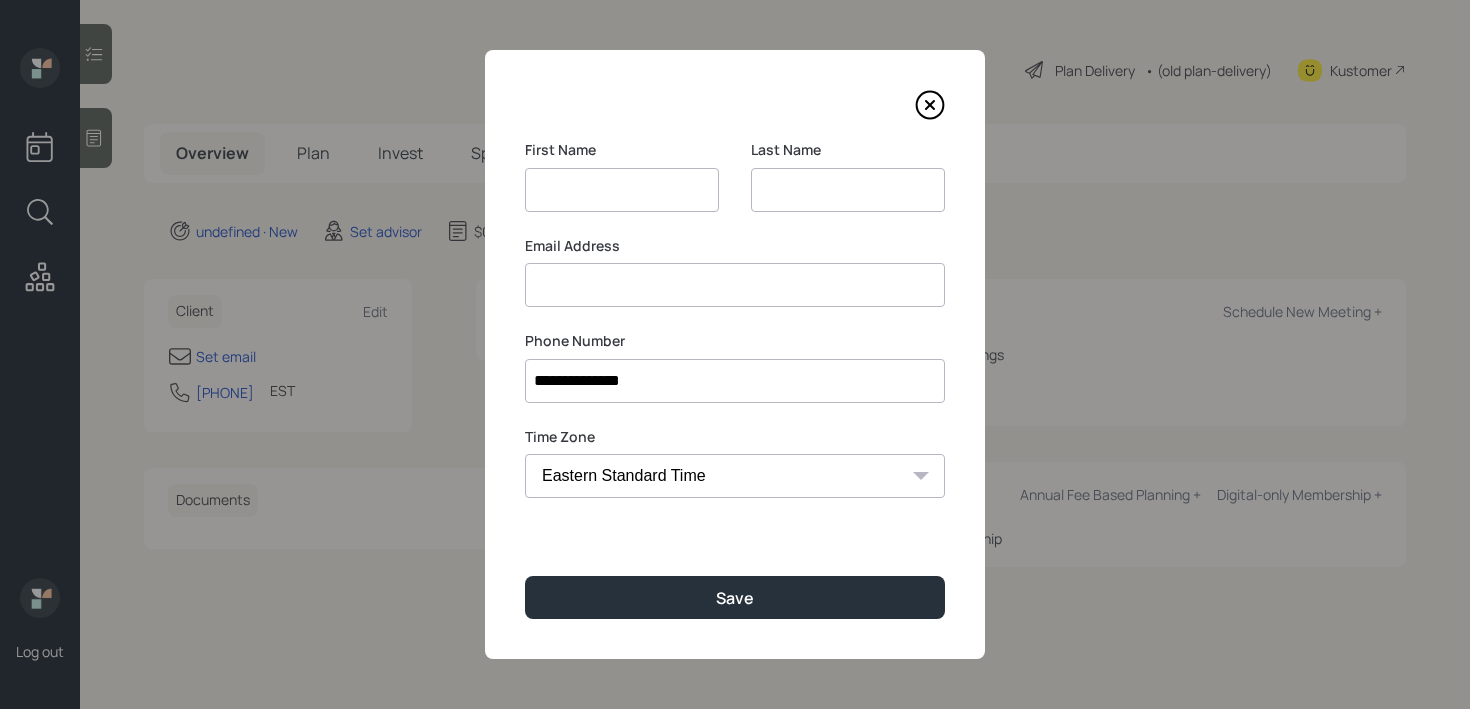 click at bounding box center [848, 190] 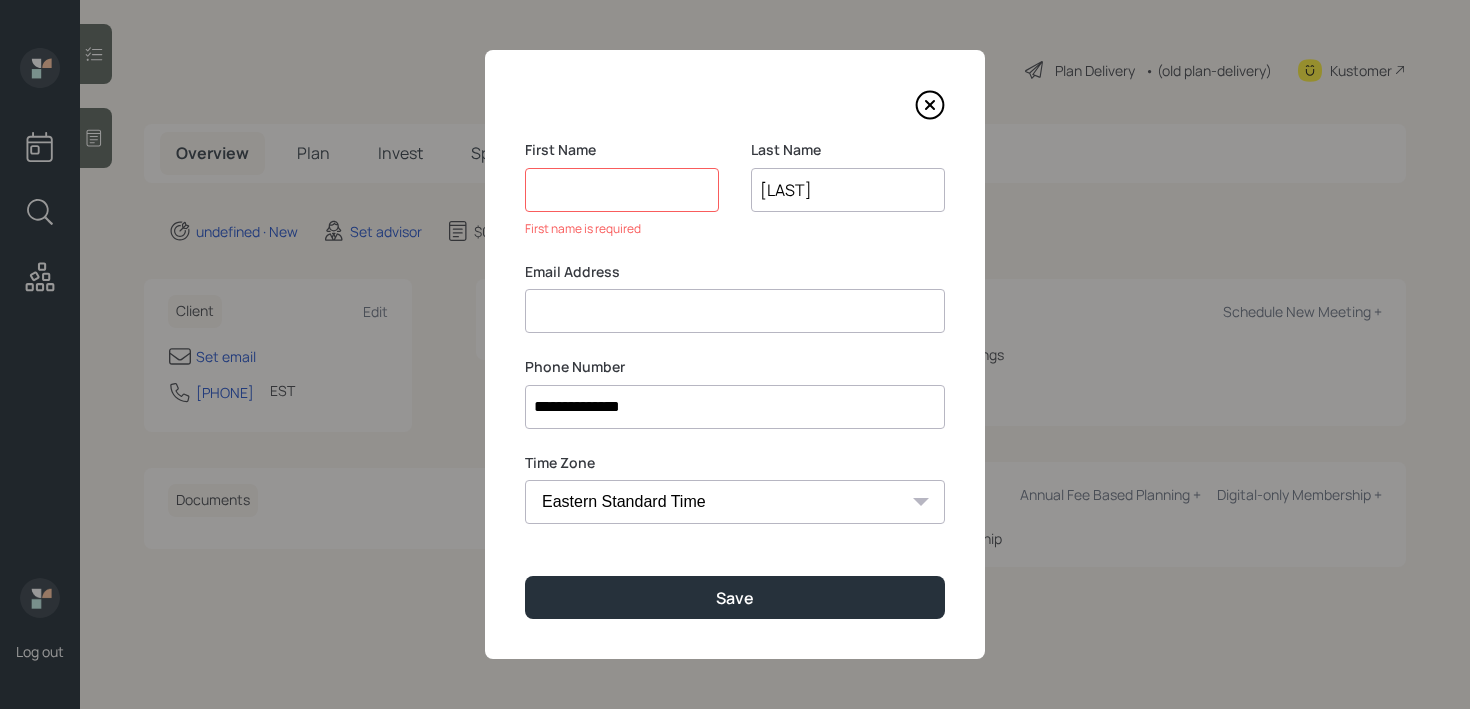 type on "[LAST]" 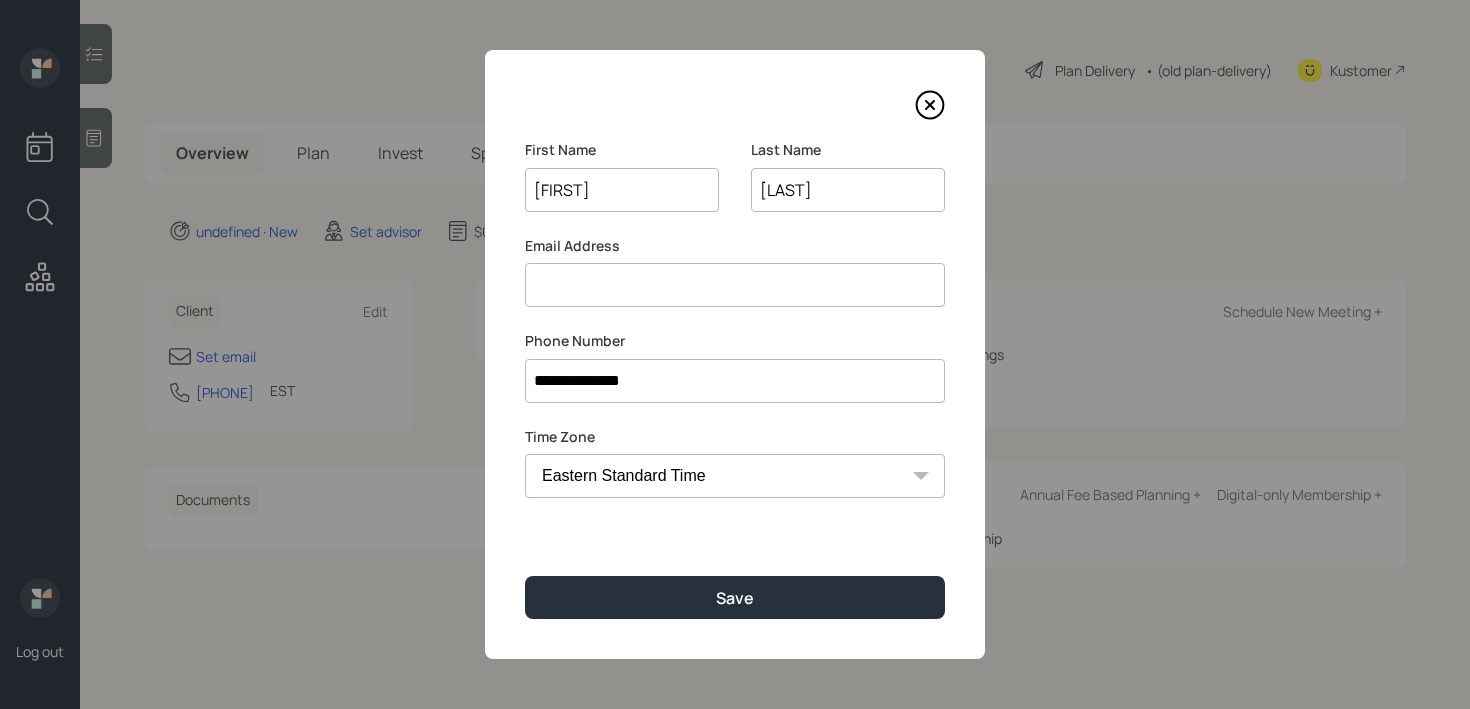 type on "[FIRST]" 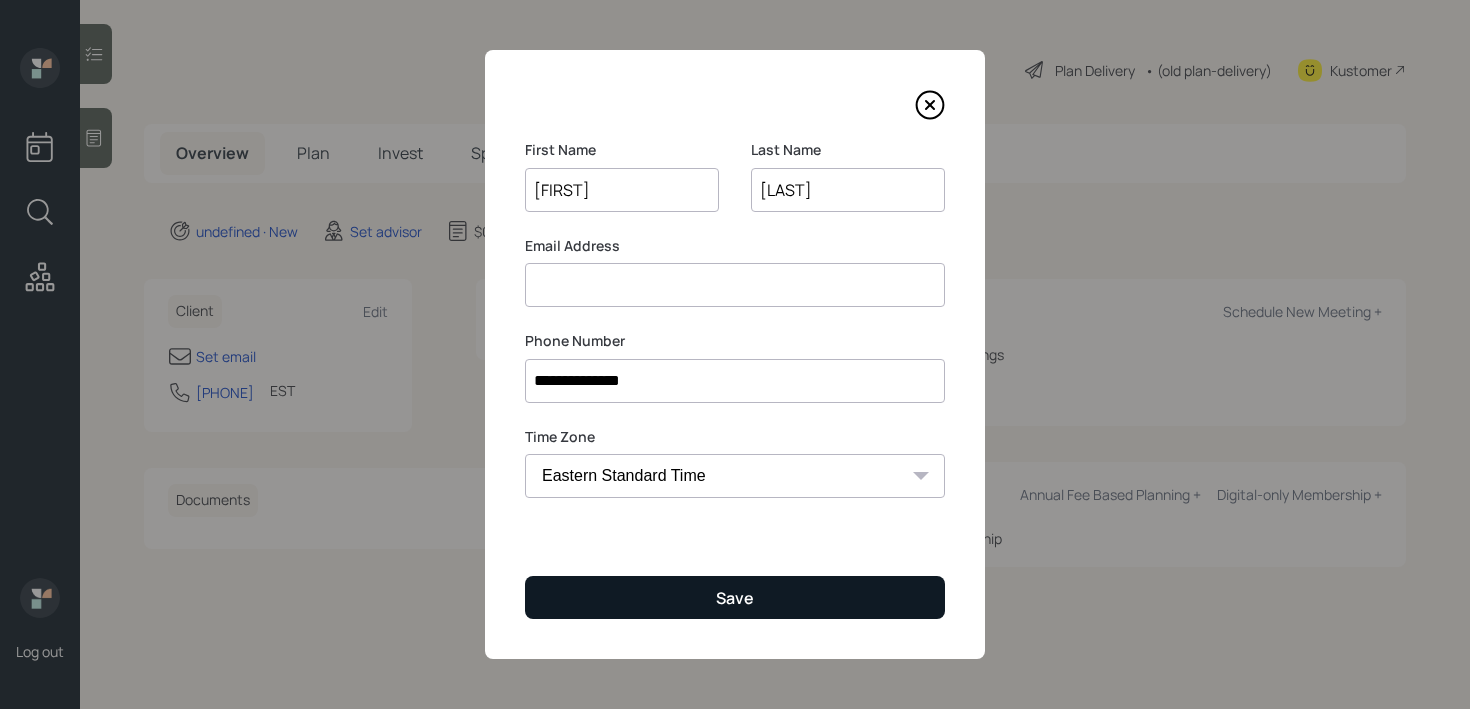 type on "[LAST]" 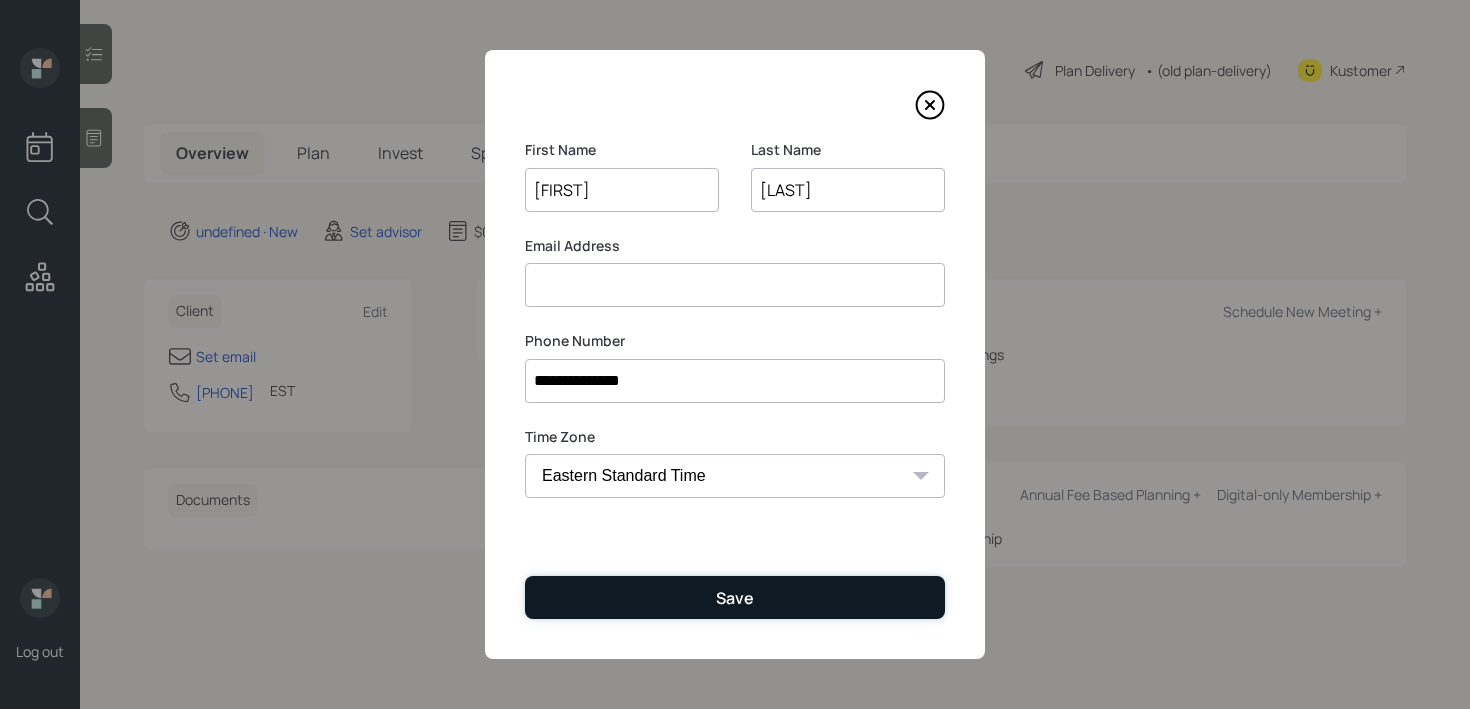 click on "Save" at bounding box center (735, 598) 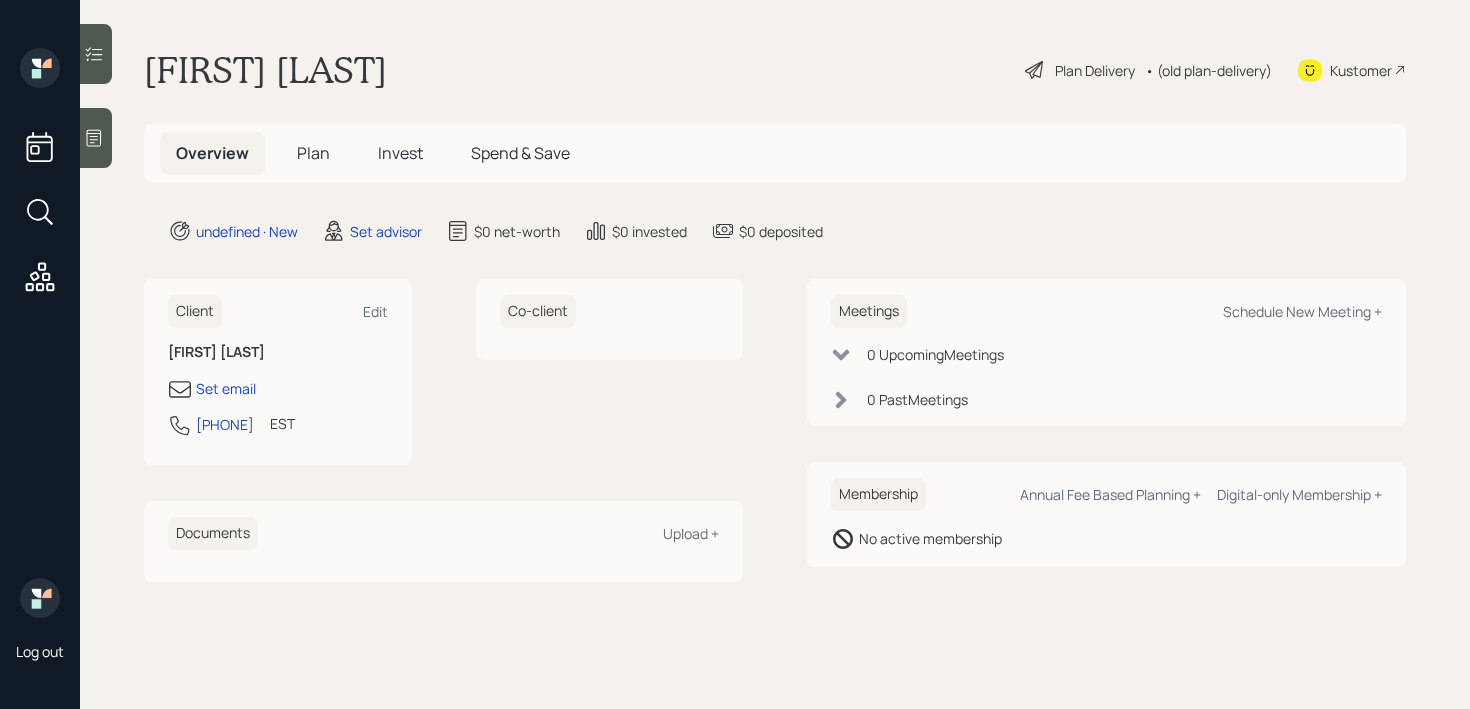 click 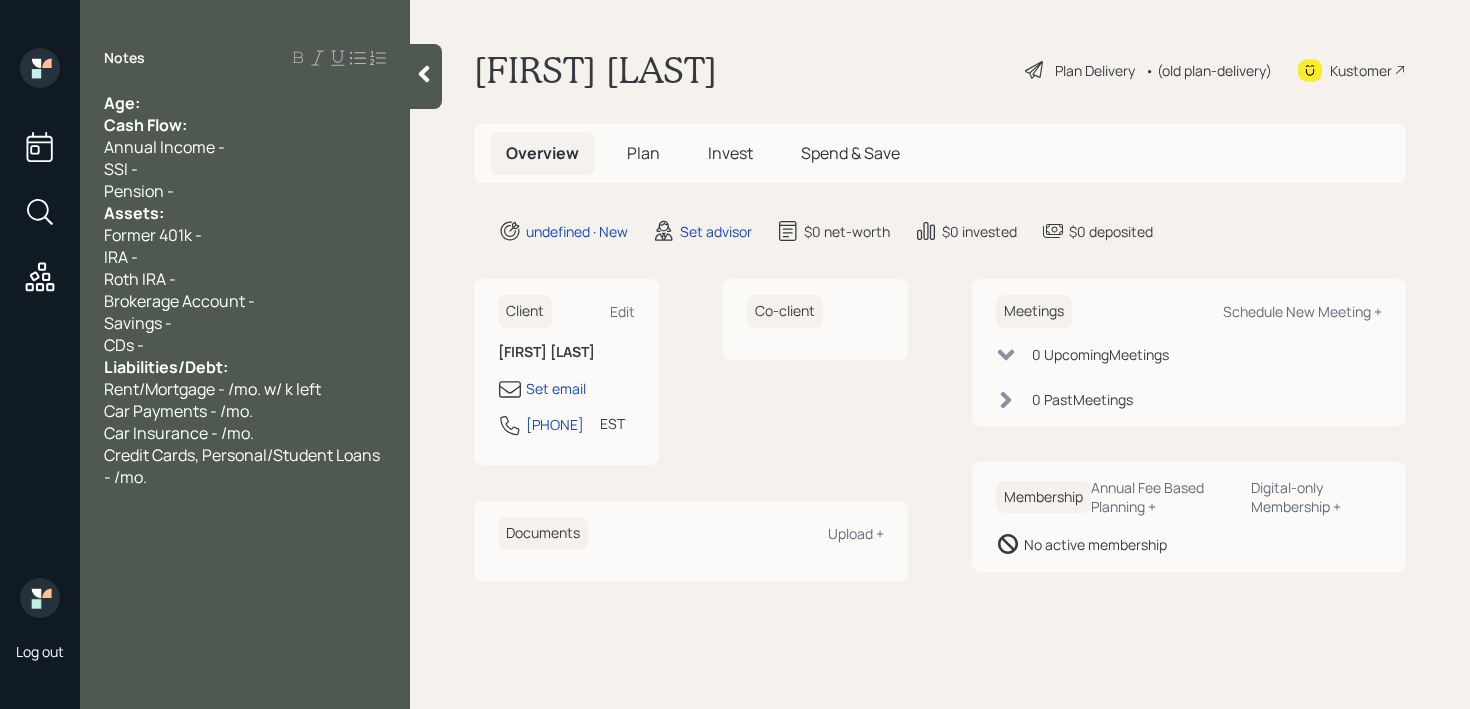 click on "Age:" at bounding box center (245, 103) 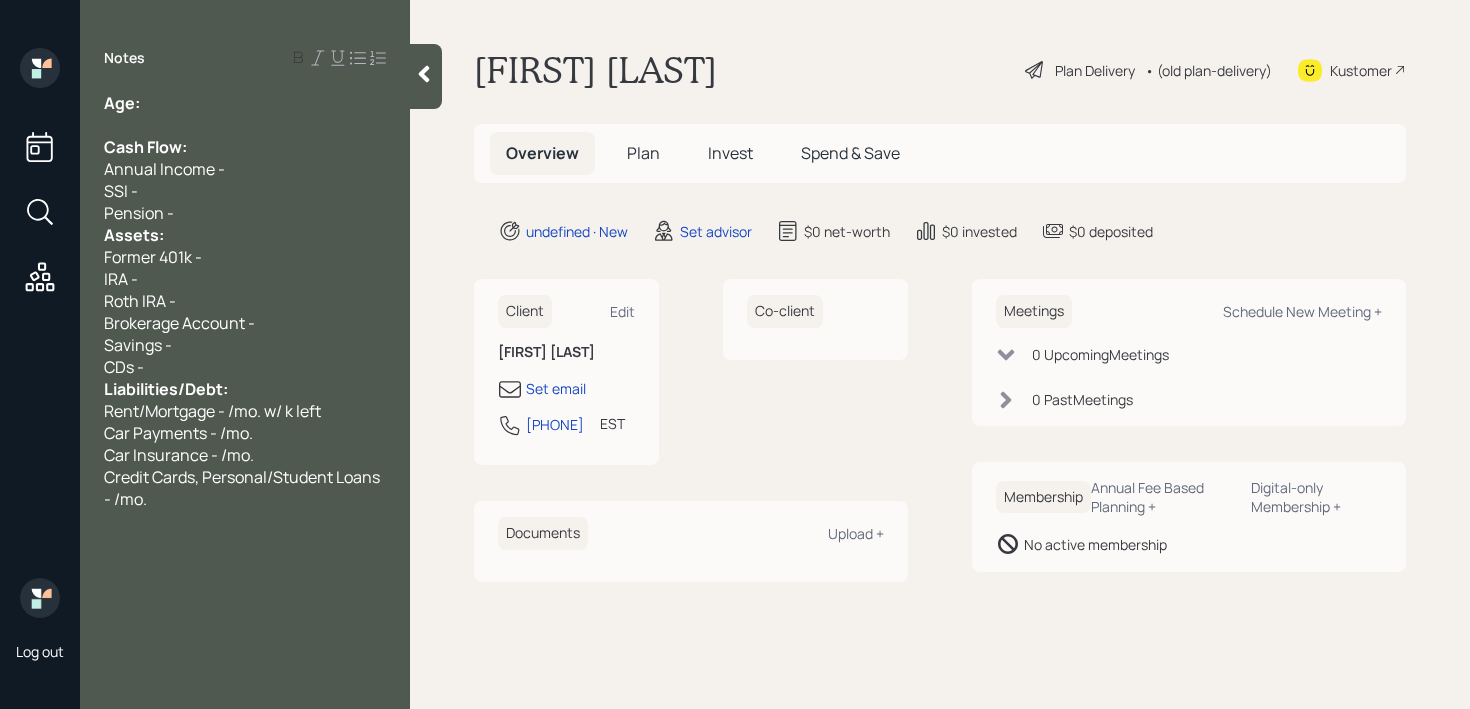 click on "Pension -" at bounding box center [245, 213] 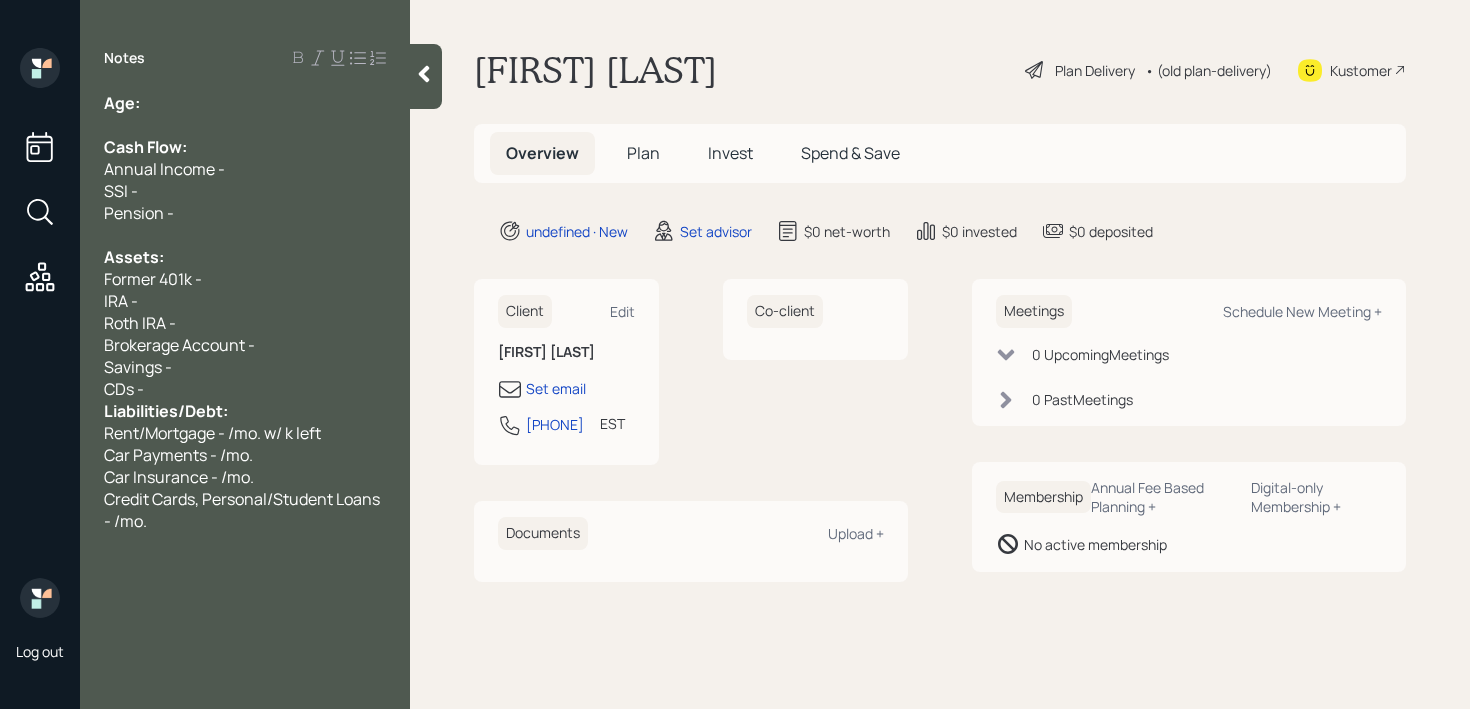 click on "CDs -" at bounding box center [245, 389] 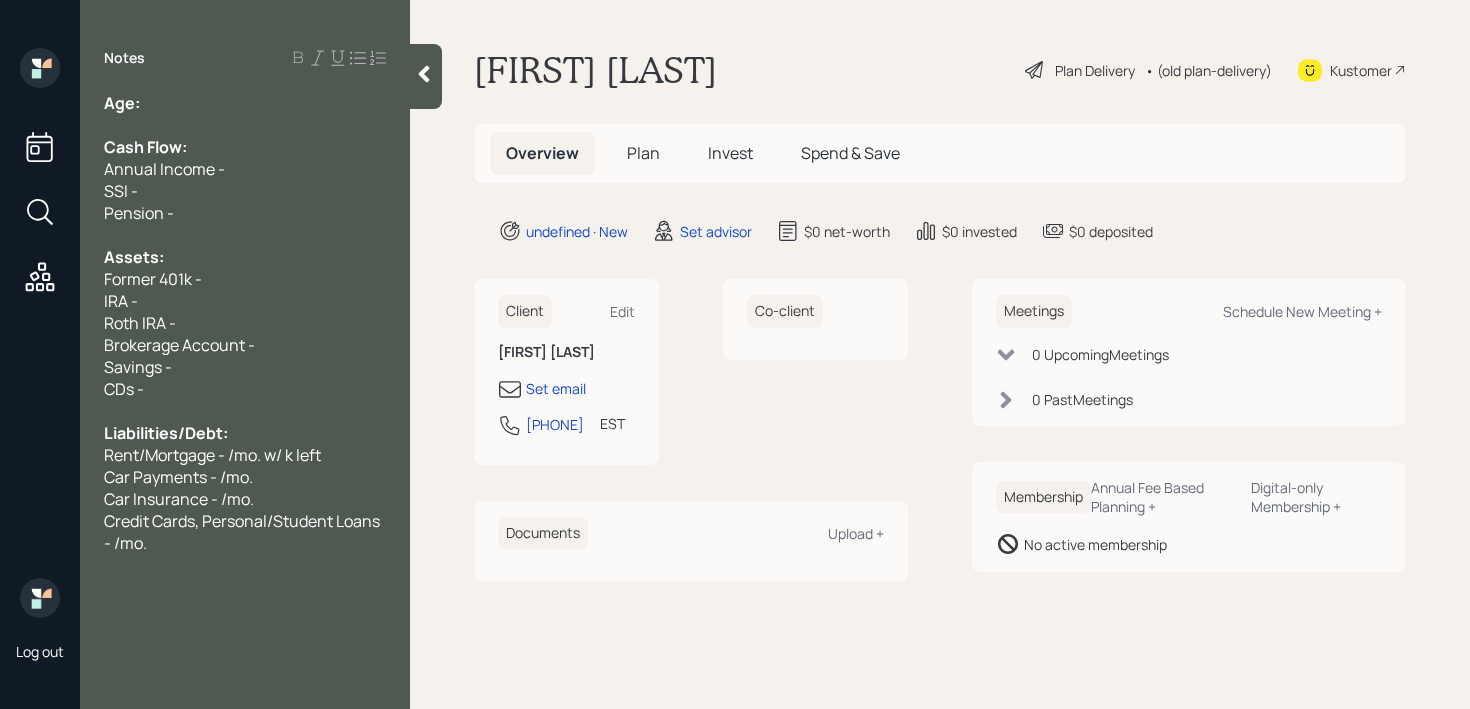 click on "Age:" at bounding box center (245, 103) 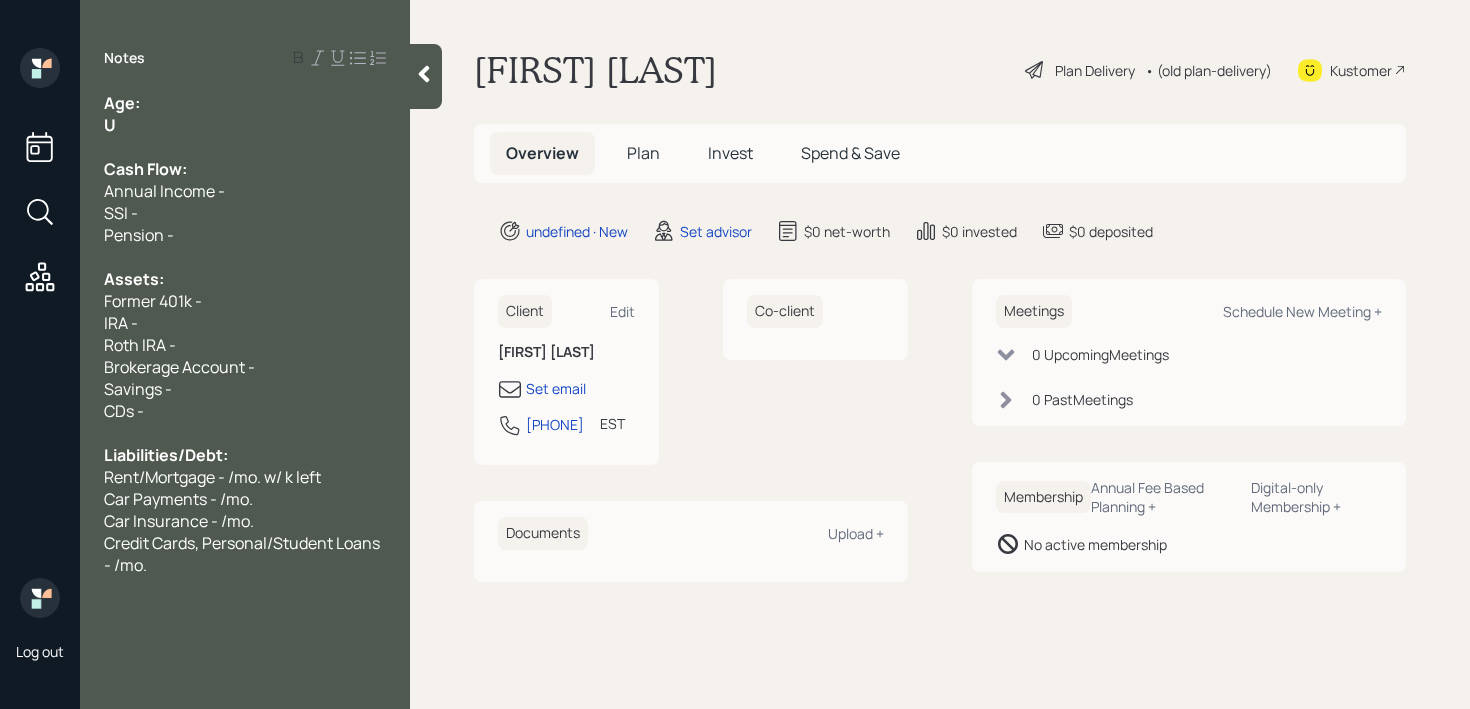 type 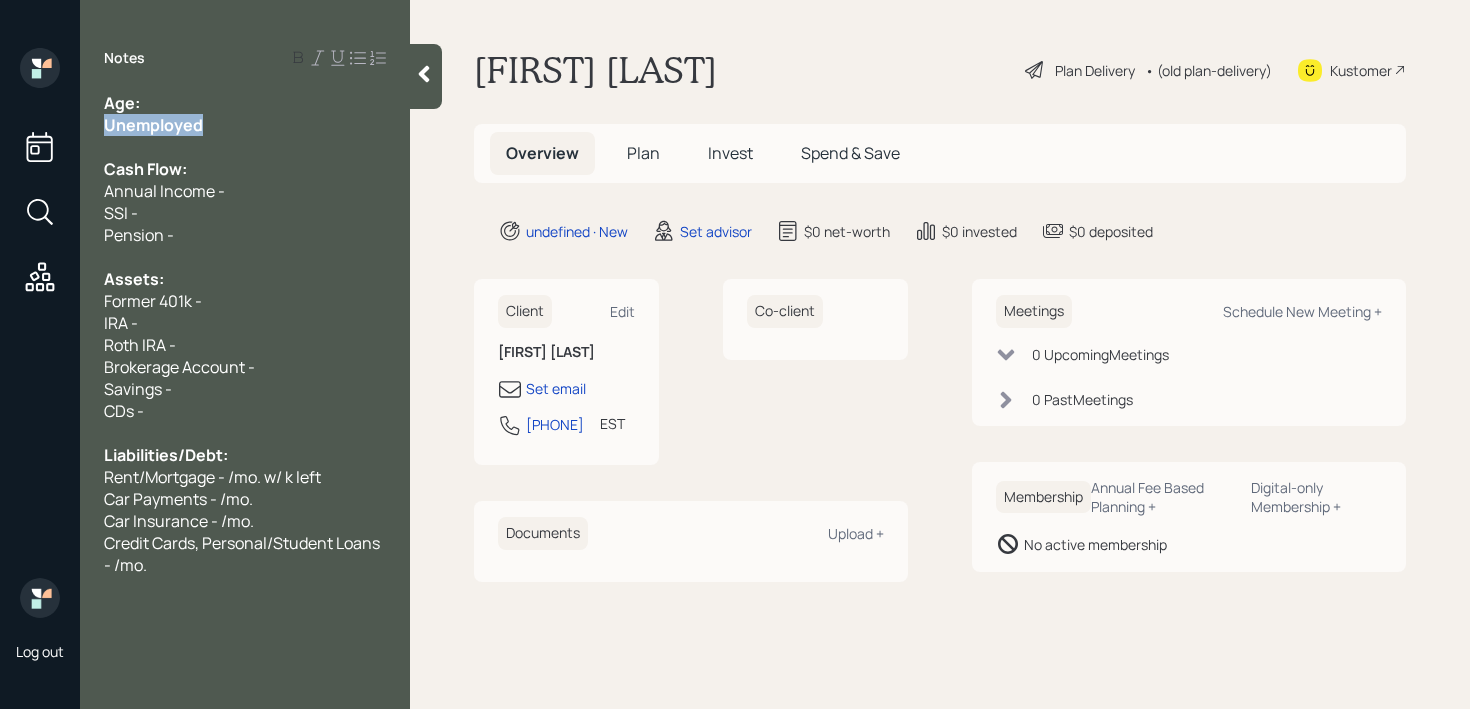 drag, startPoint x: 235, startPoint y: 127, endPoint x: 0, endPoint y: 127, distance: 235 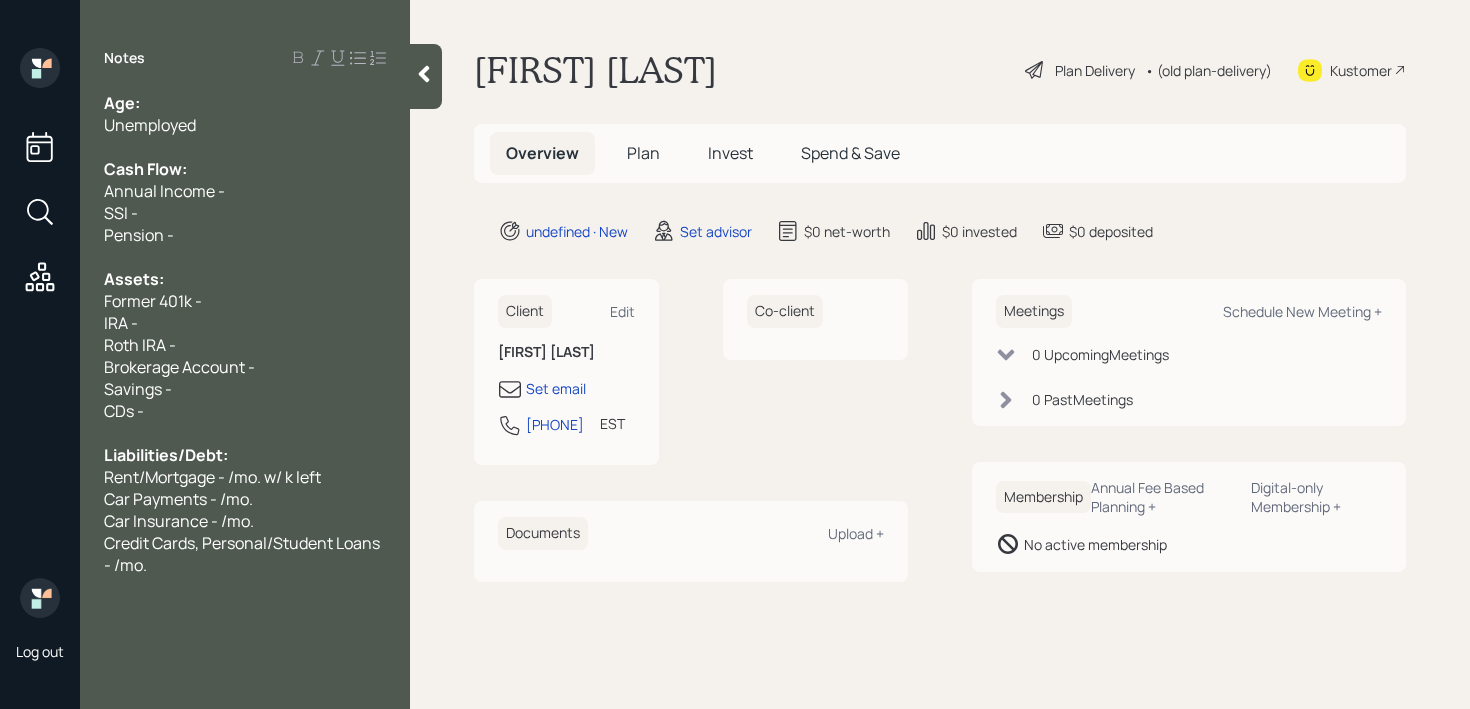 click on "Age:" at bounding box center [245, 103] 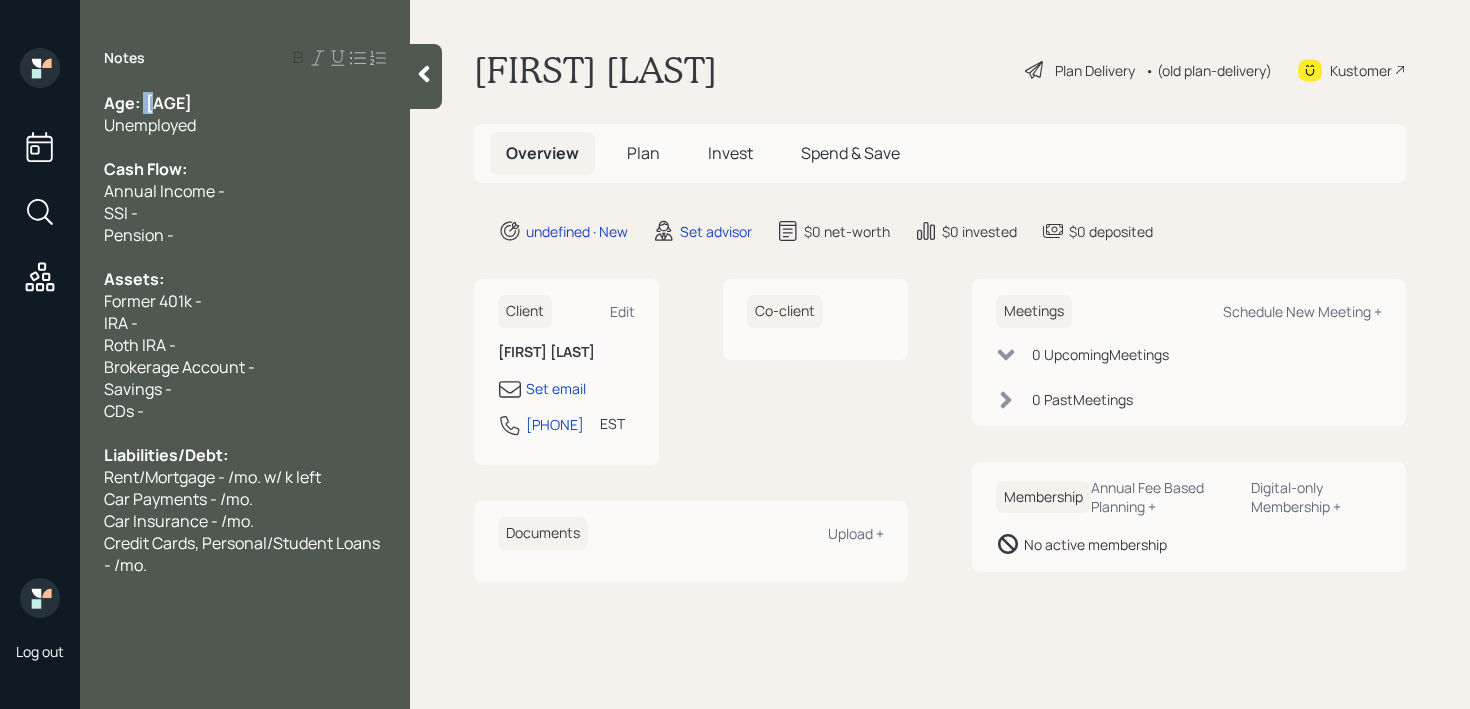 drag, startPoint x: 159, startPoint y: 106, endPoint x: 146, endPoint y: 106, distance: 13 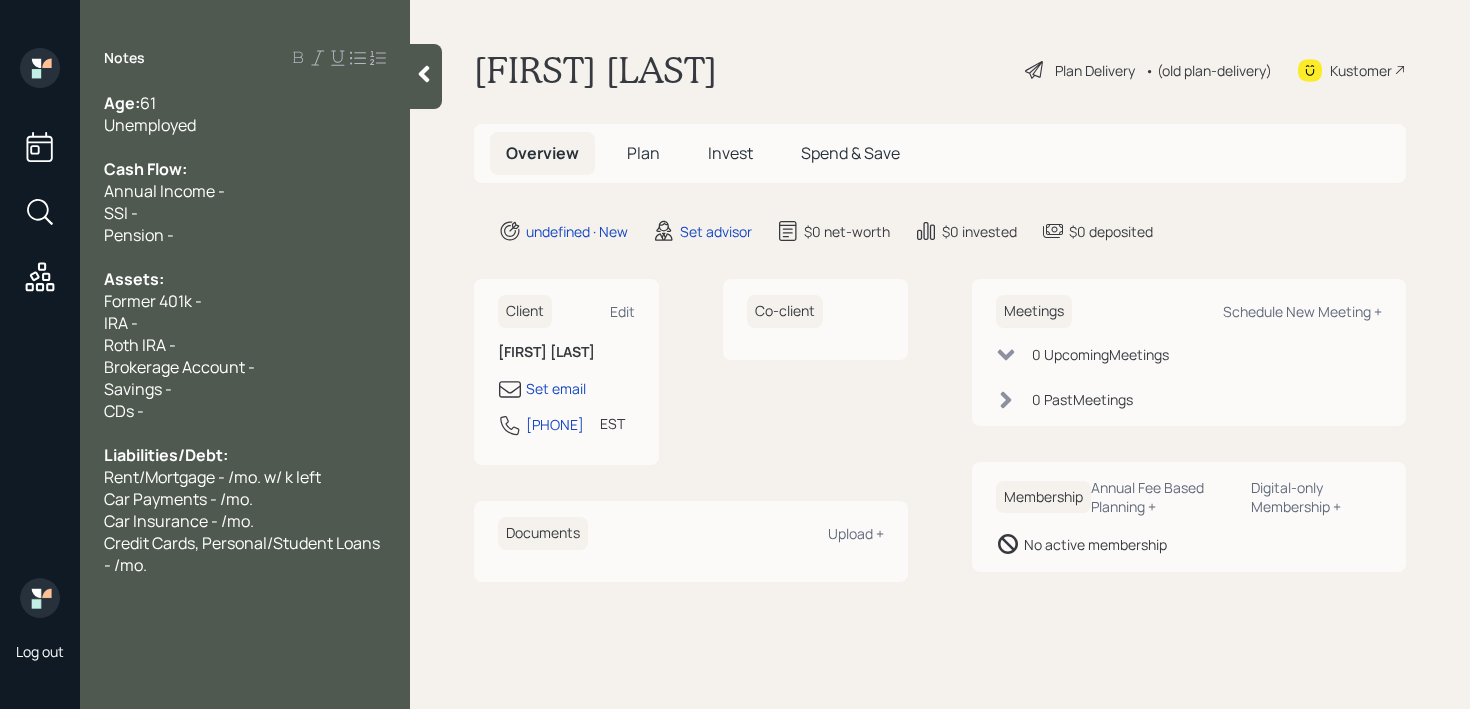 click on "Cash Flow:" at bounding box center (245, 169) 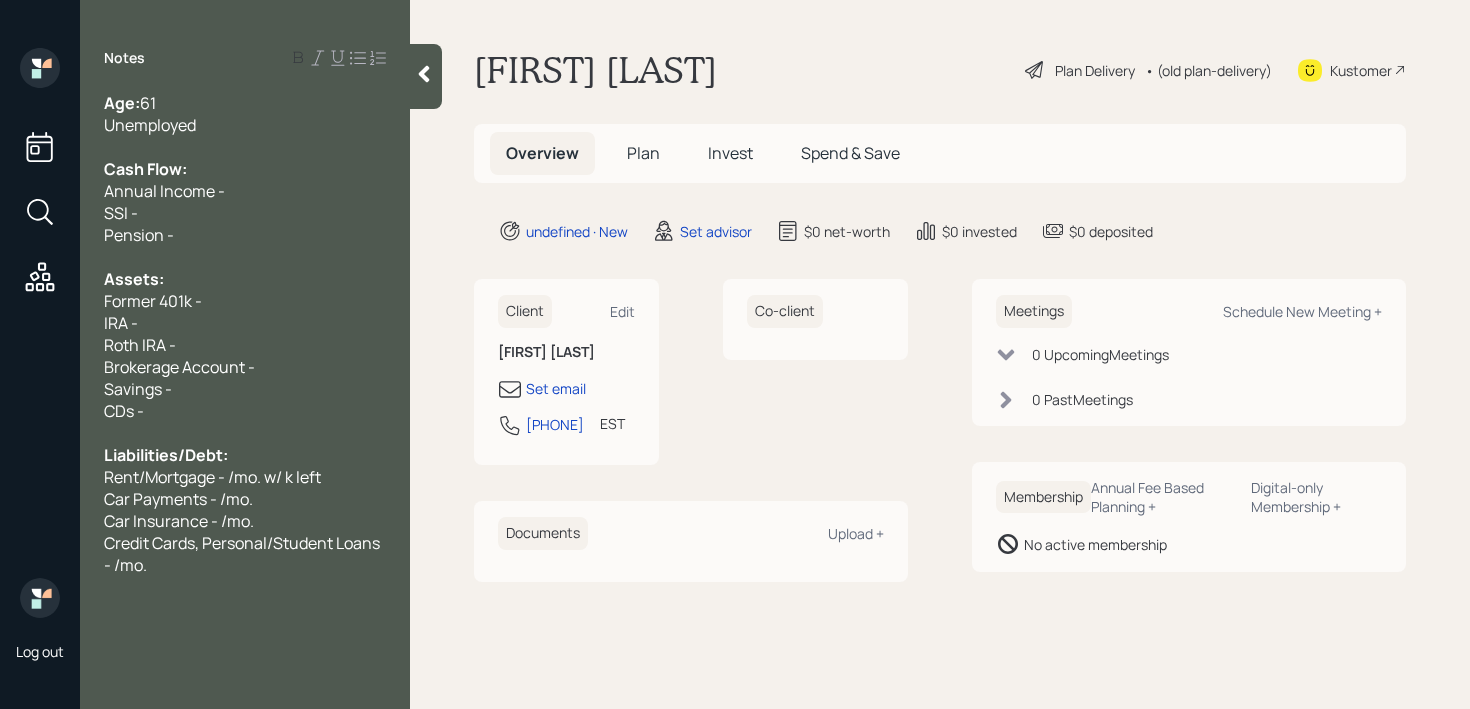 click on "Former 401k -" at bounding box center [153, 301] 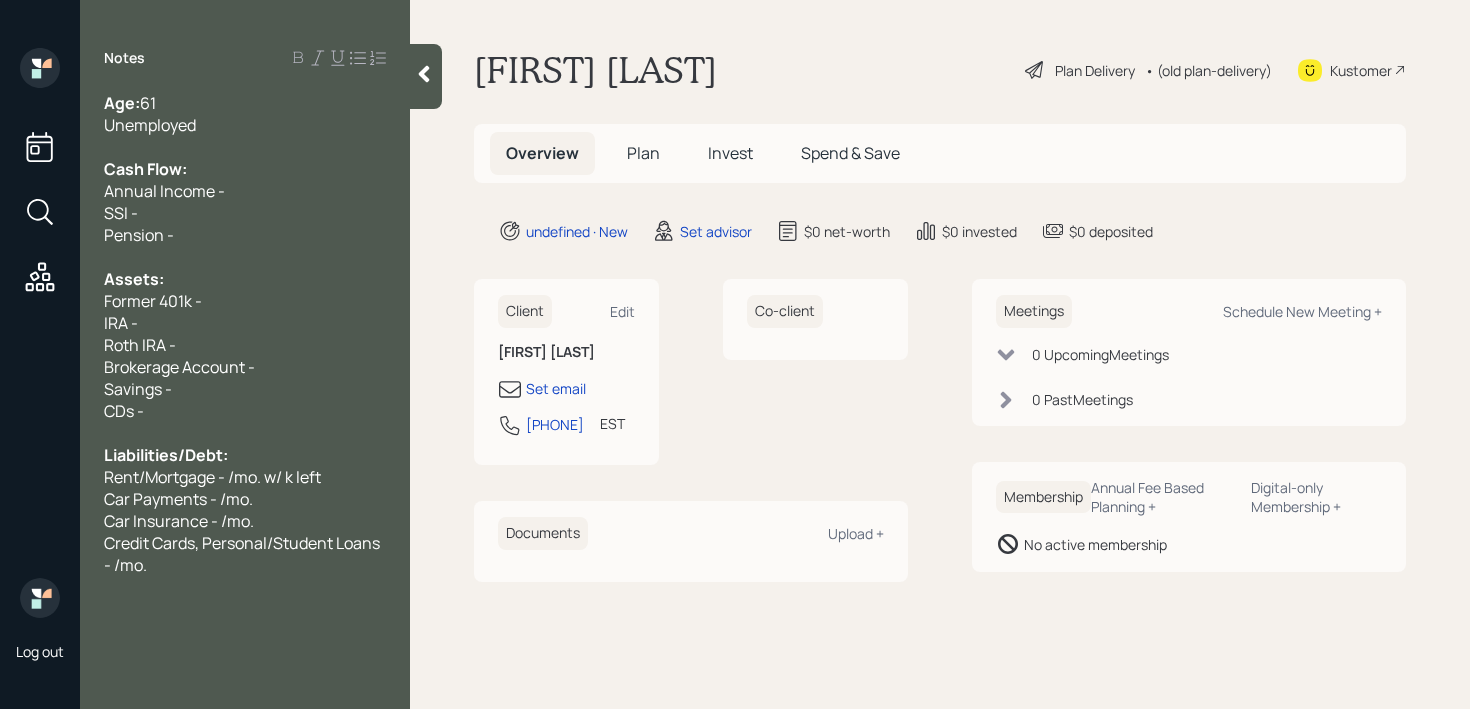 click on "IRA -" at bounding box center [245, 323] 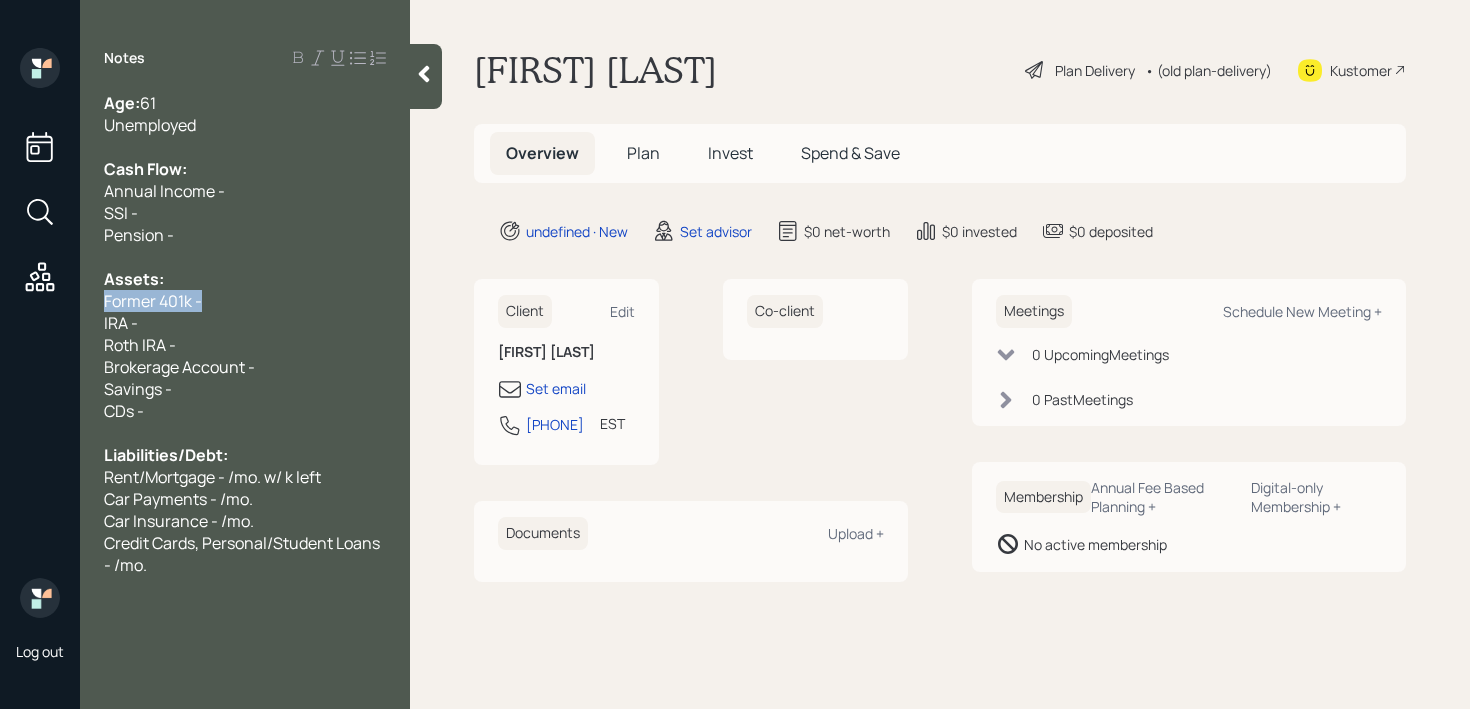 drag, startPoint x: 260, startPoint y: 304, endPoint x: 0, endPoint y: 304, distance: 260 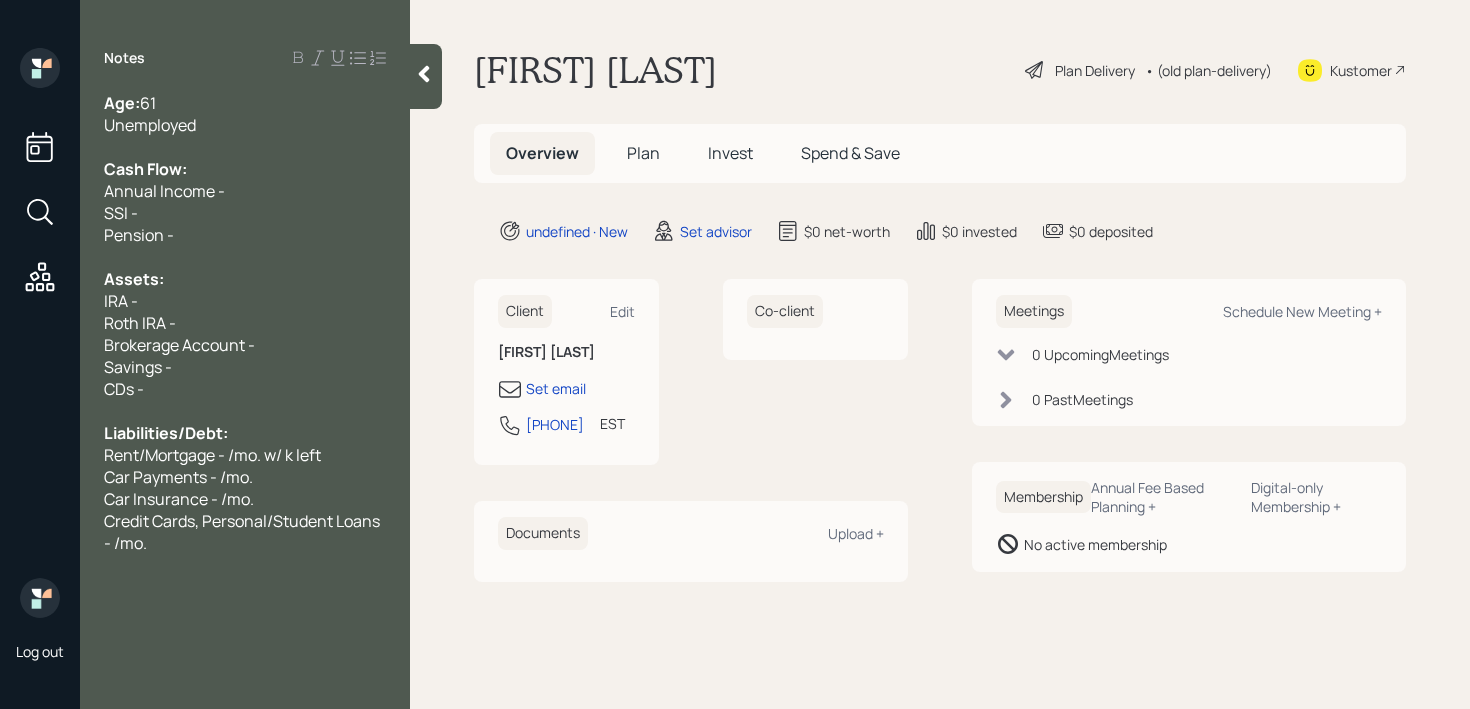 click on "IRA -" at bounding box center [245, 301] 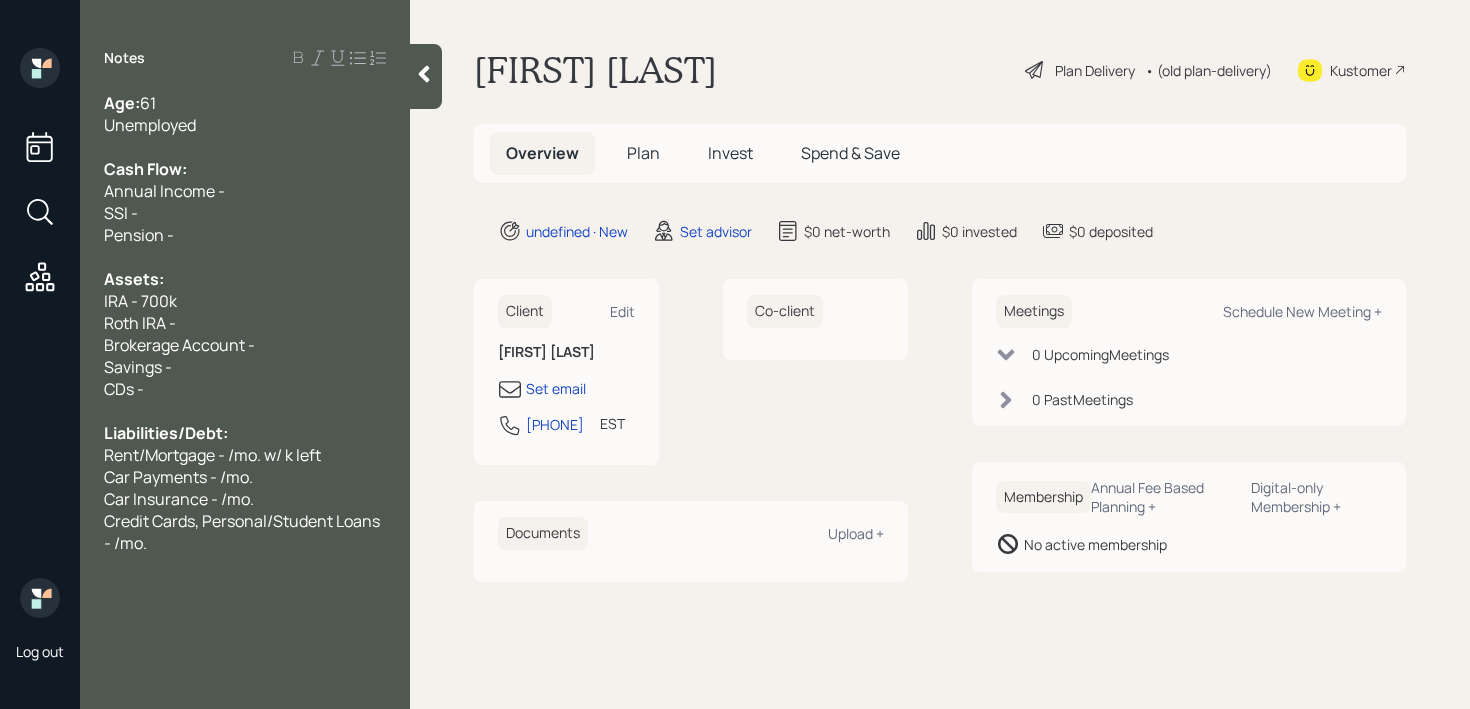 click on "Assets:" at bounding box center [245, 279] 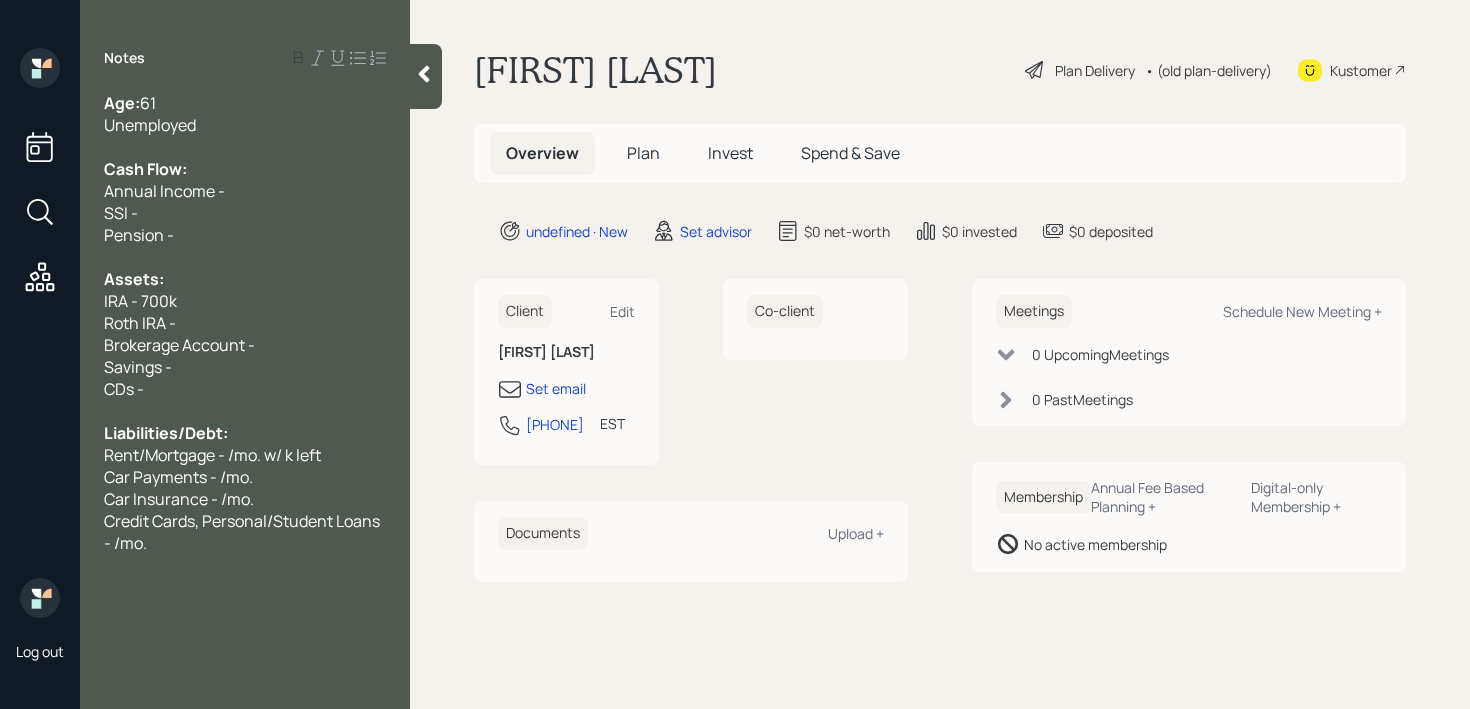 drag, startPoint x: 188, startPoint y: 290, endPoint x: 128, endPoint y: 290, distance: 60 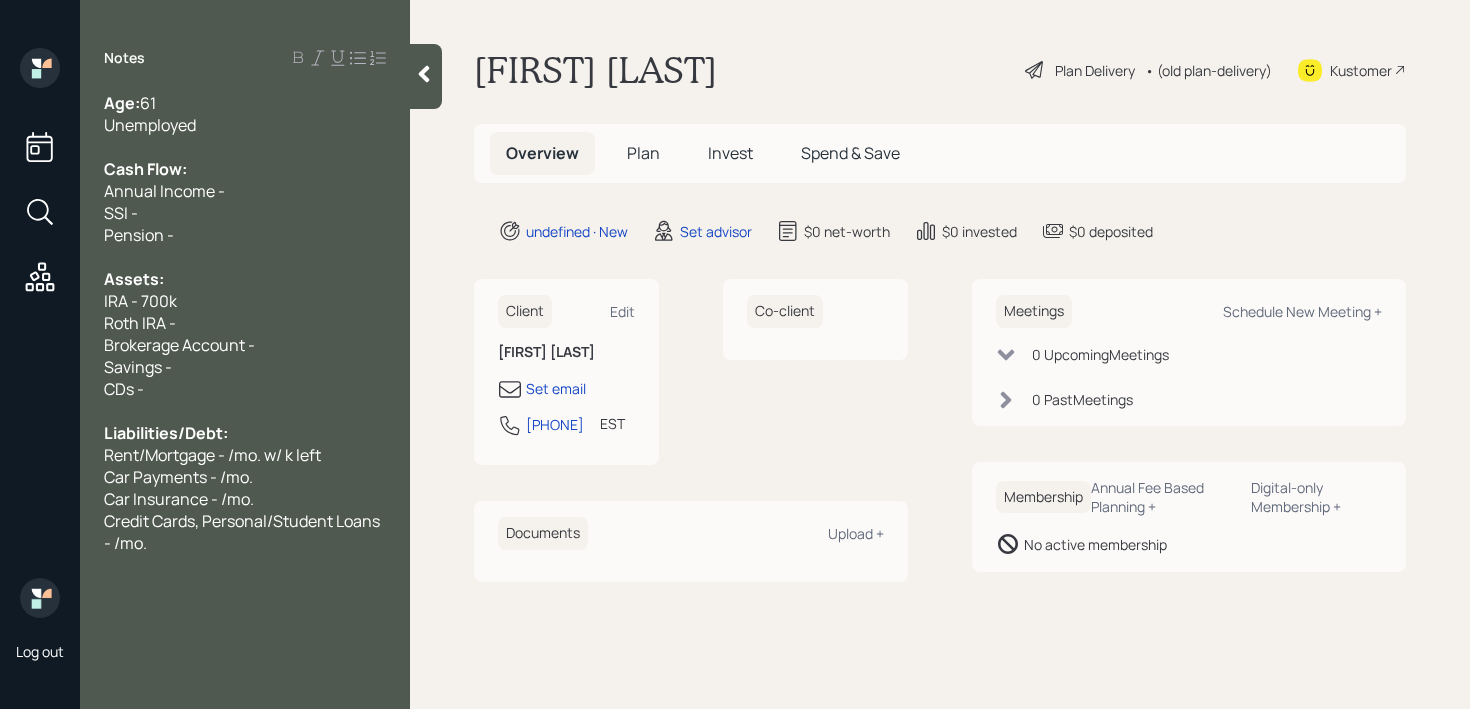 click on "IRA - 700k" at bounding box center [140, 301] 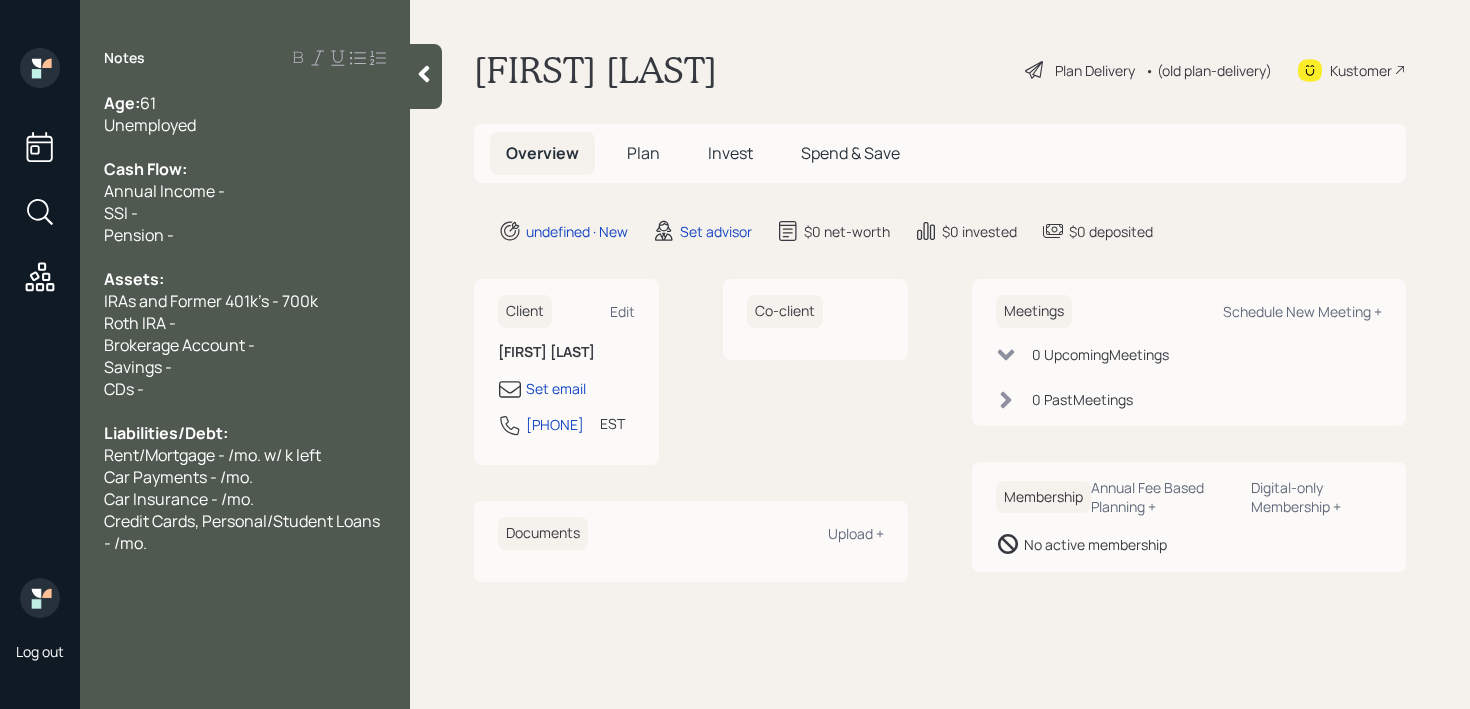 click on "Roth IRA -" at bounding box center [245, 323] 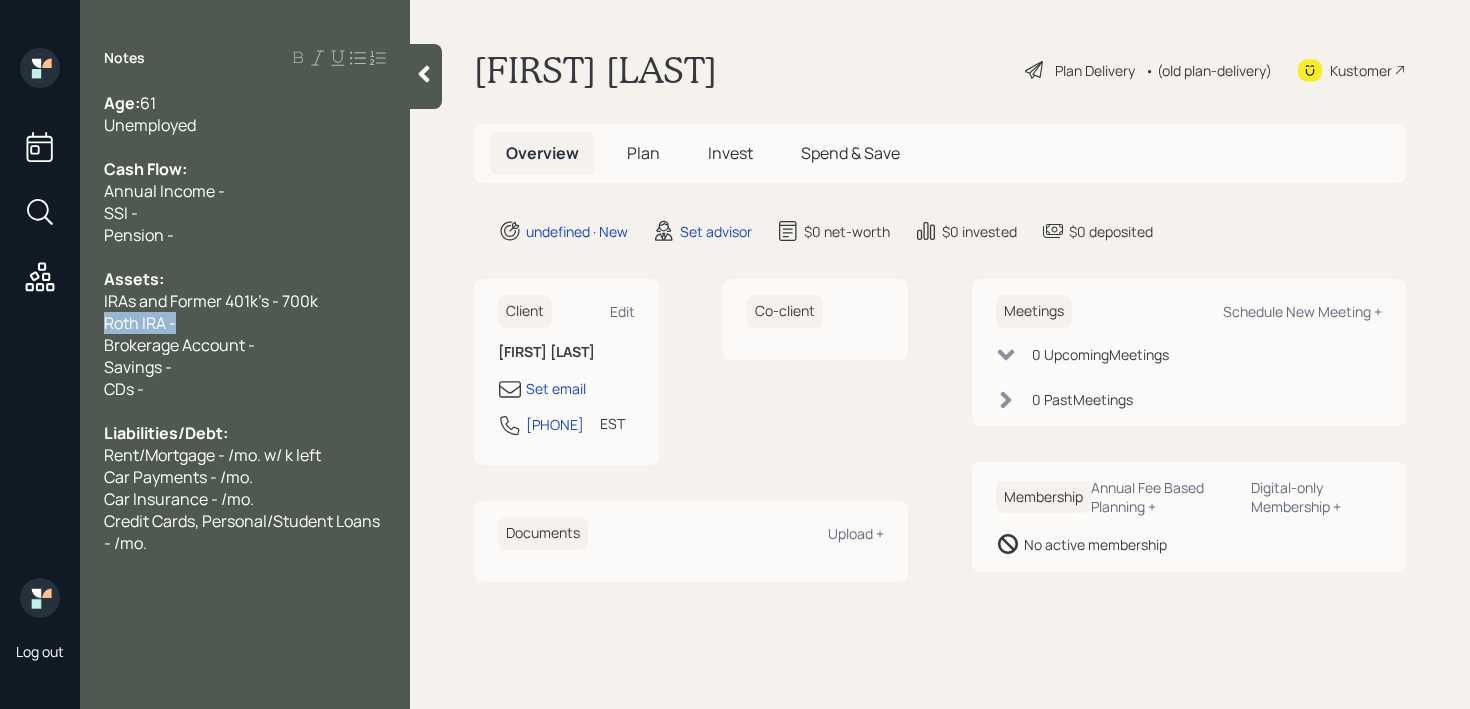 drag, startPoint x: 261, startPoint y: 330, endPoint x: 0, endPoint y: 330, distance: 261 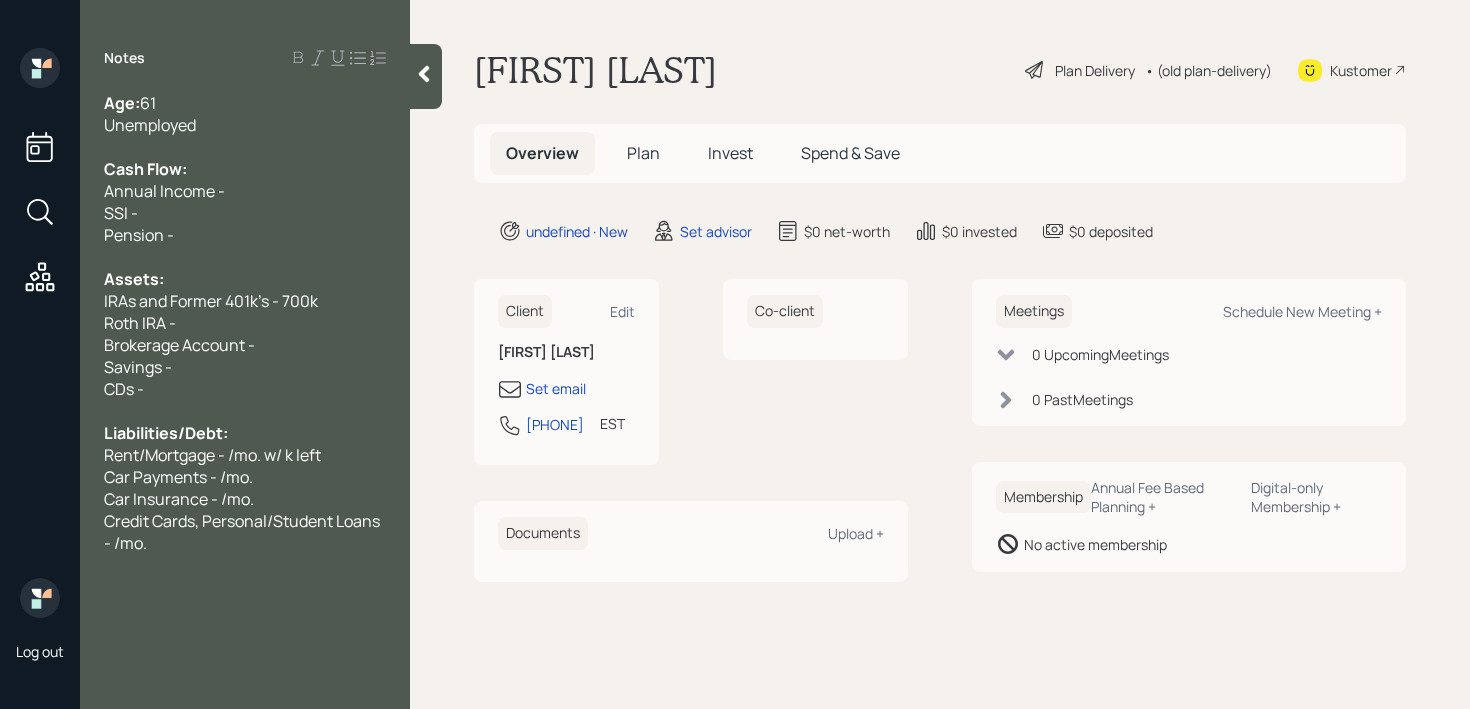 click on "Roth IRA -" at bounding box center [245, 323] 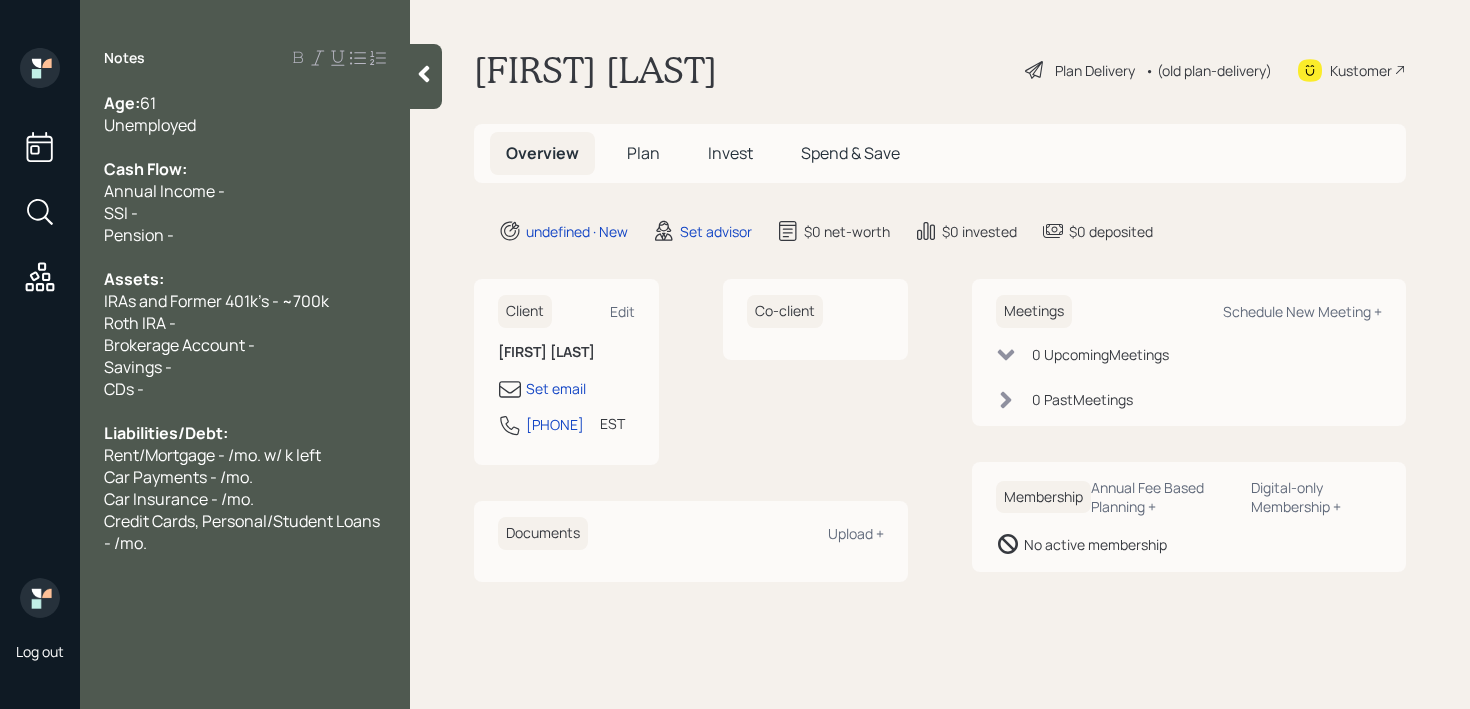 click on "IRAs and Former 401k's - ~700k" at bounding box center (216, 301) 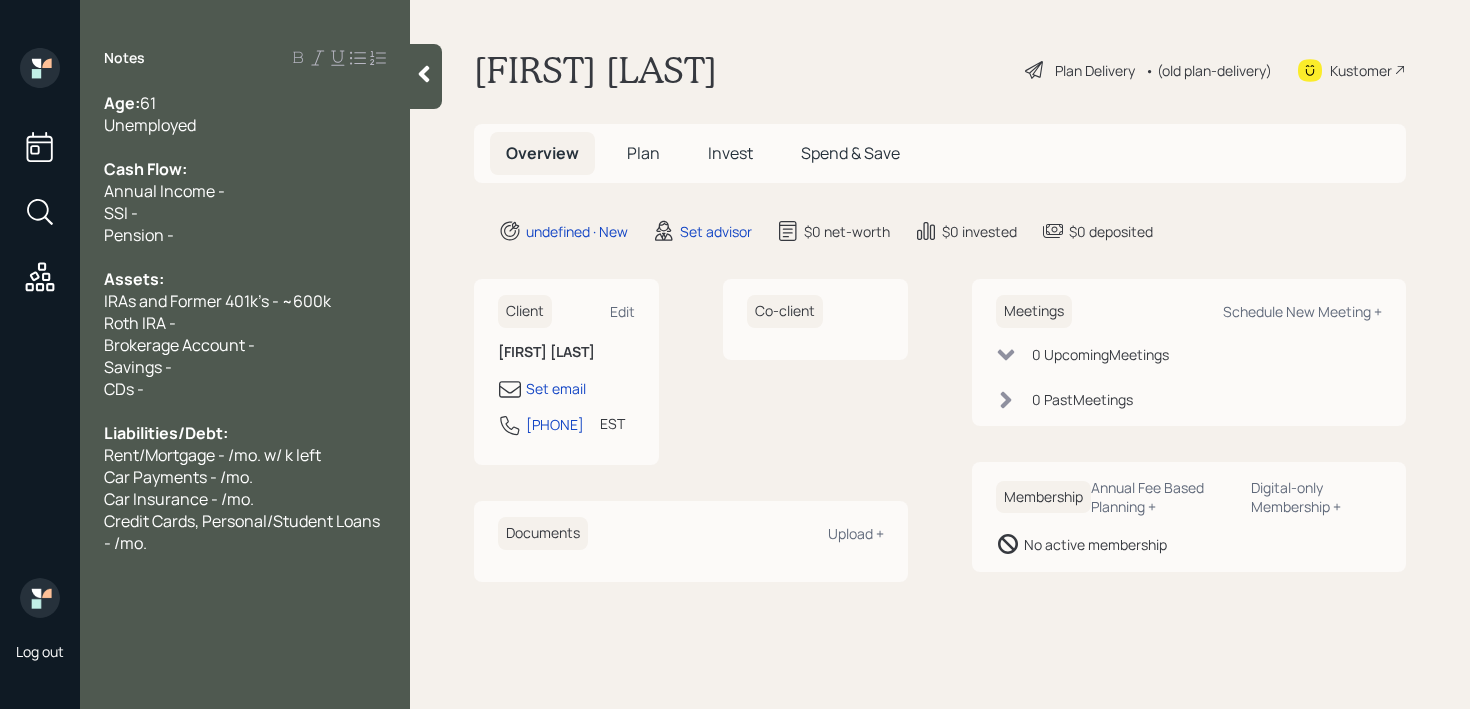 click on "Roth IRA -" at bounding box center [245, 323] 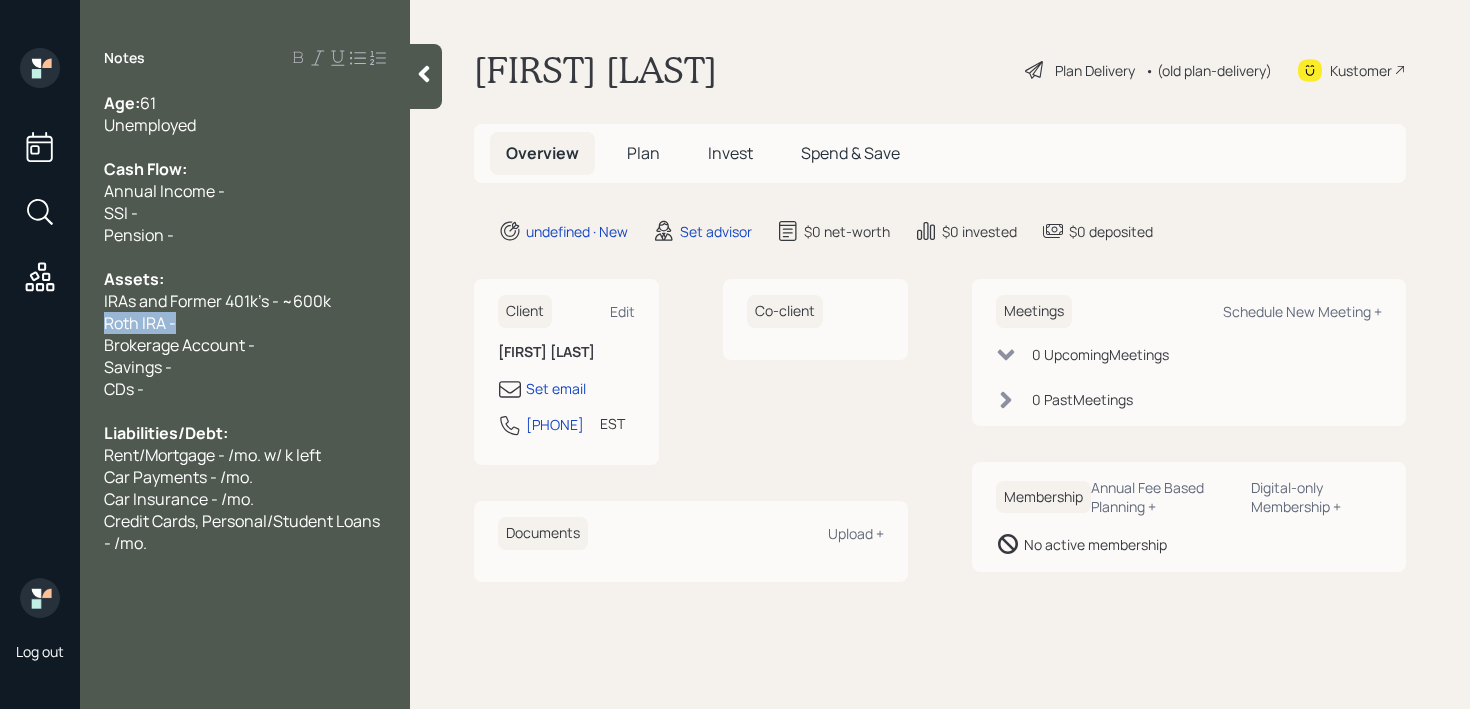 drag, startPoint x: 270, startPoint y: 313, endPoint x: 0, endPoint y: 313, distance: 270 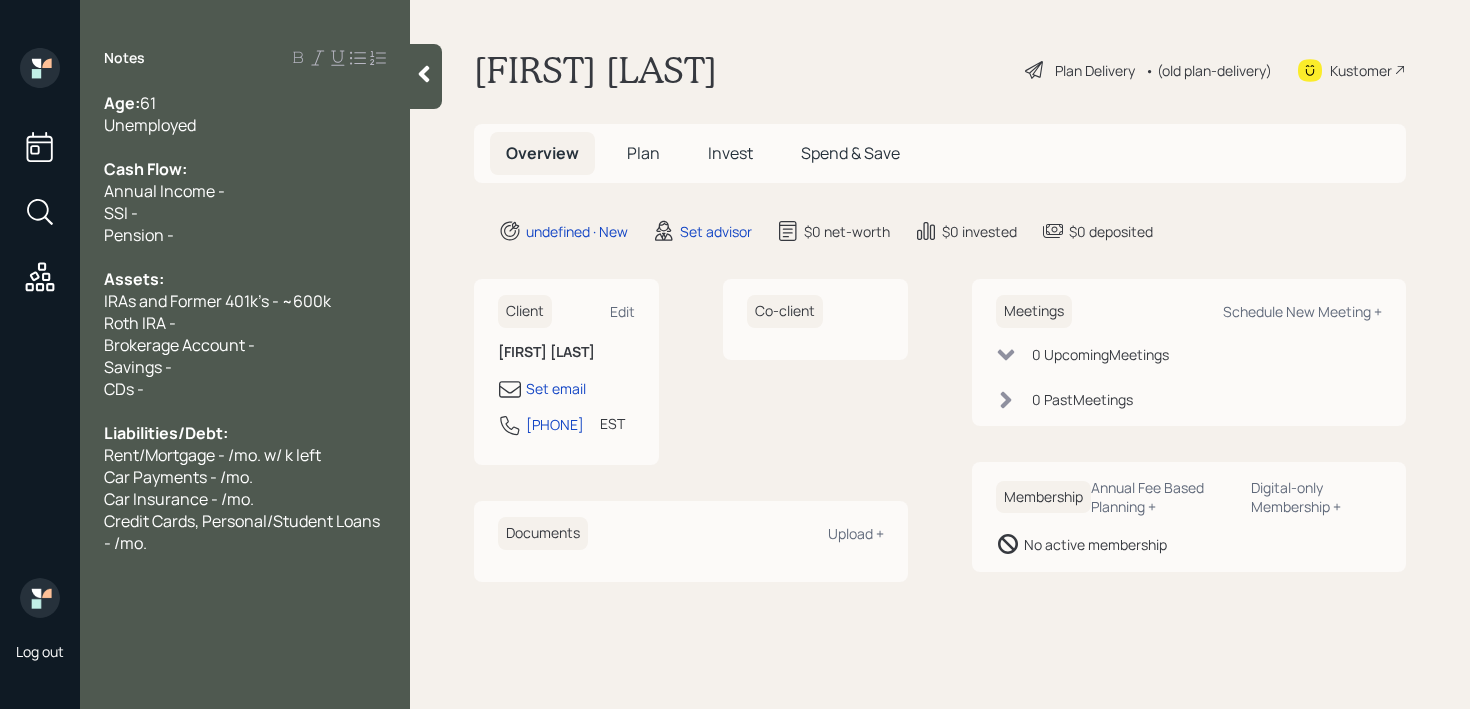 click on "Roth IRA -" at bounding box center (245, 323) 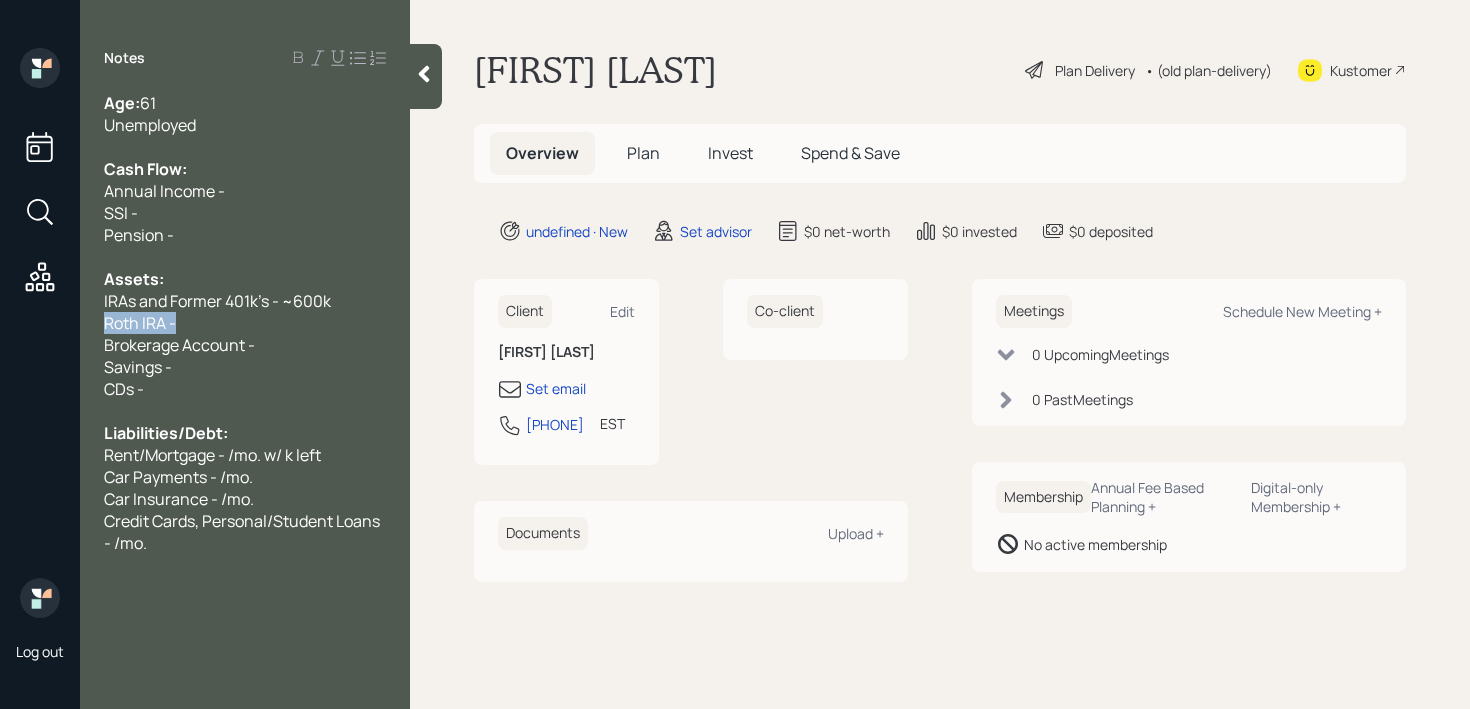 drag, startPoint x: 292, startPoint y: 325, endPoint x: 0, endPoint y: 325, distance: 292 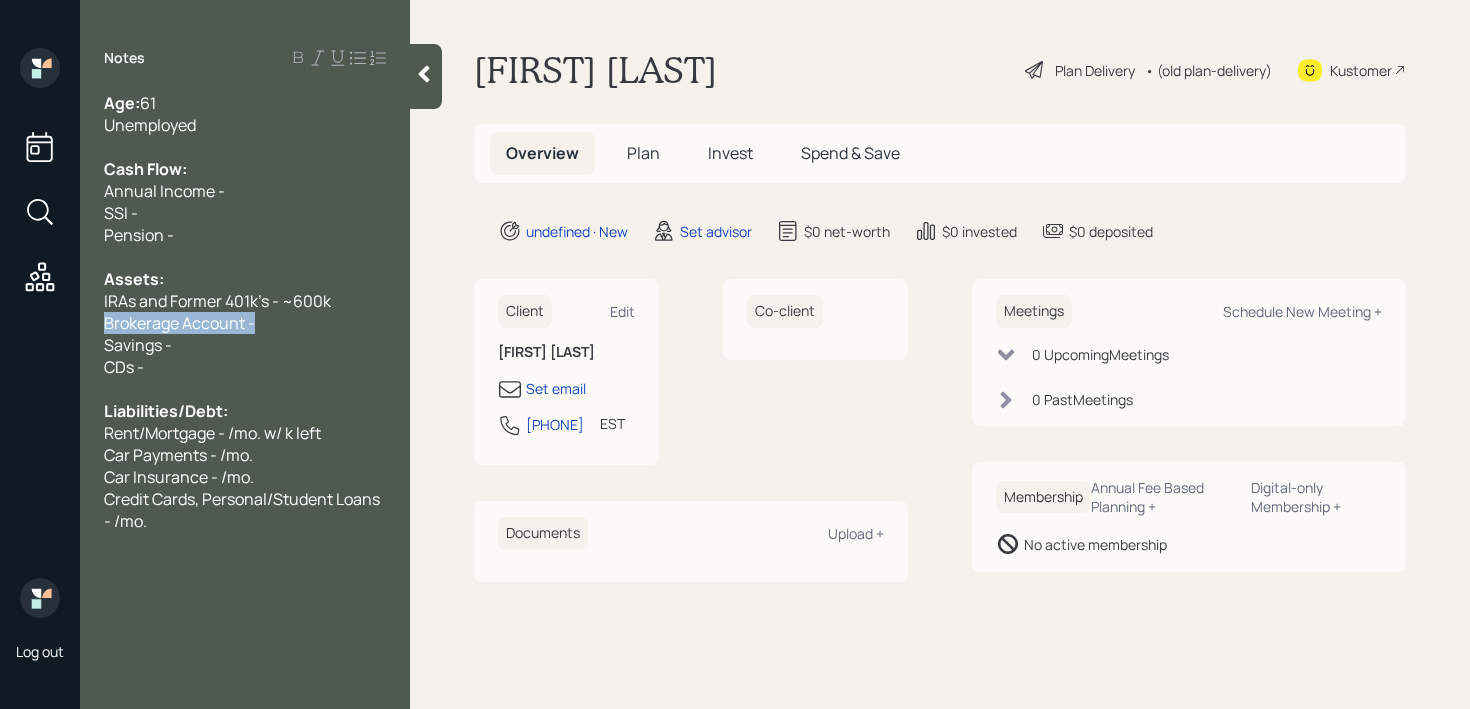 drag, startPoint x: 298, startPoint y: 317, endPoint x: 0, endPoint y: 317, distance: 298 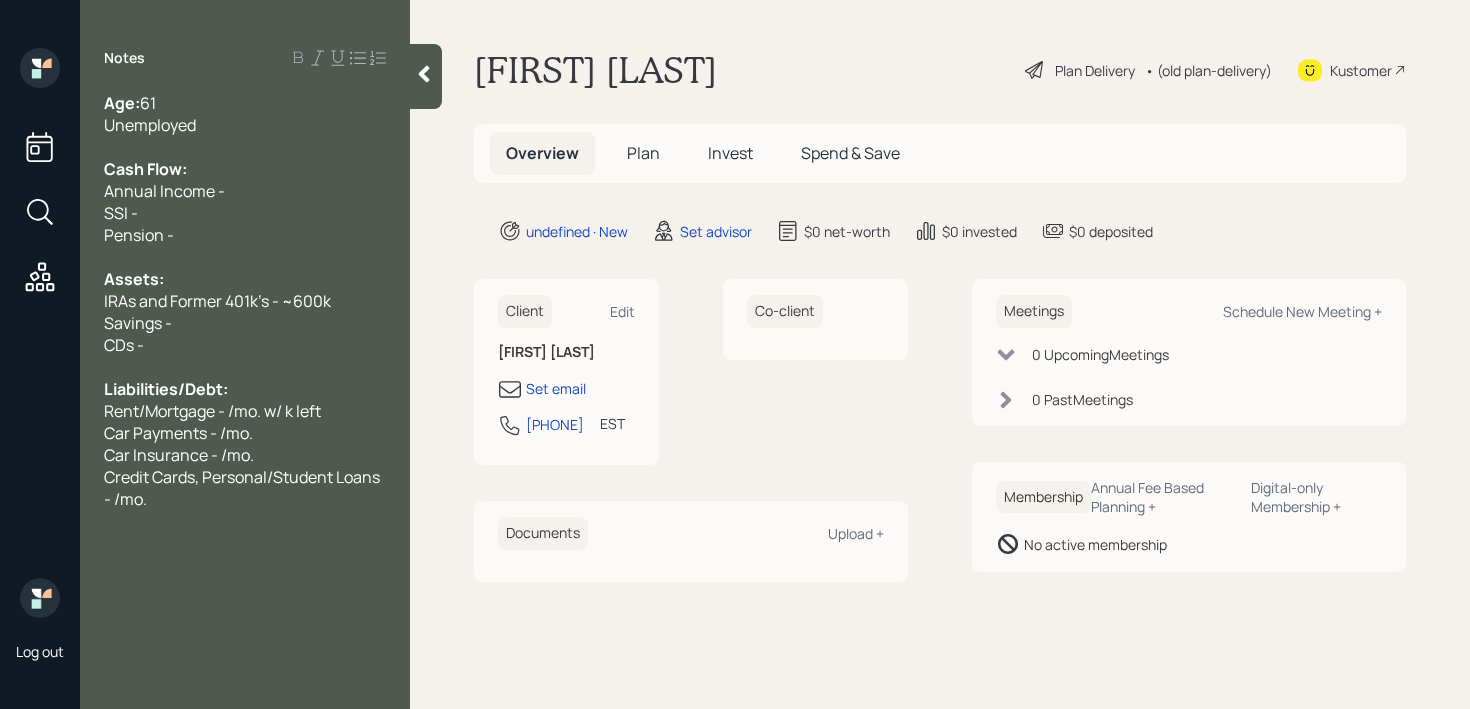 click on "Savings -" at bounding box center [245, 323] 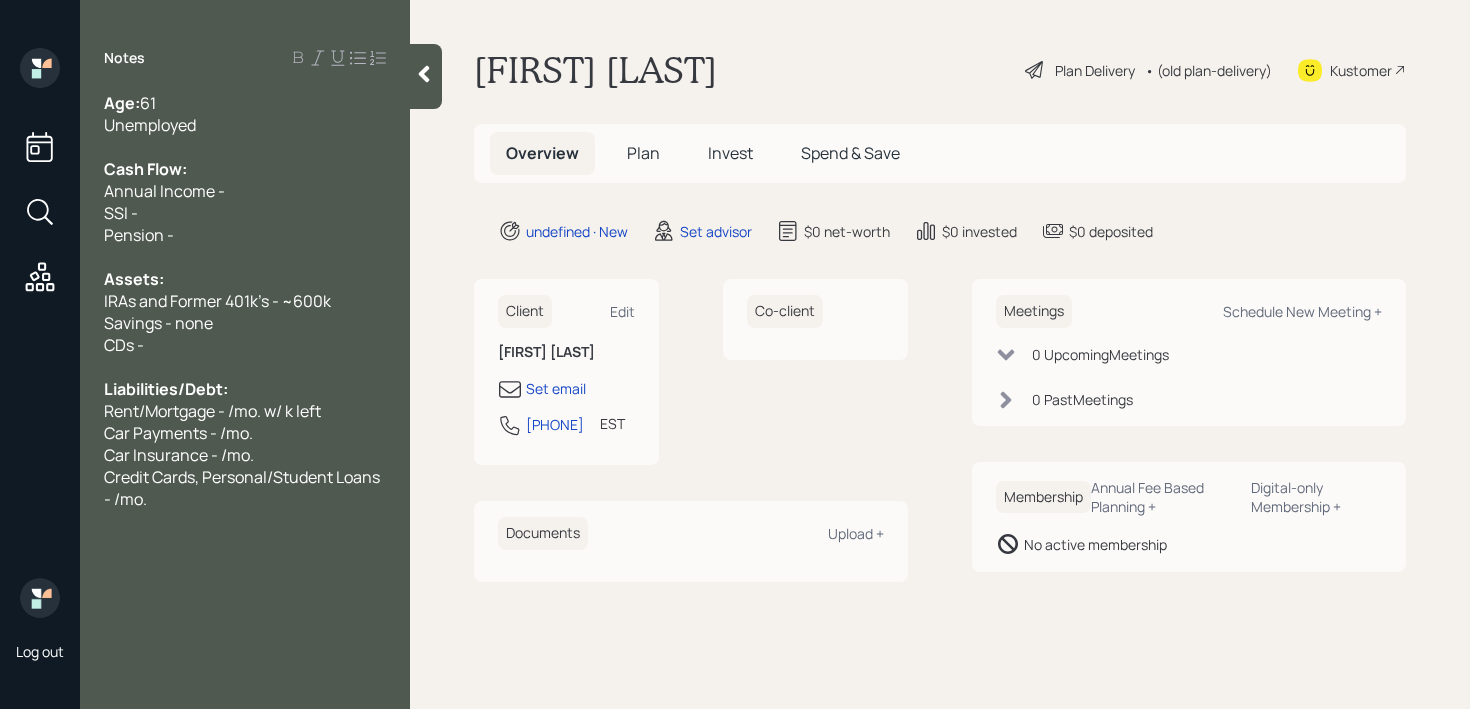 click on "CDs -" at bounding box center (245, 345) 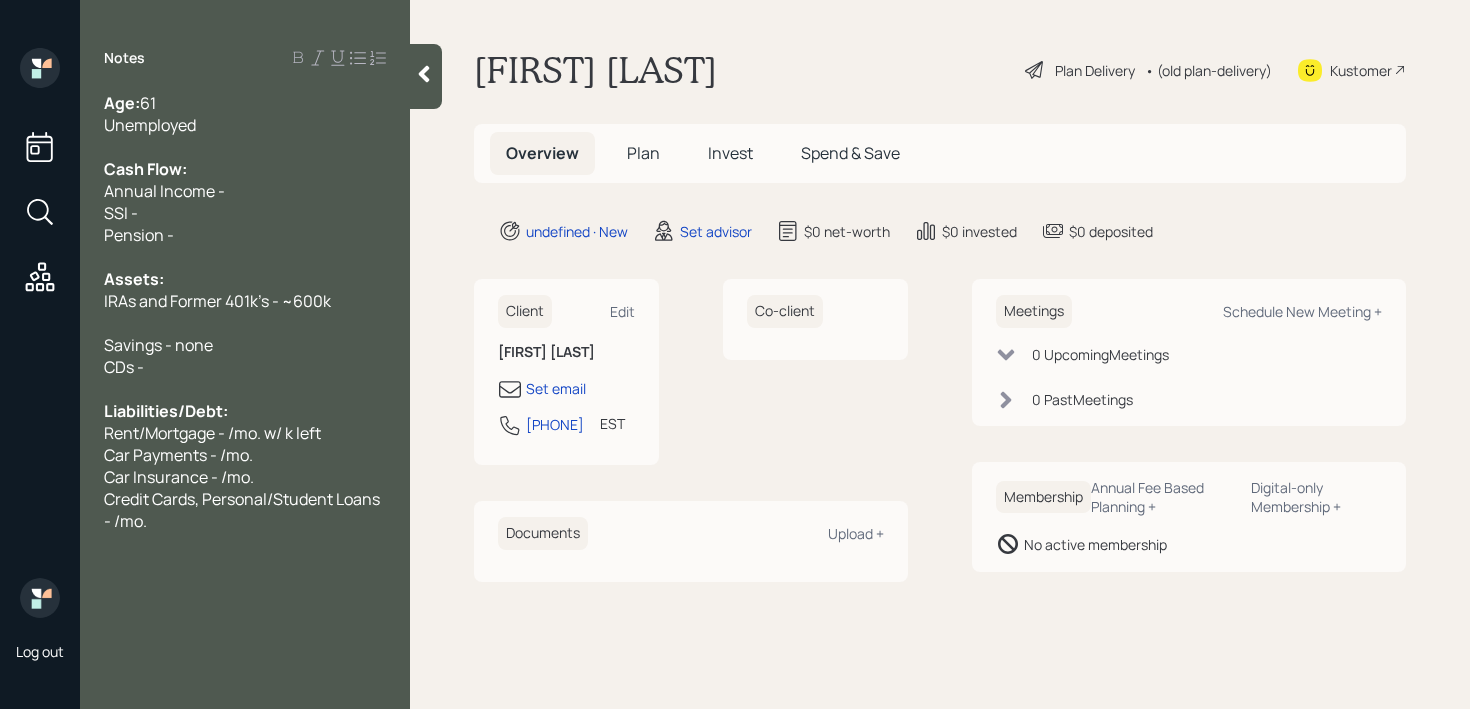 click on "IRAs and Former 401k's - ~600k" at bounding box center [217, 301] 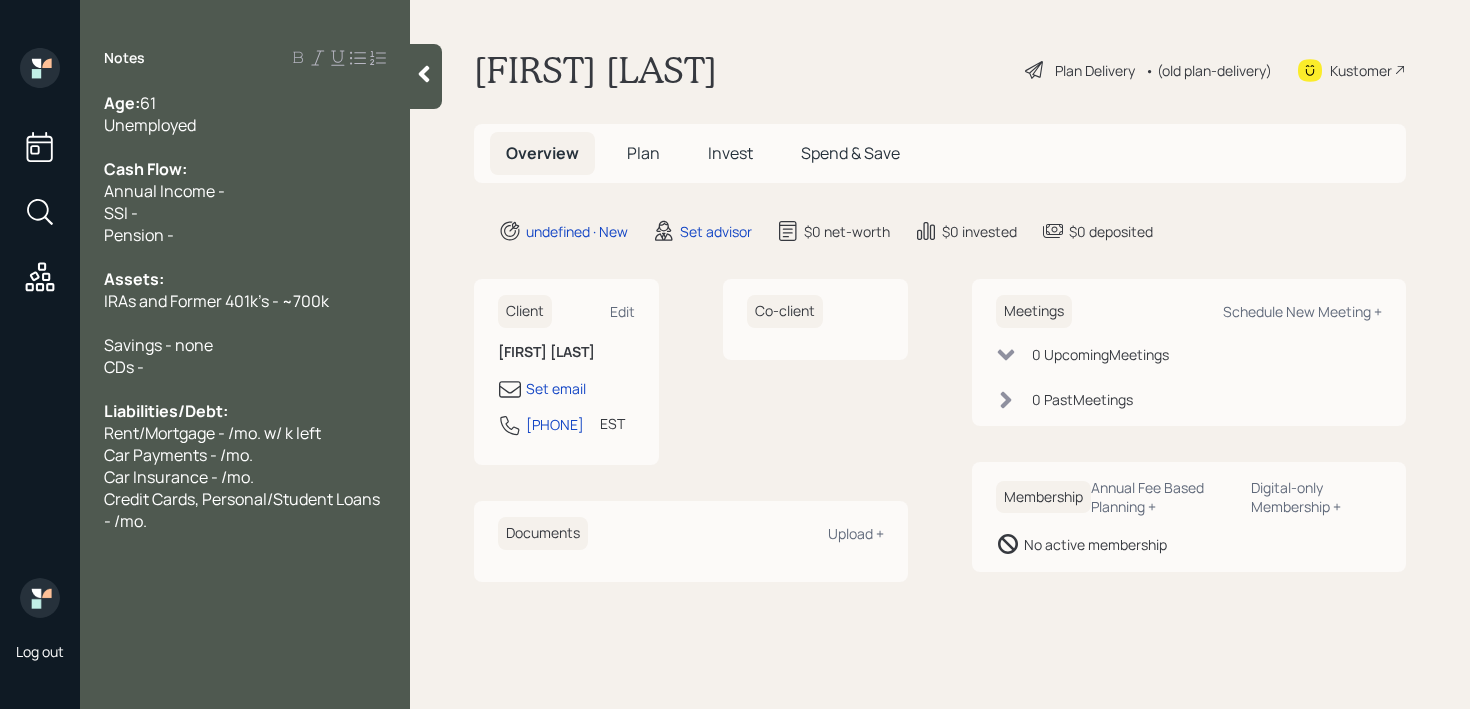 click on "IRAs and Former 401k's - ~700k" at bounding box center (216, 301) 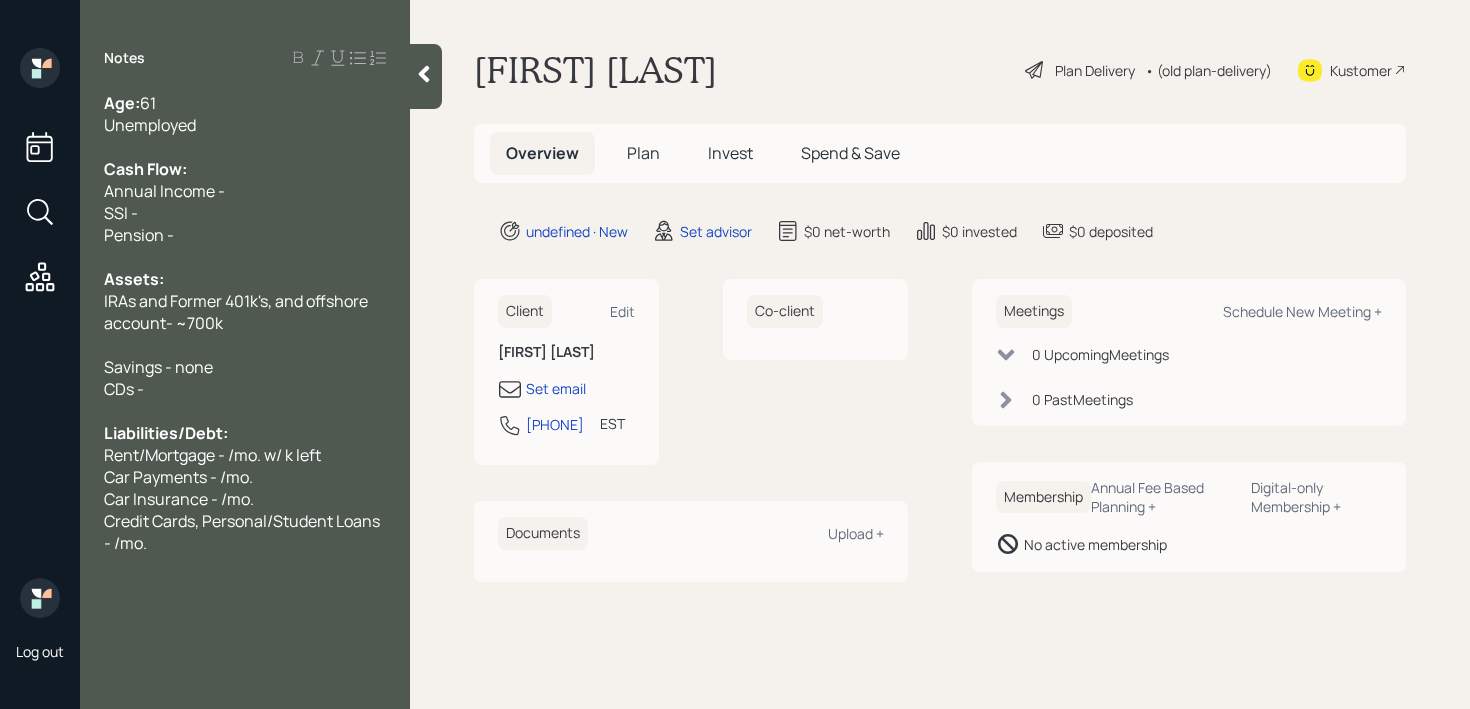 click at bounding box center (245, 345) 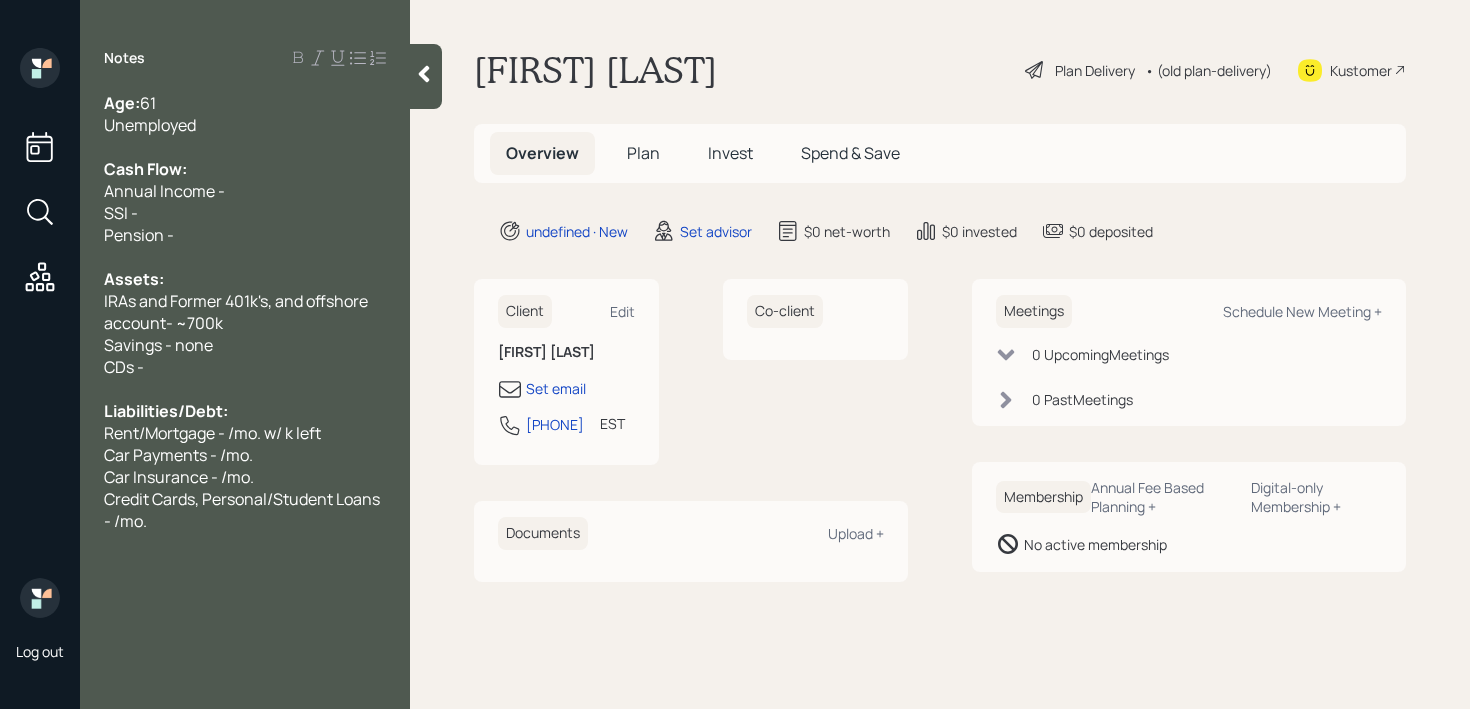 click on "Annual Income -" at bounding box center (245, 191) 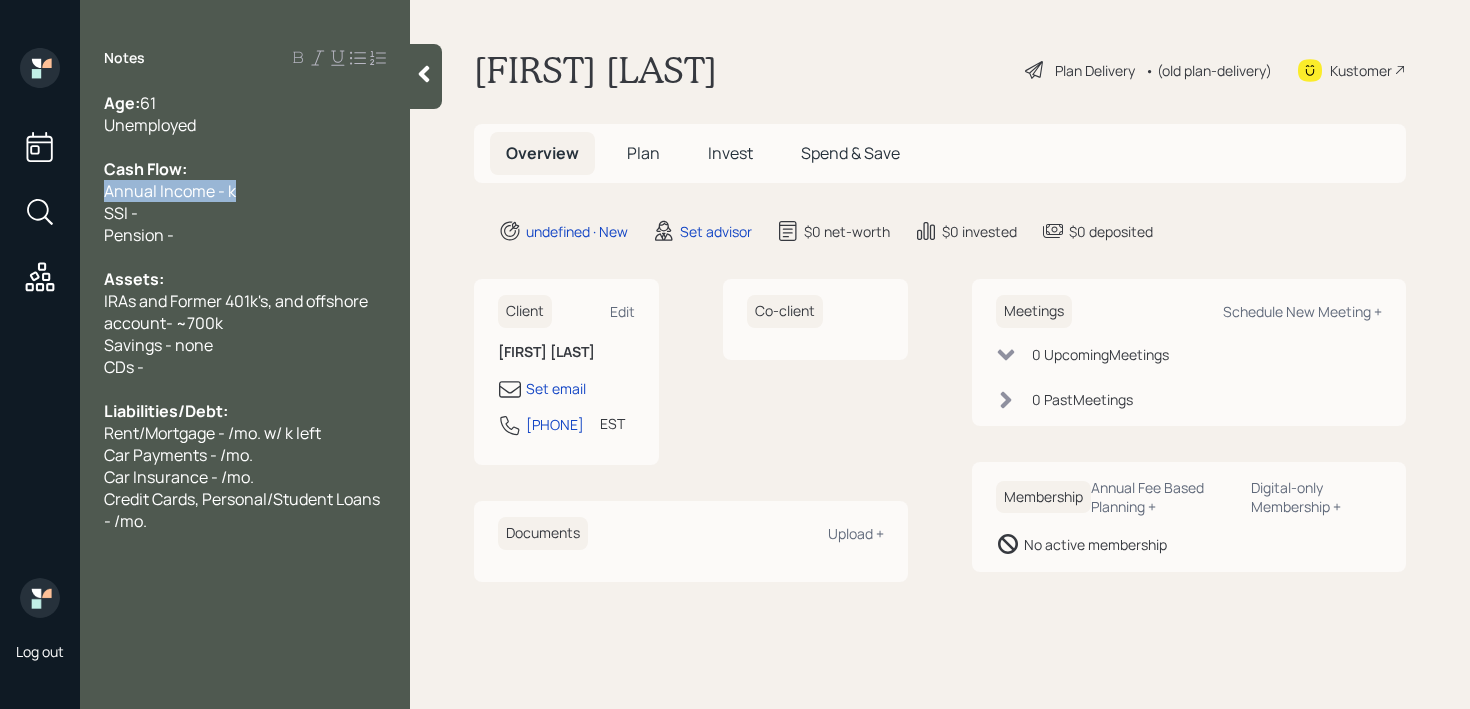drag, startPoint x: 296, startPoint y: 190, endPoint x: 0, endPoint y: 197, distance: 296.08276 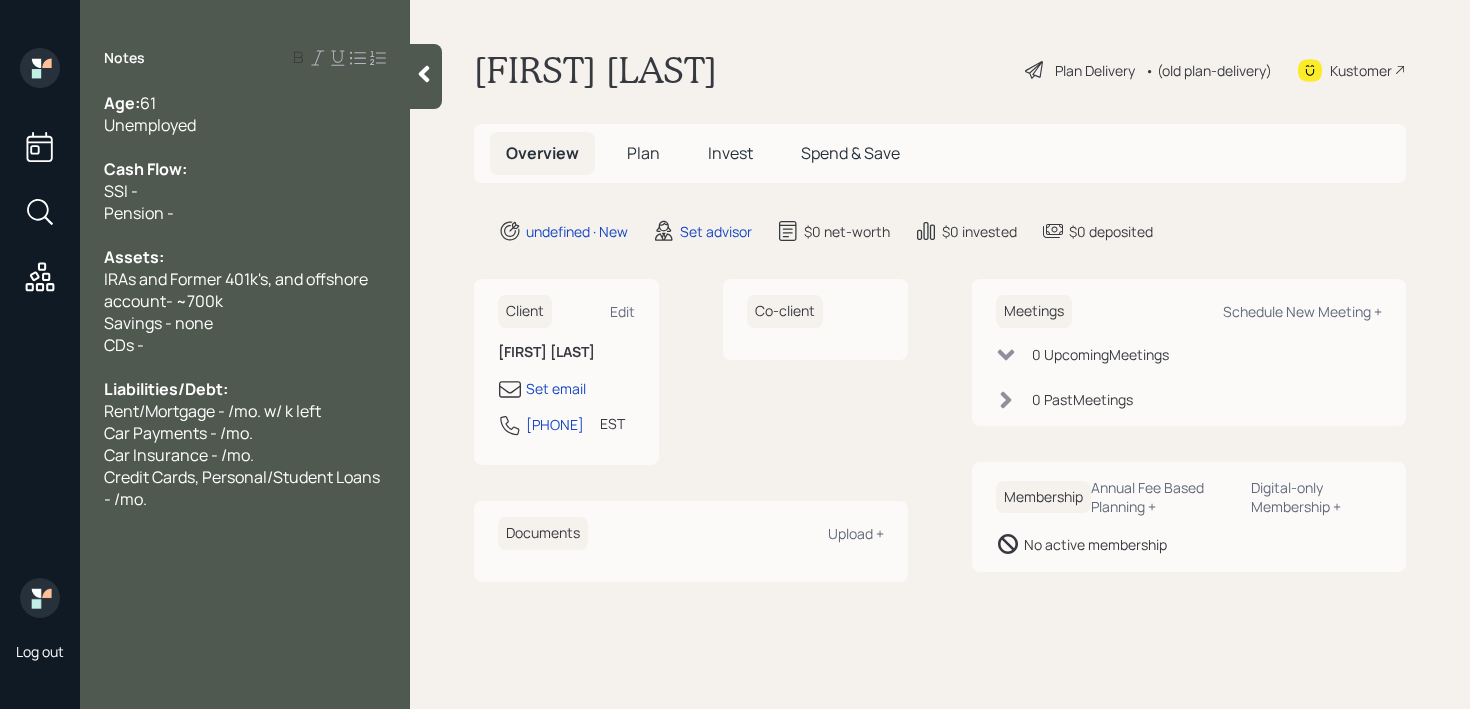 click on "Unemployed" at bounding box center [245, 125] 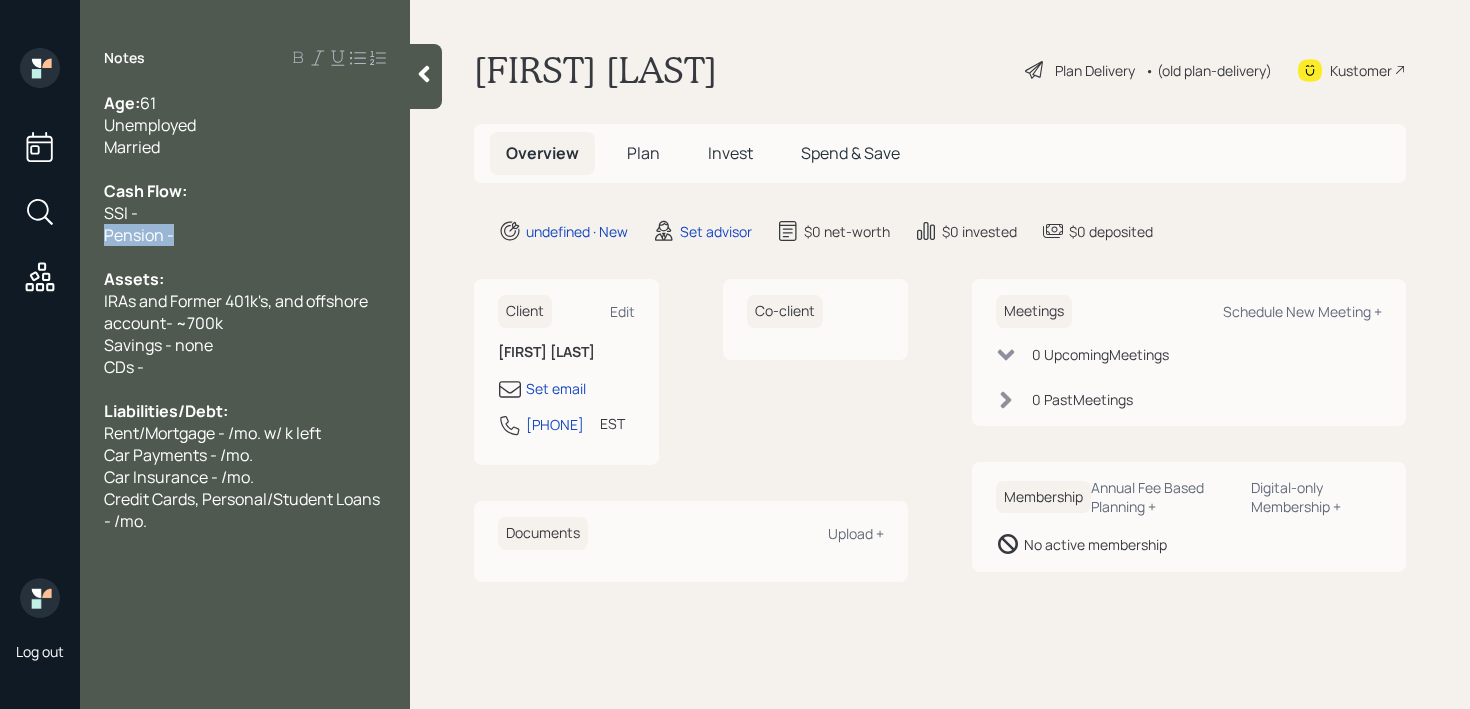 drag, startPoint x: 221, startPoint y: 227, endPoint x: 81, endPoint y: 224, distance: 140.03214 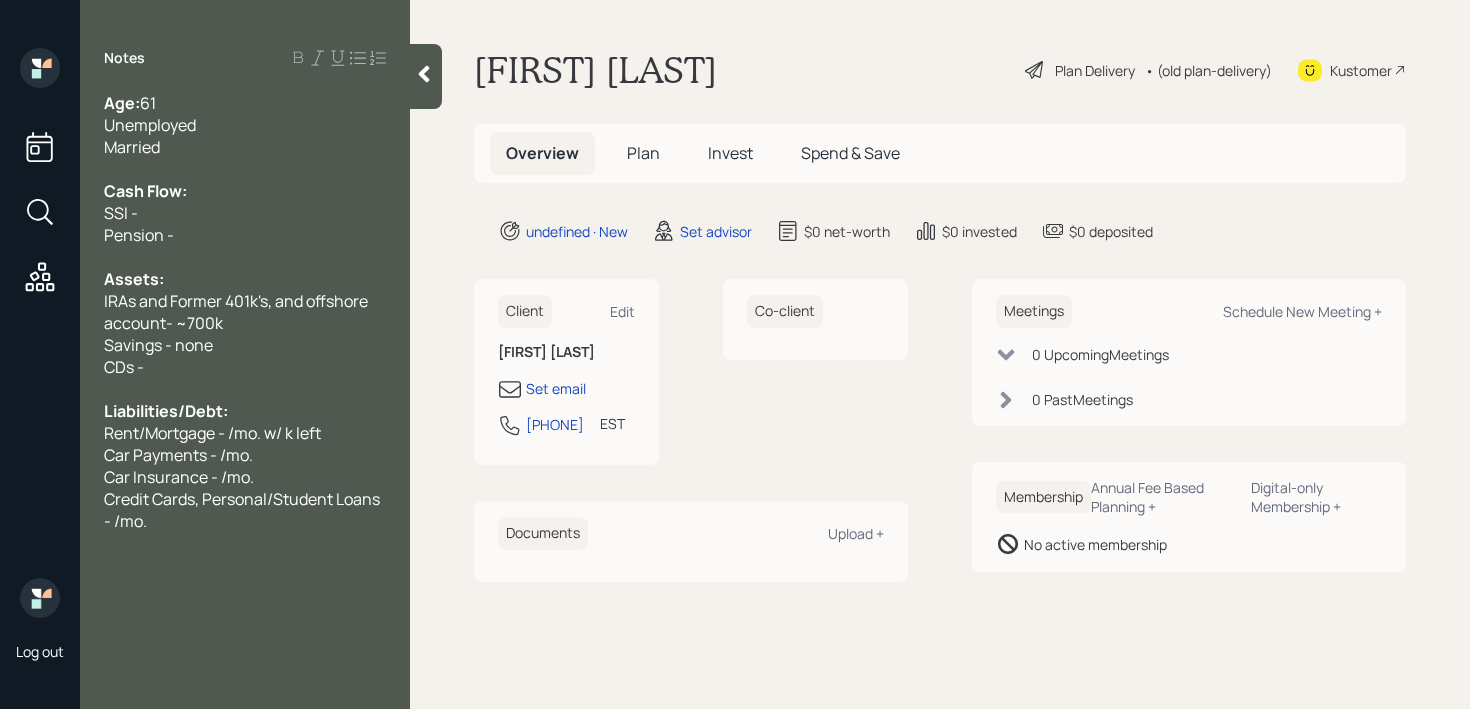 click on "Rent/Mortgage - /mo. w/ k left" at bounding box center [212, 433] 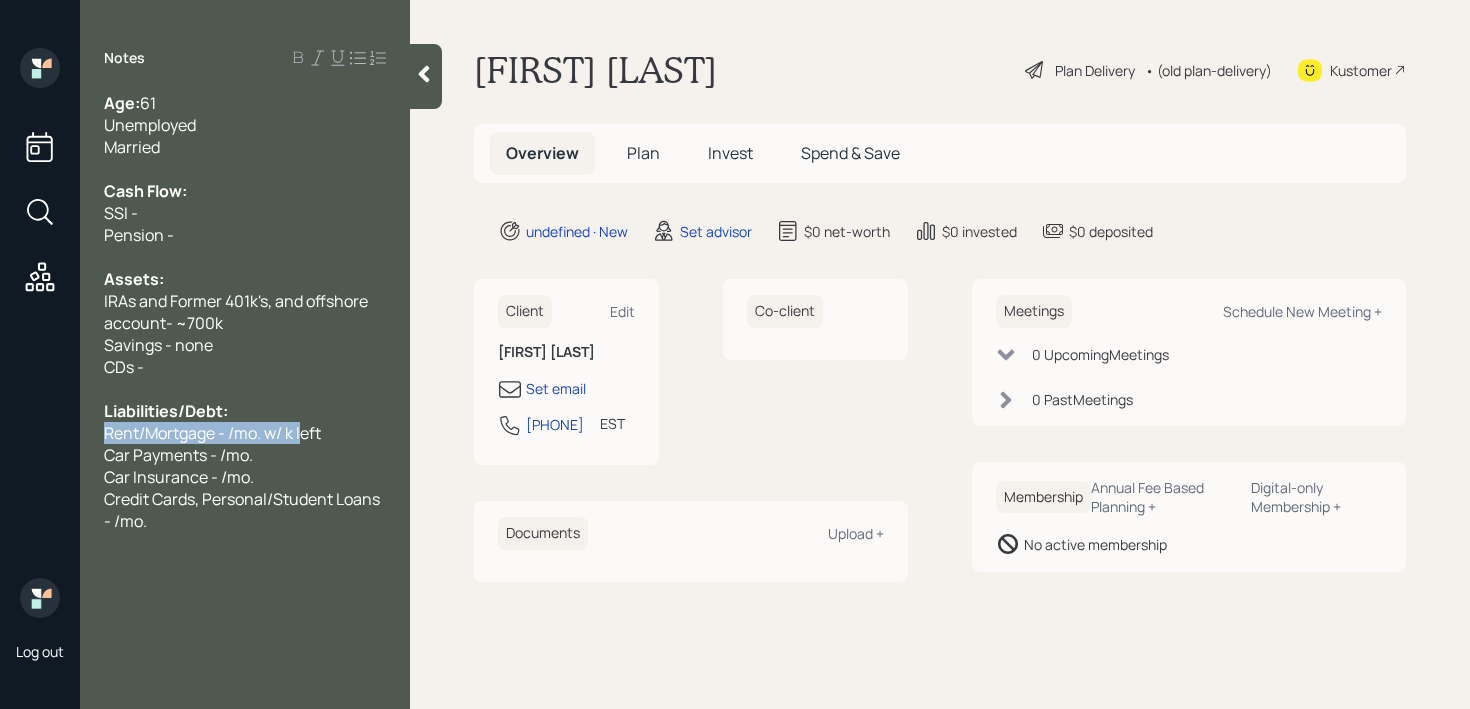 drag, startPoint x: 305, startPoint y: 429, endPoint x: 0, endPoint y: 429, distance: 305 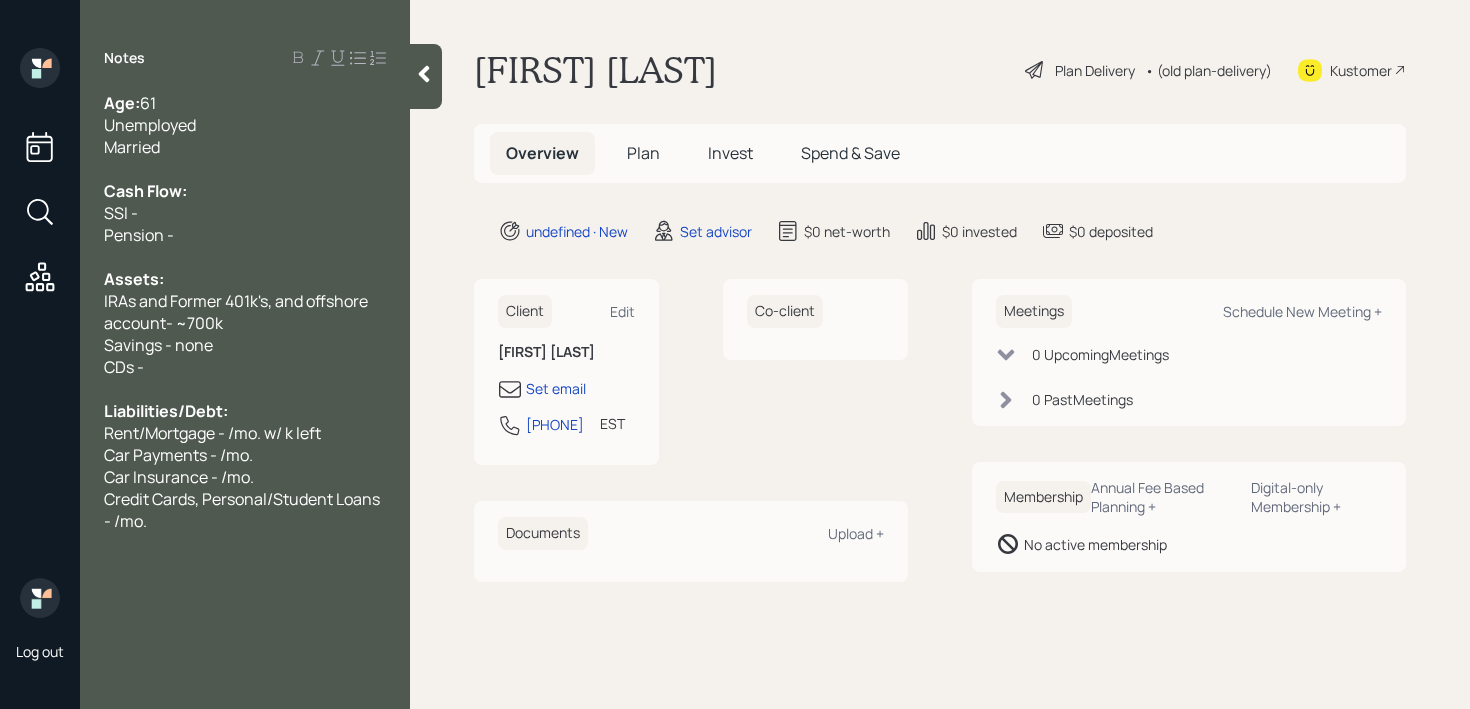 click on "Age:  [AGE] Unemployed Married Cash Flow: SSI - Pension - Assets: IRAs and Former 401k's, and offshore account- ~700k  Savings - none CDs - Liabilities/Debt: Rent/Mortgage - /mo. w/ k left Car Payments - /mo. Car Insurance - /mo. Credit Cards, Personal/Student Loans - /mo." at bounding box center [245, 312] 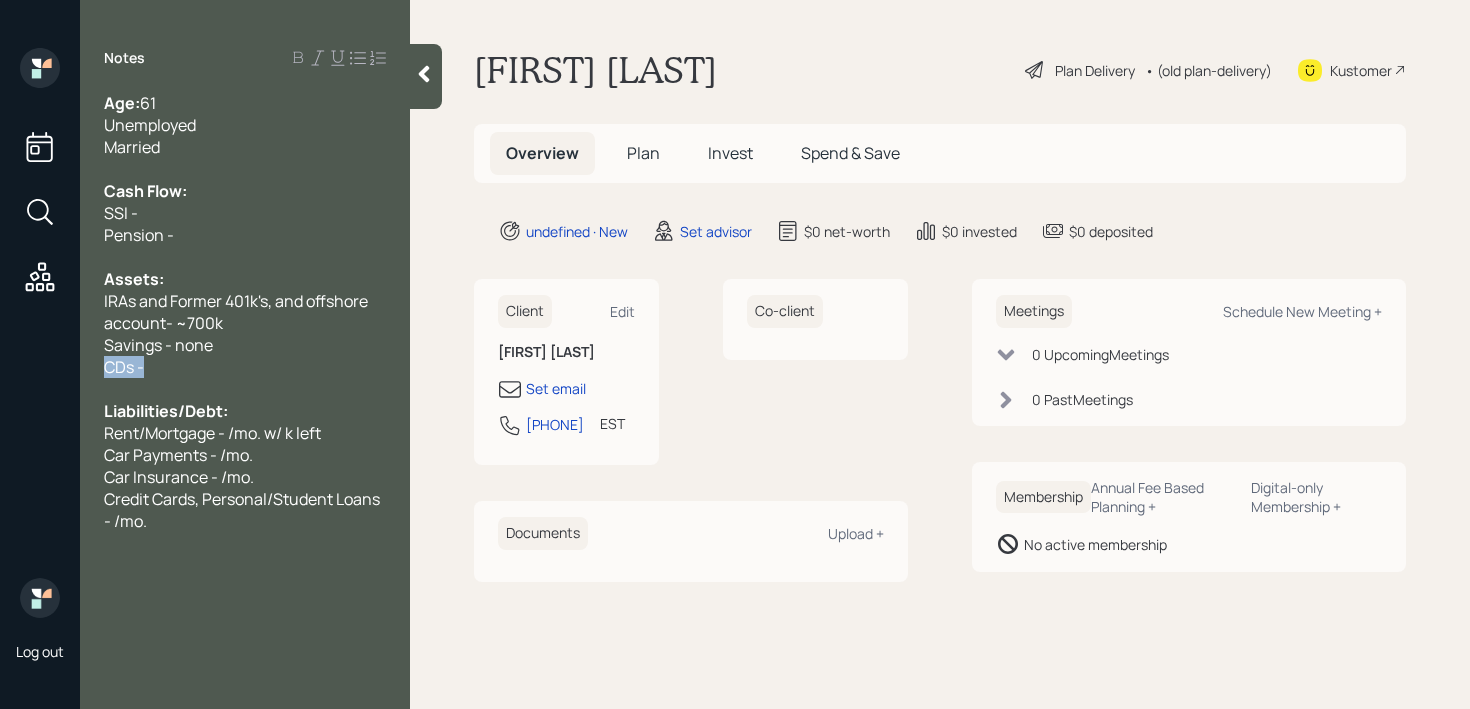 drag, startPoint x: 174, startPoint y: 368, endPoint x: 0, endPoint y: 368, distance: 174 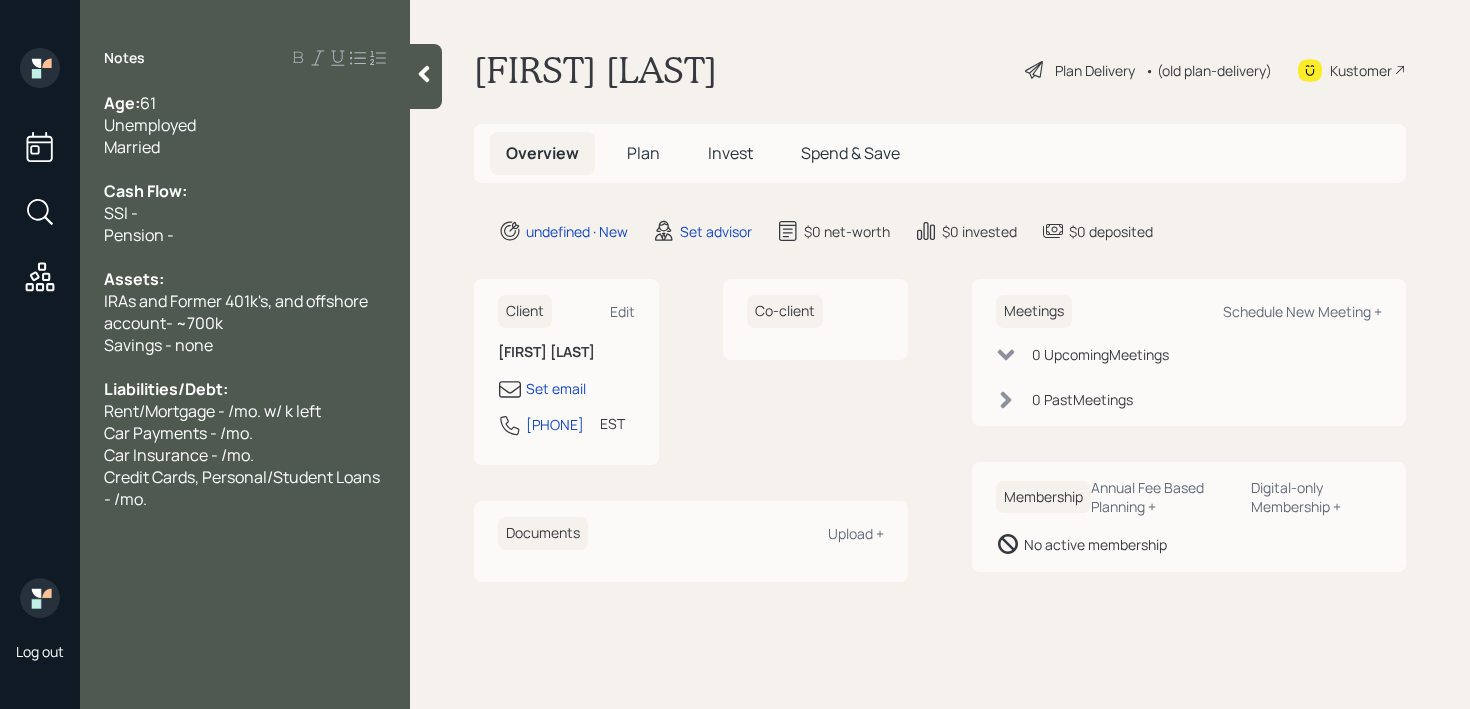 drag, startPoint x: 144, startPoint y: 408, endPoint x: 20, endPoint y: 408, distance: 124 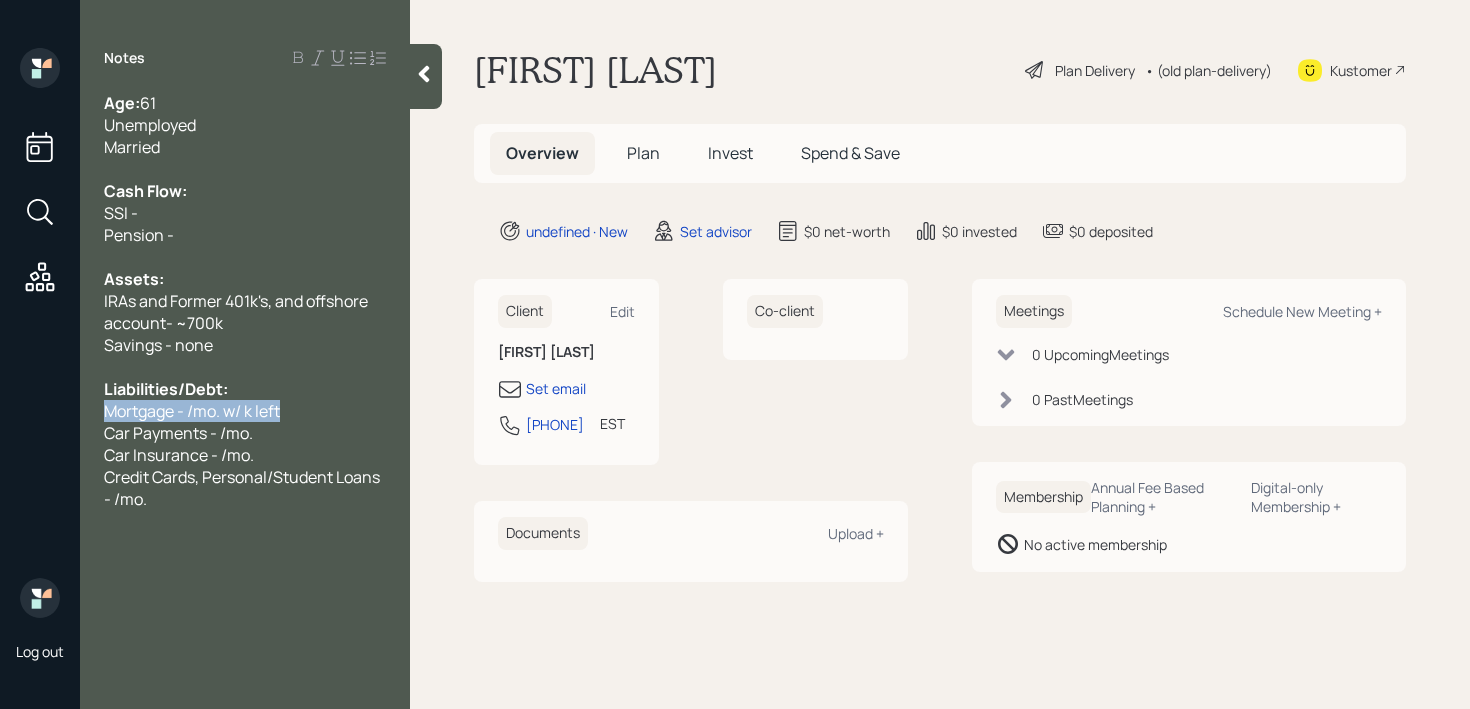 drag, startPoint x: 298, startPoint y: 411, endPoint x: 0, endPoint y: 411, distance: 298 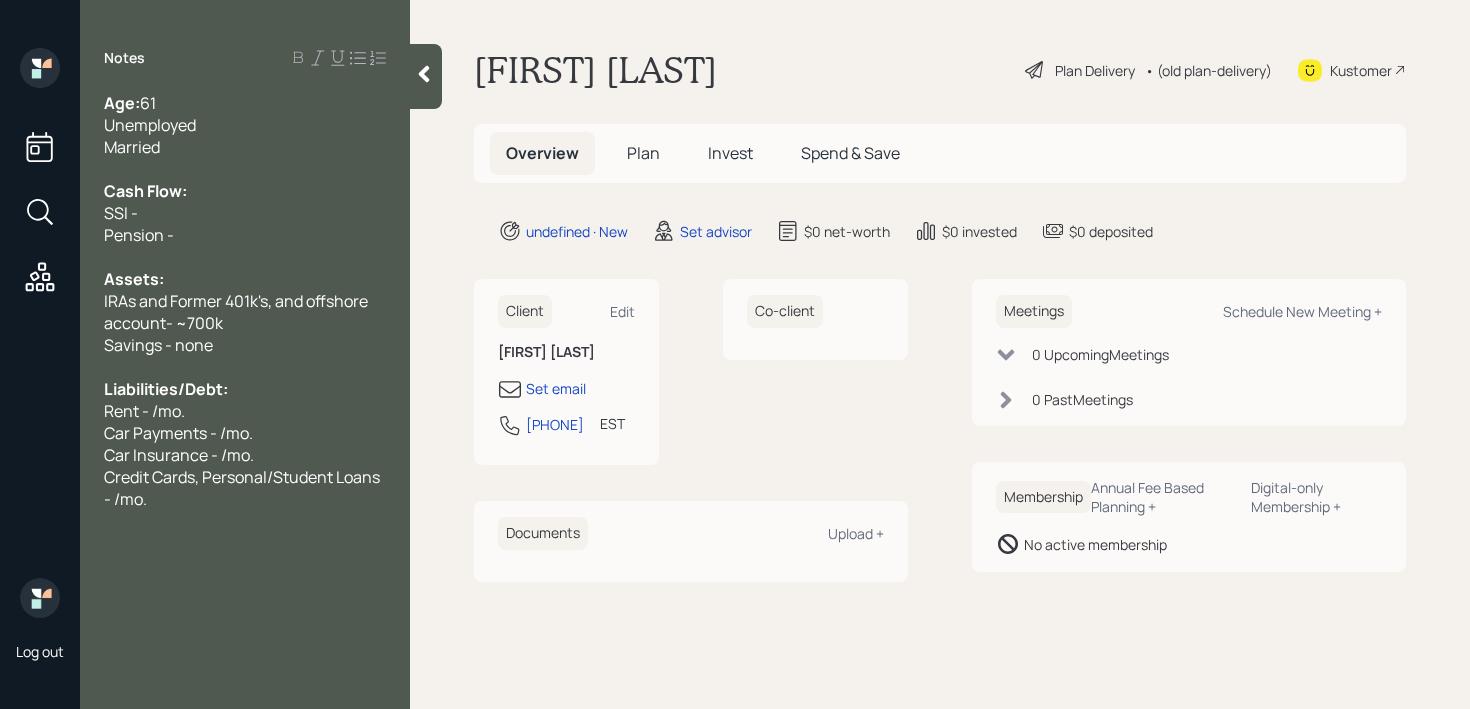 click on "Notes Age:  [AGE] Unemployed Married Cash Flow: SSI - Pension - Assets: IRAs and Former 401k's, and offshore account- ~700k  Savings - none Liabilities/Debt: Rent - /mo. Car Payments - /mo. Car Insurance - /mo. Credit Cards, Personal/Student Loans - /mo." at bounding box center (245, 366) 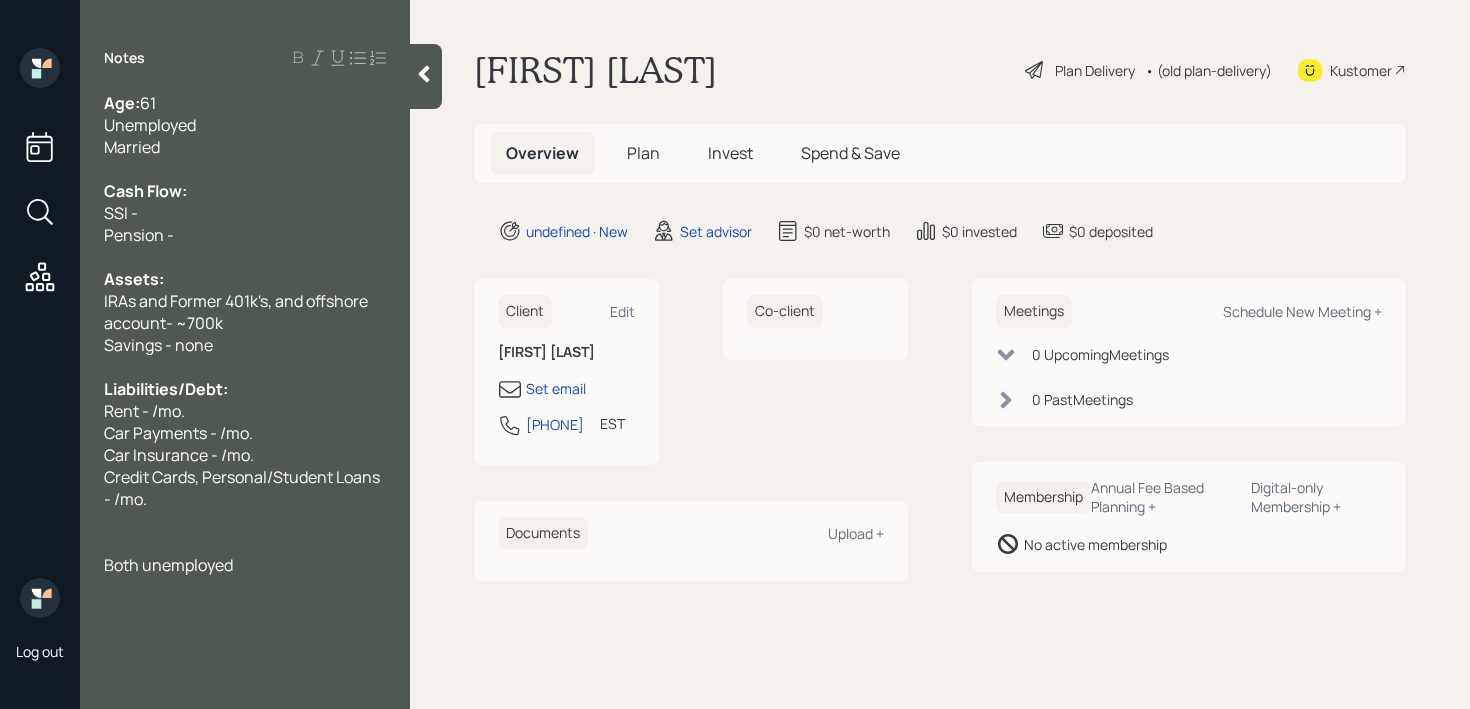 click on "Rent - /mo." at bounding box center (144, 411) 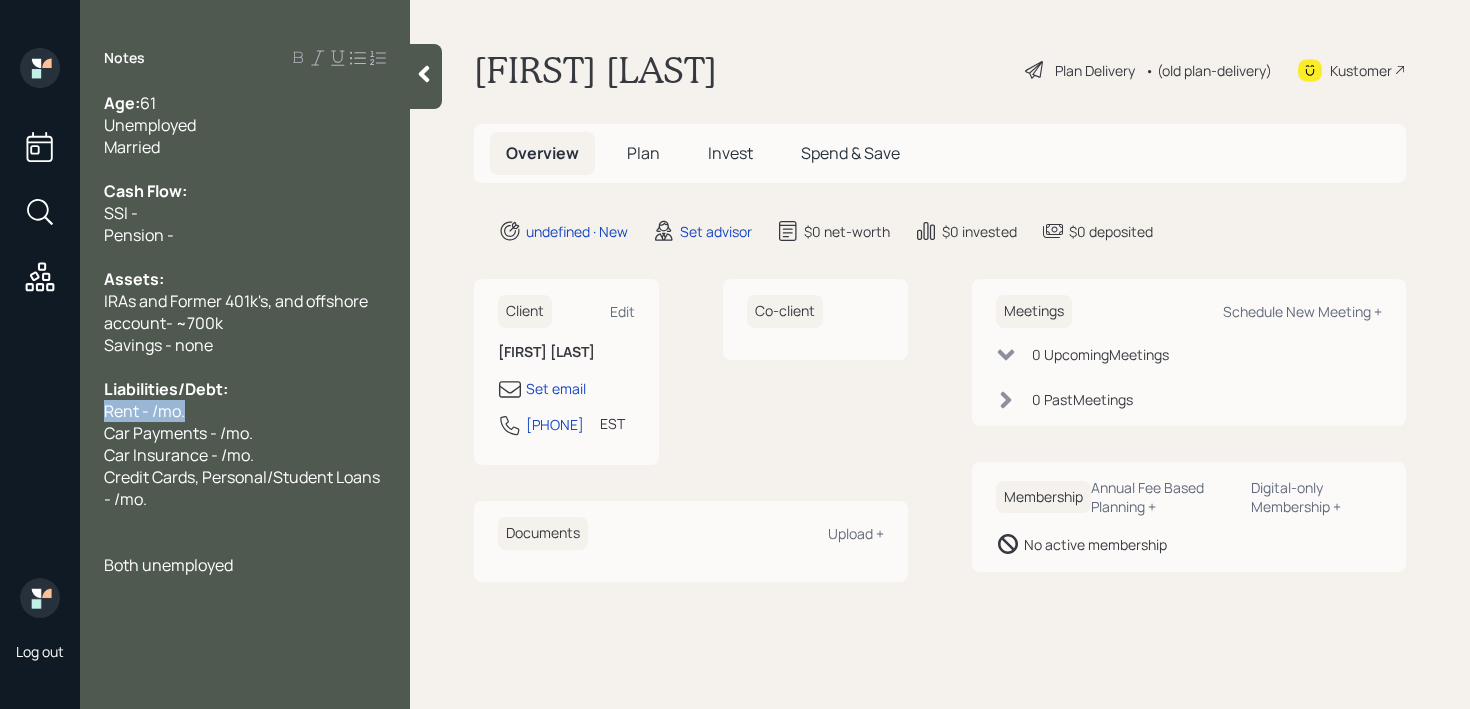 drag, startPoint x: 246, startPoint y: 406, endPoint x: 19, endPoint y: 406, distance: 227 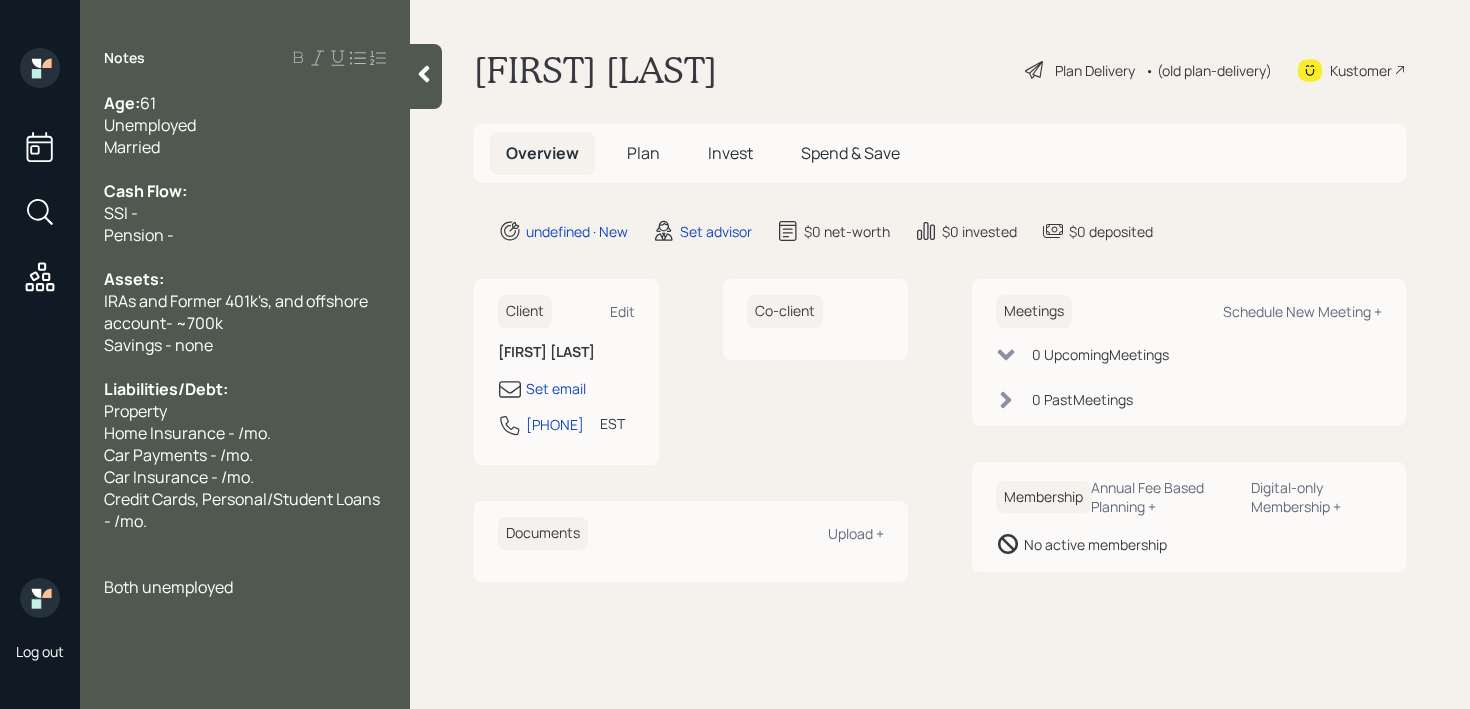 click on "Property" at bounding box center [245, 411] 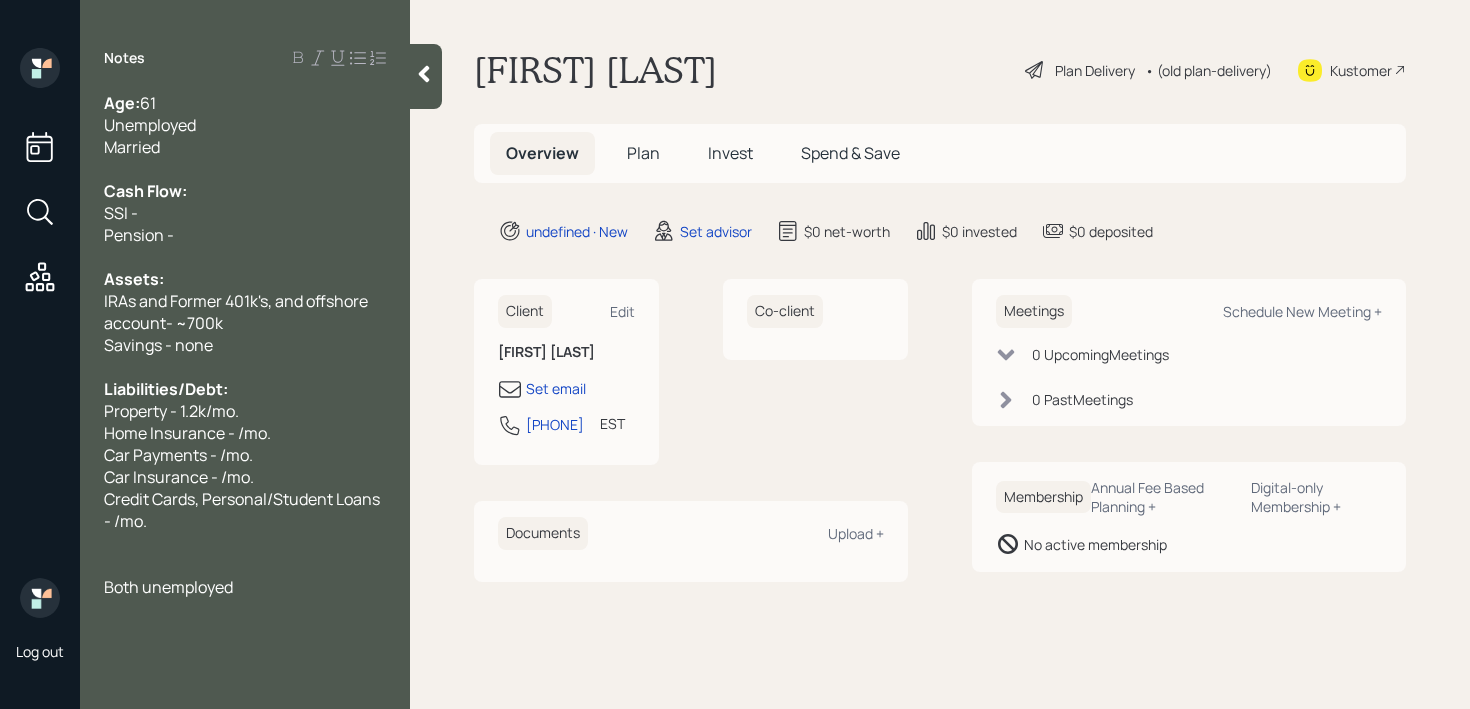 click on "Property - 1.2k/mo." at bounding box center (245, 411) 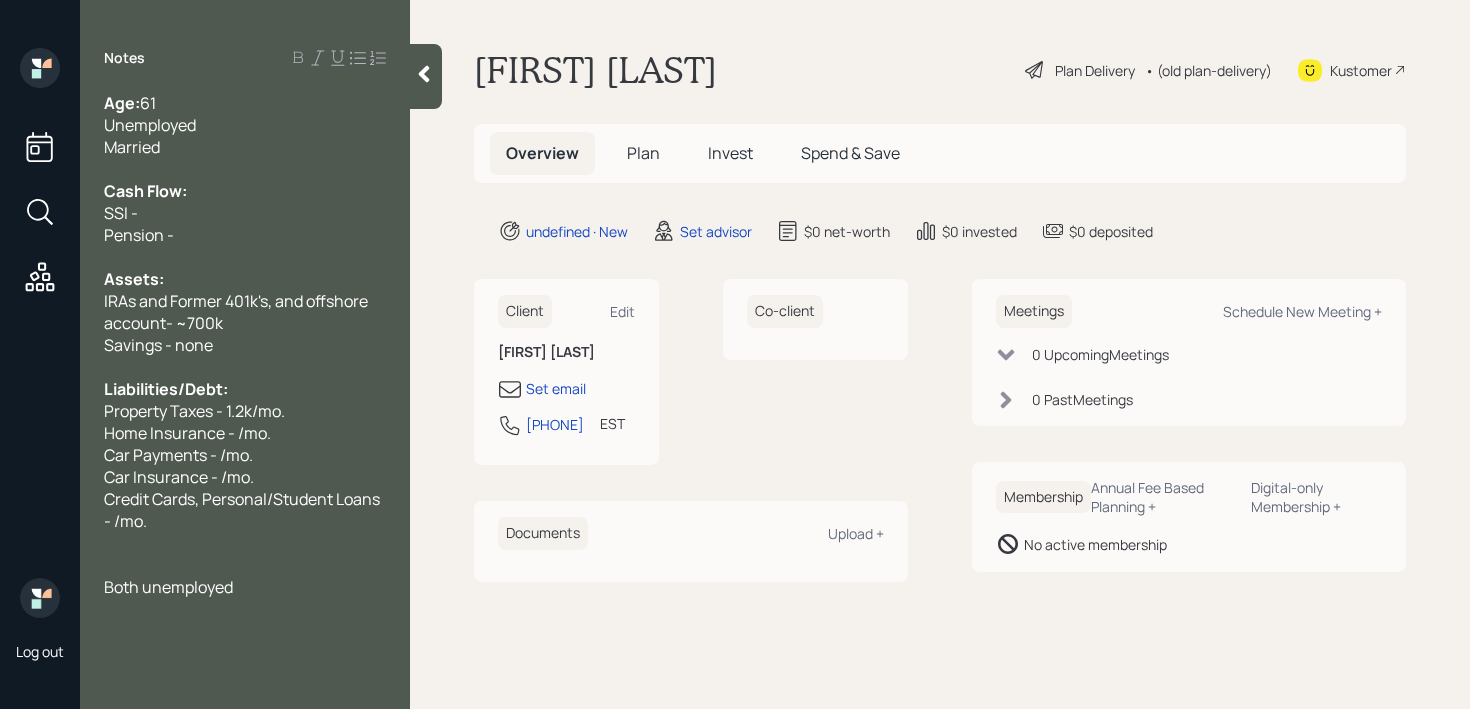 click on "Home Insurance - /mo." at bounding box center (245, 433) 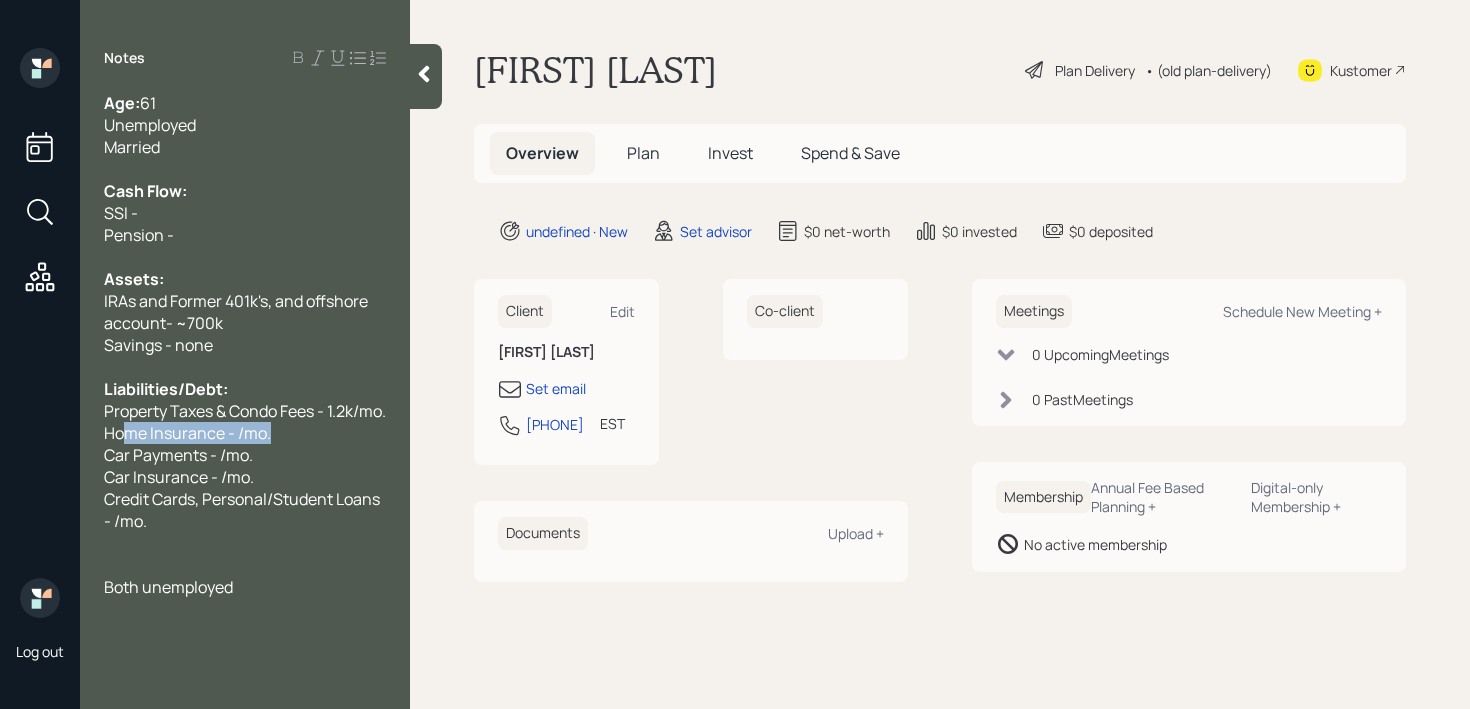 drag, startPoint x: 286, startPoint y: 456, endPoint x: 59, endPoint y: 456, distance: 227 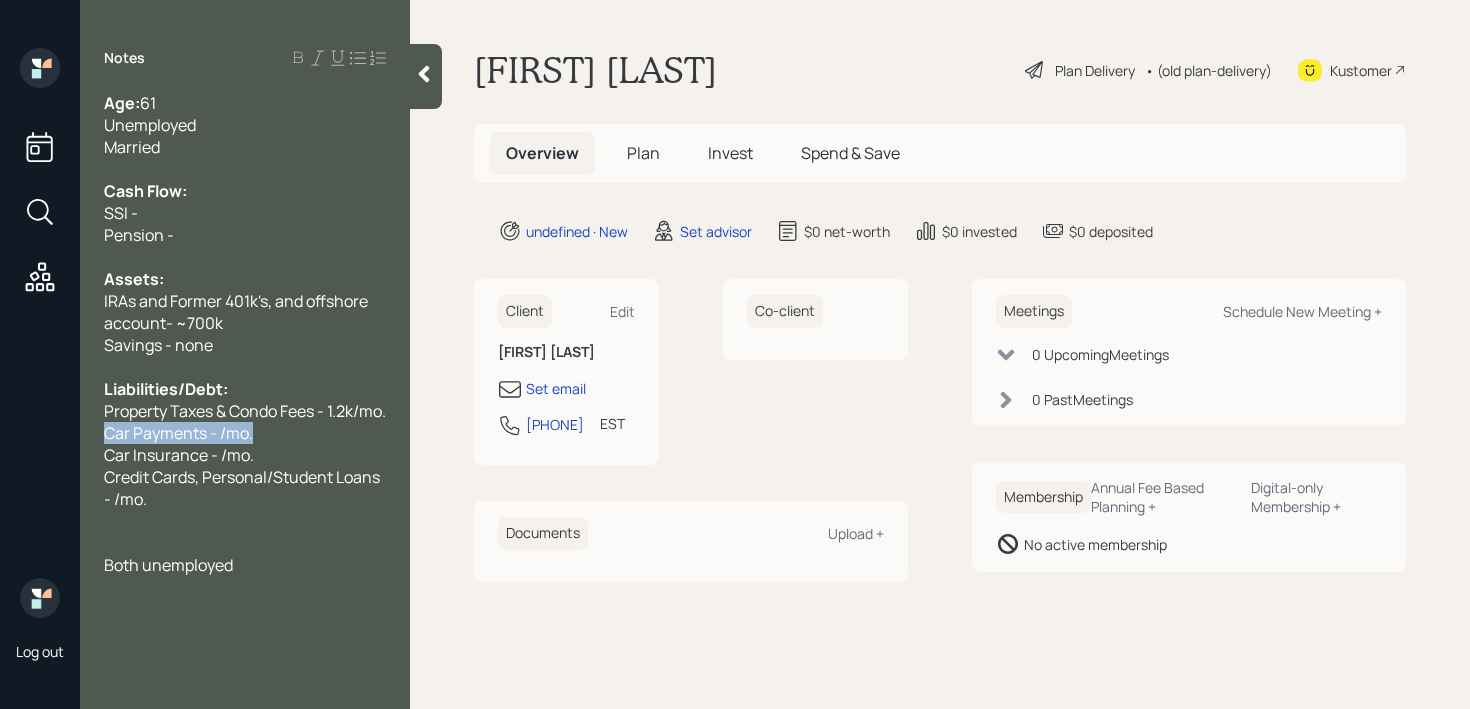 drag, startPoint x: 274, startPoint y: 460, endPoint x: 0, endPoint y: 460, distance: 274 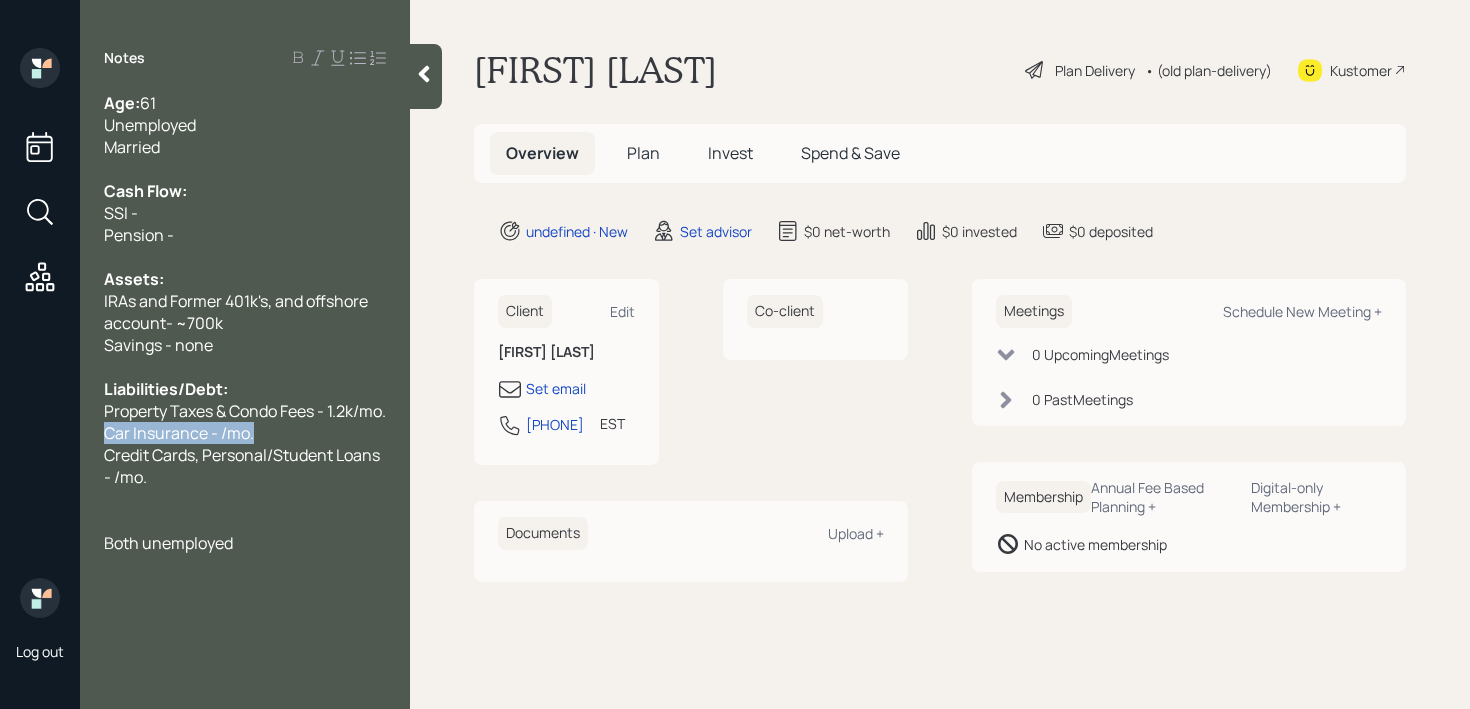 drag, startPoint x: 289, startPoint y: 454, endPoint x: 0, endPoint y: 454, distance: 289 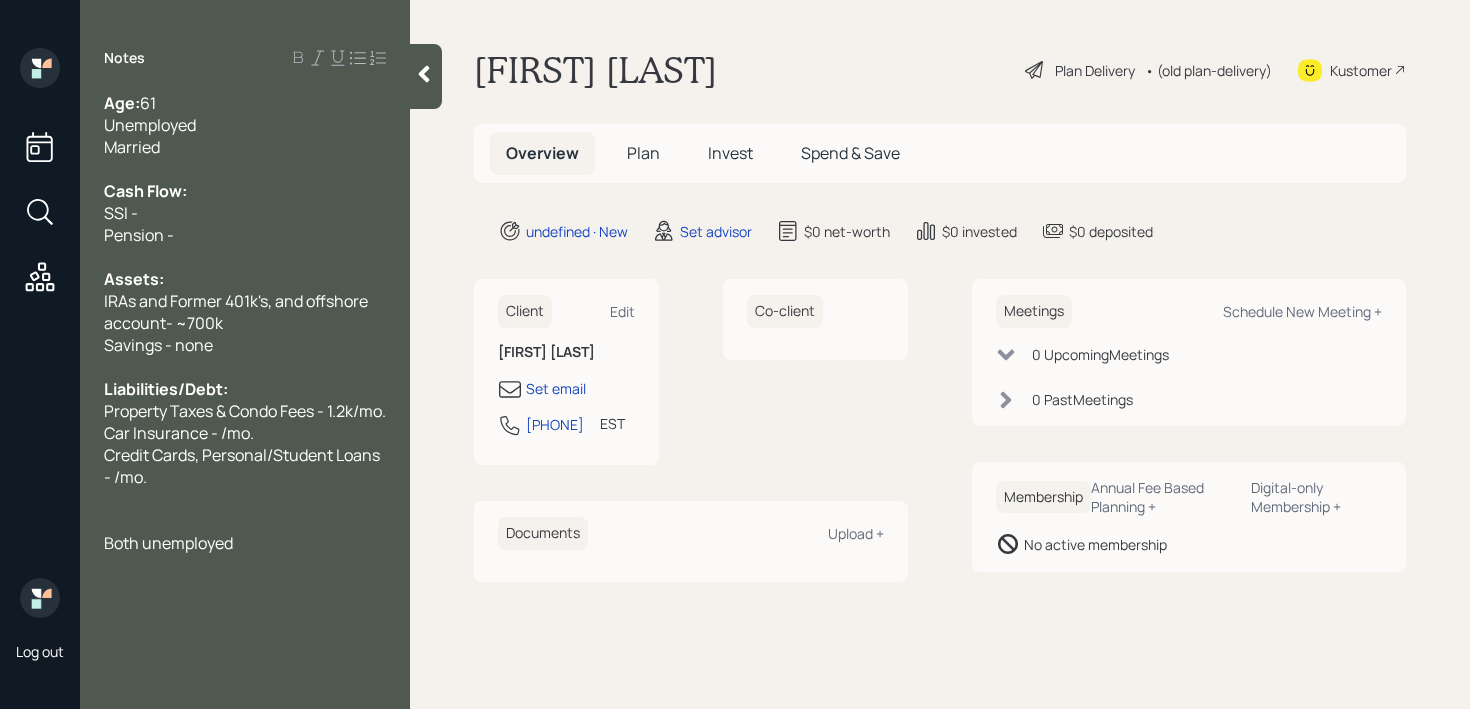 click on "Credit Cards, Personal/Student Loans - /mo." at bounding box center [243, 466] 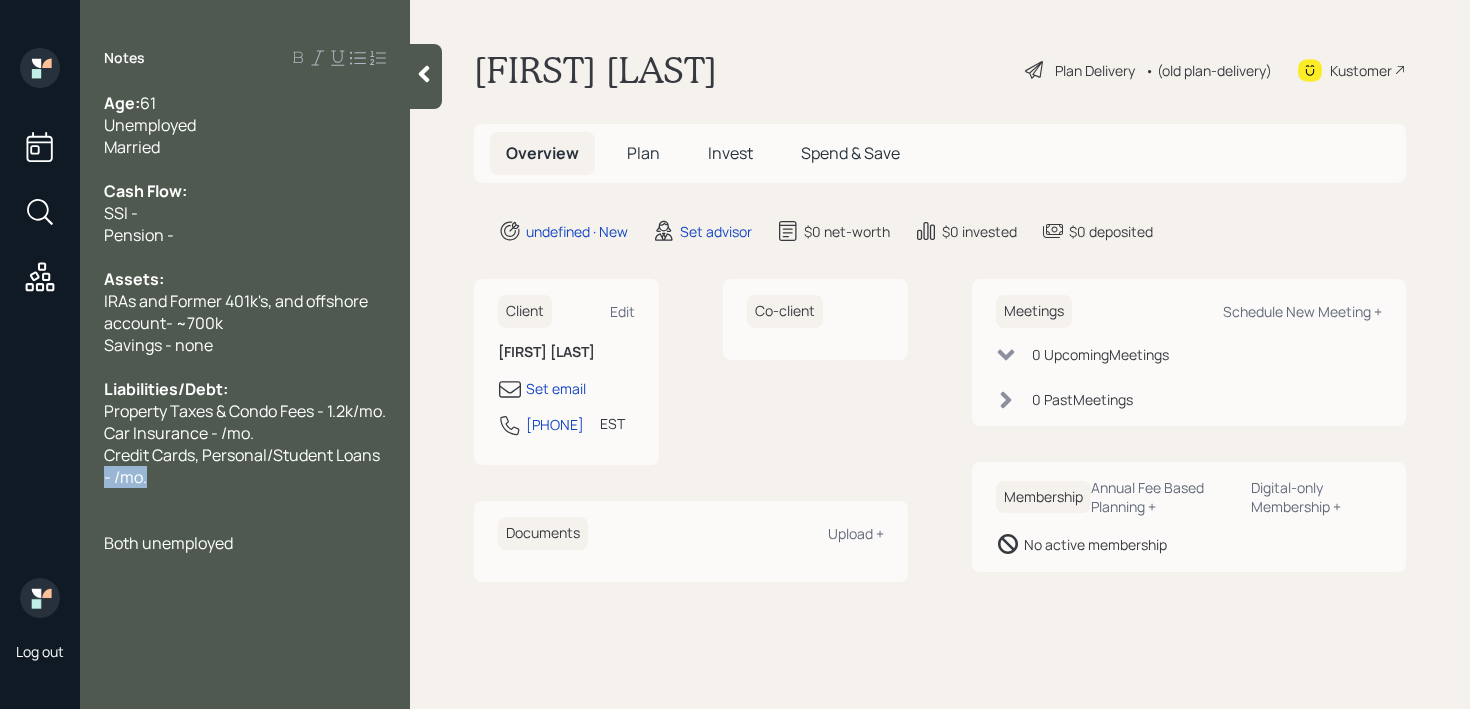 drag, startPoint x: 258, startPoint y: 501, endPoint x: 49, endPoint y: 488, distance: 209.40392 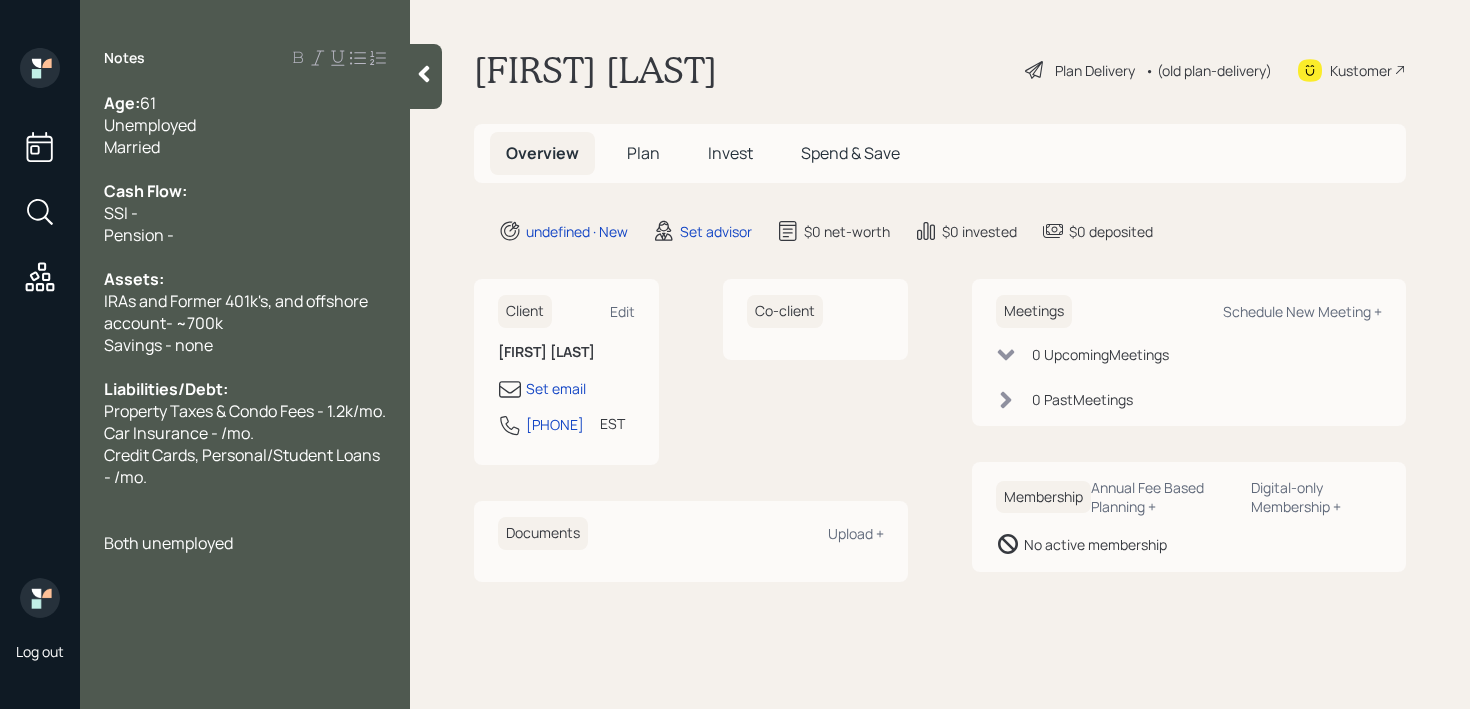 click on "Credit Cards, Personal/Student Loans - /mo." at bounding box center [243, 466] 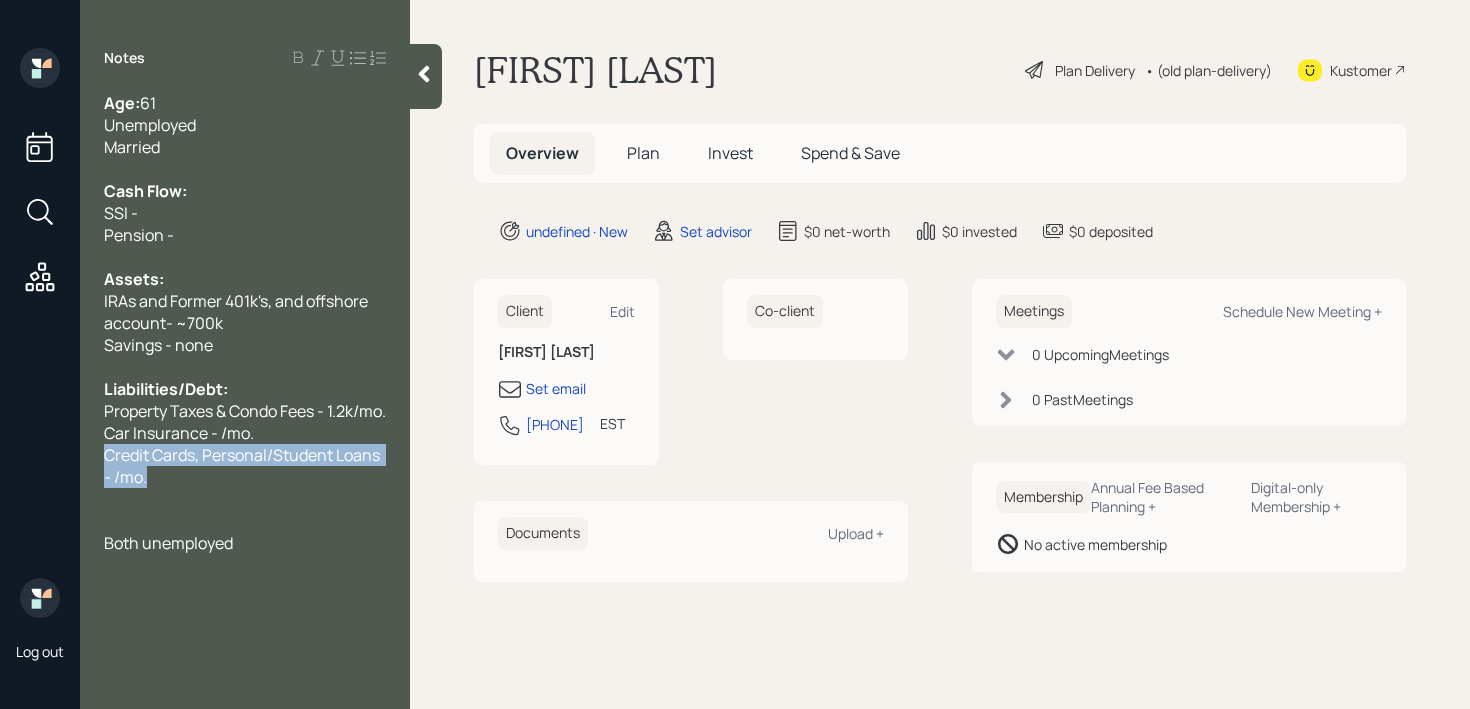 drag, startPoint x: 160, startPoint y: 495, endPoint x: 54, endPoint y: 477, distance: 107.51744 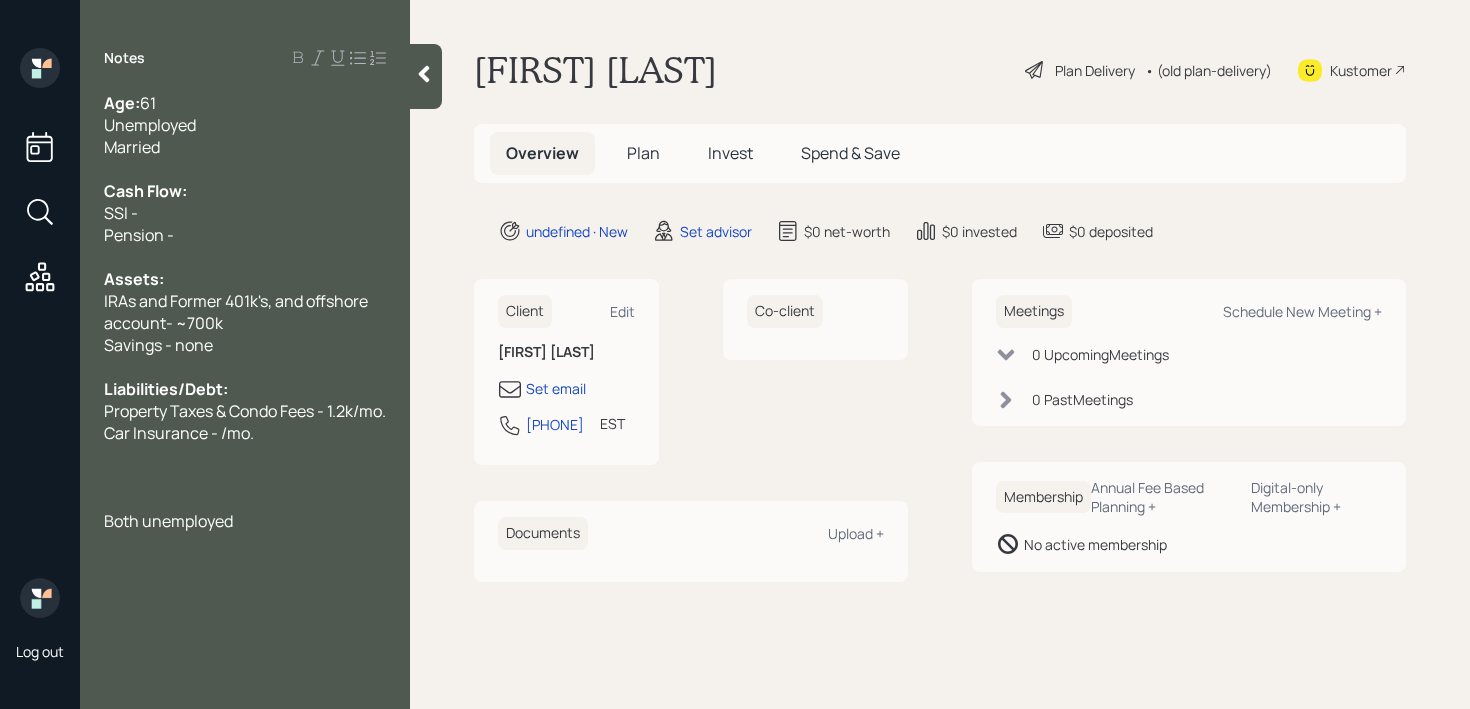 click on "Car Insurance - /mo." at bounding box center [245, 433] 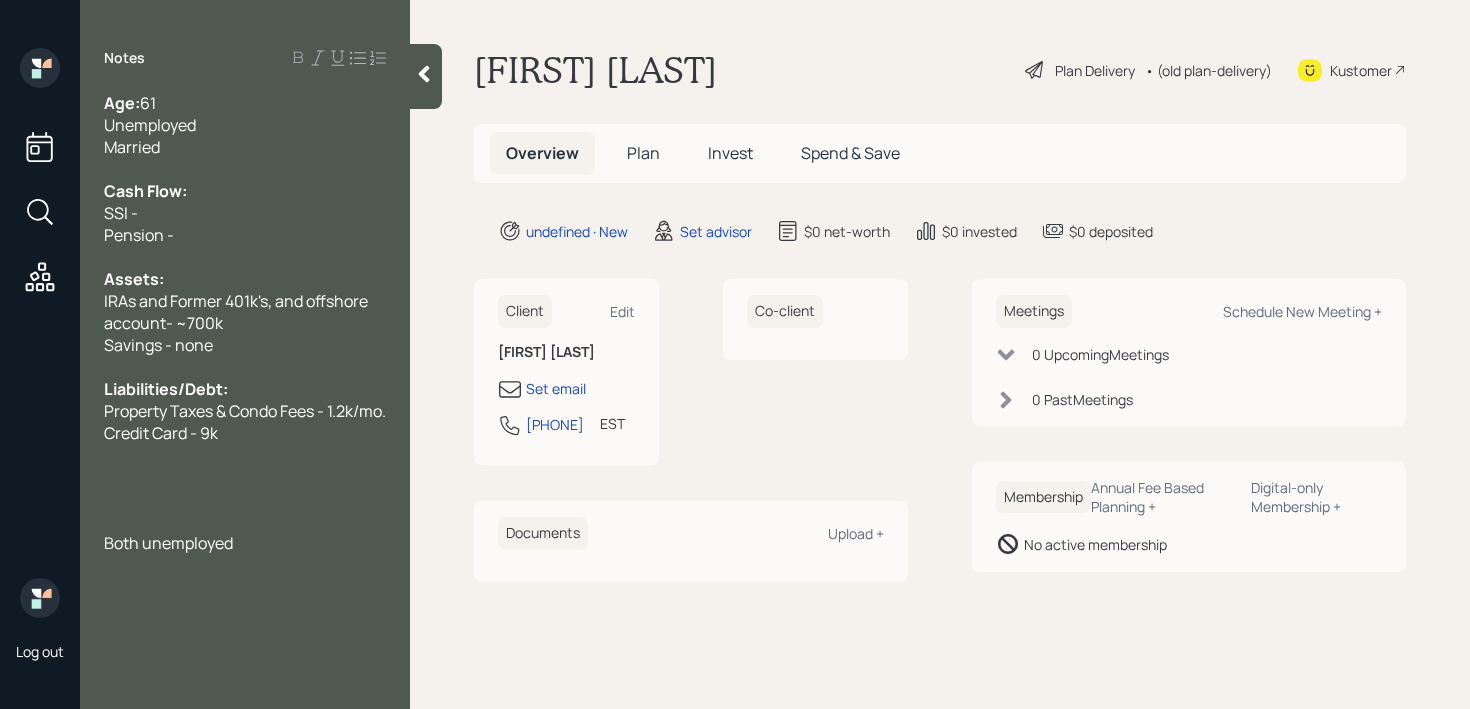 click on "Credit Card - 9k" at bounding box center [245, 433] 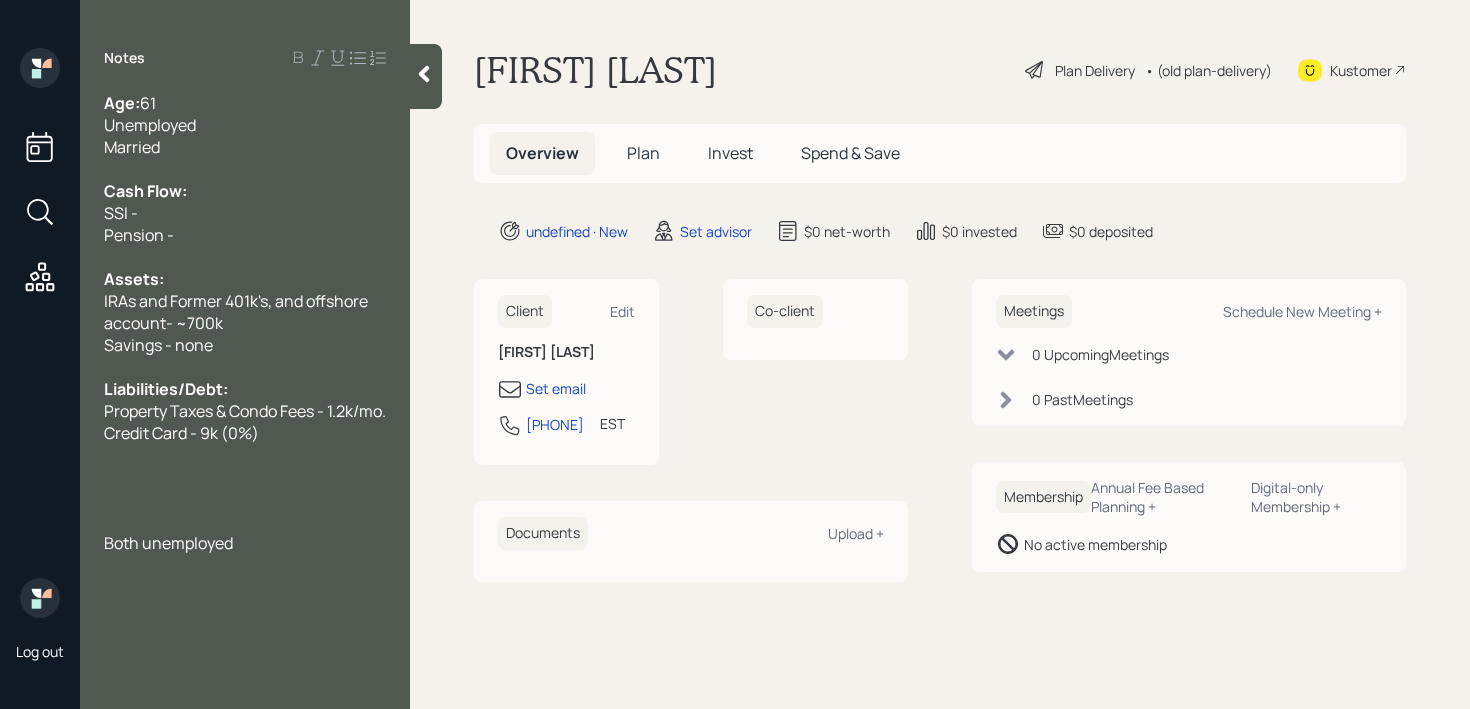 click on "Credit Card - 9k (0%)" at bounding box center (245, 433) 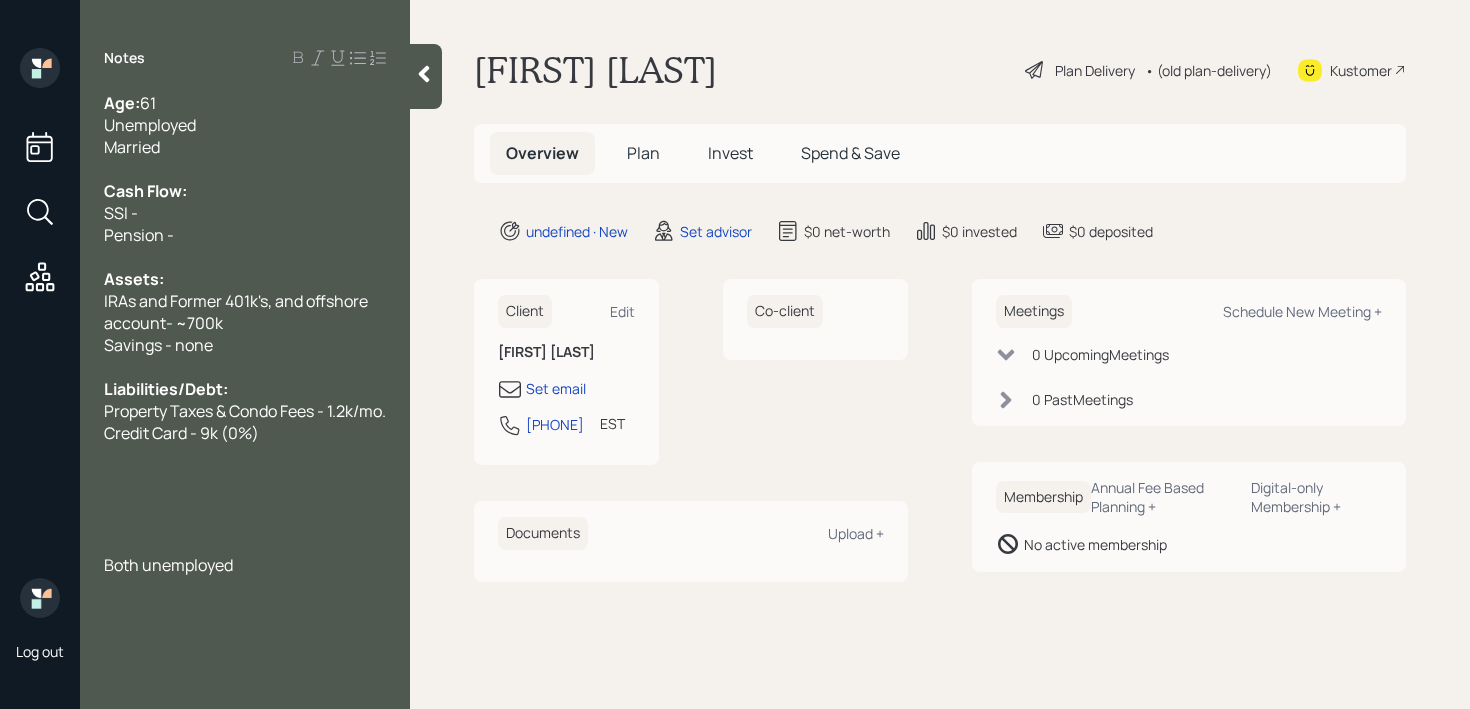 click on "Credit Card - 9k (0%)" at bounding box center [181, 433] 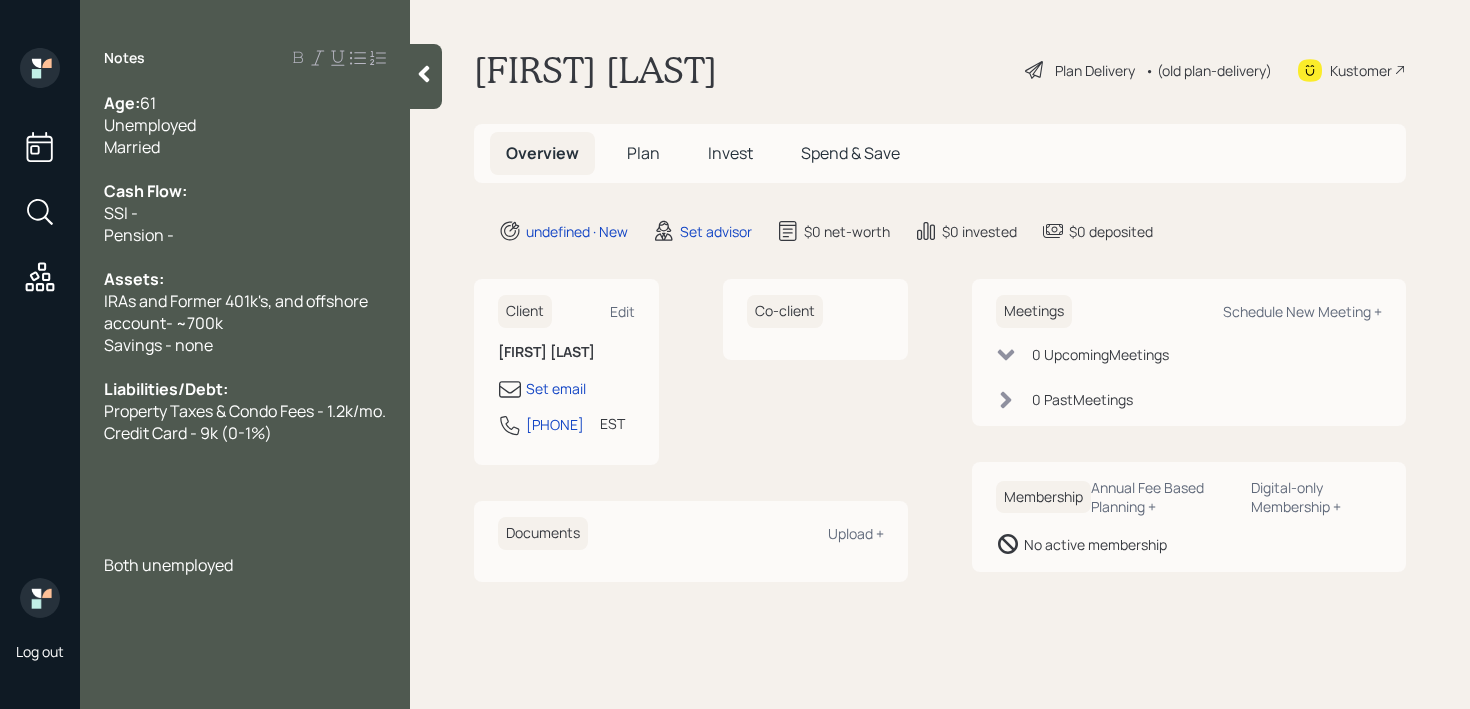click on "Credit Card - 9k (0-1%)" at bounding box center (245, 433) 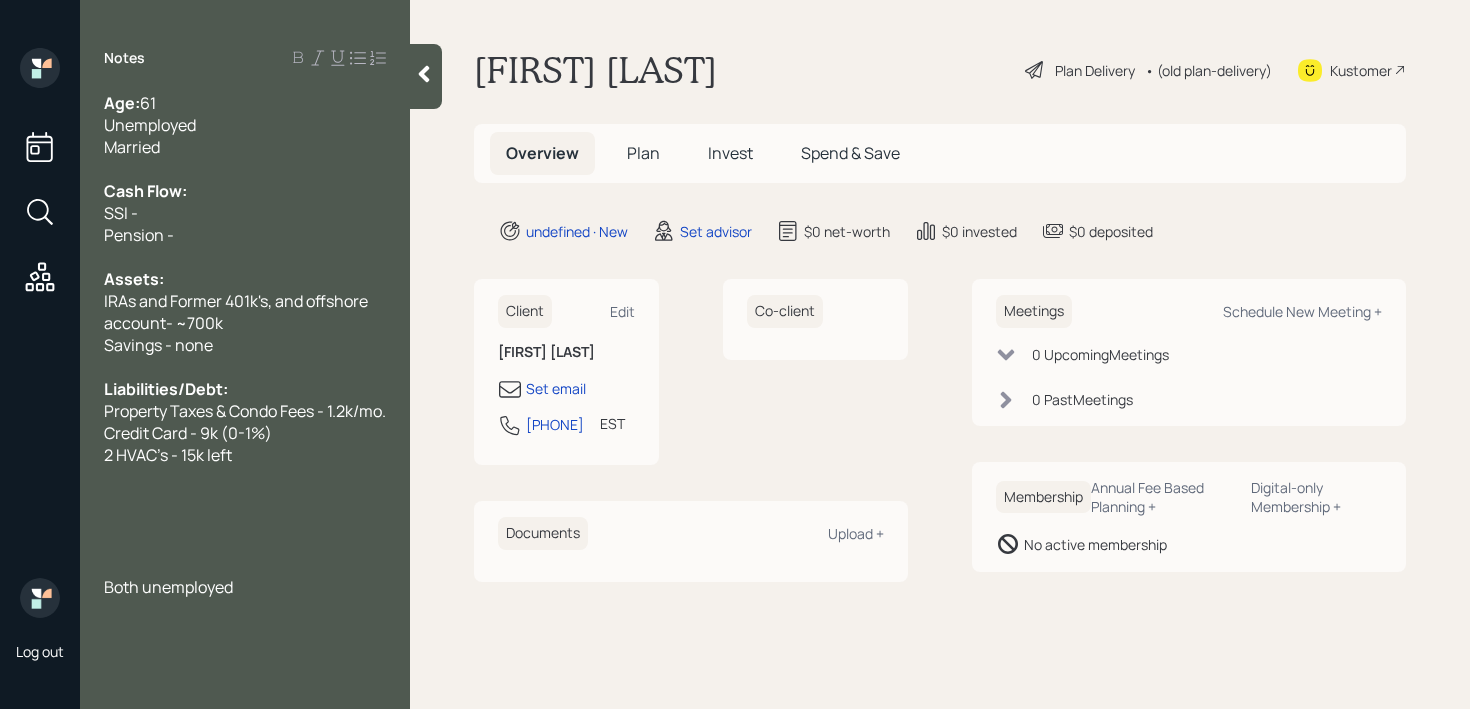 click on "Credit Card - 9k (0-1%)" at bounding box center (245, 433) 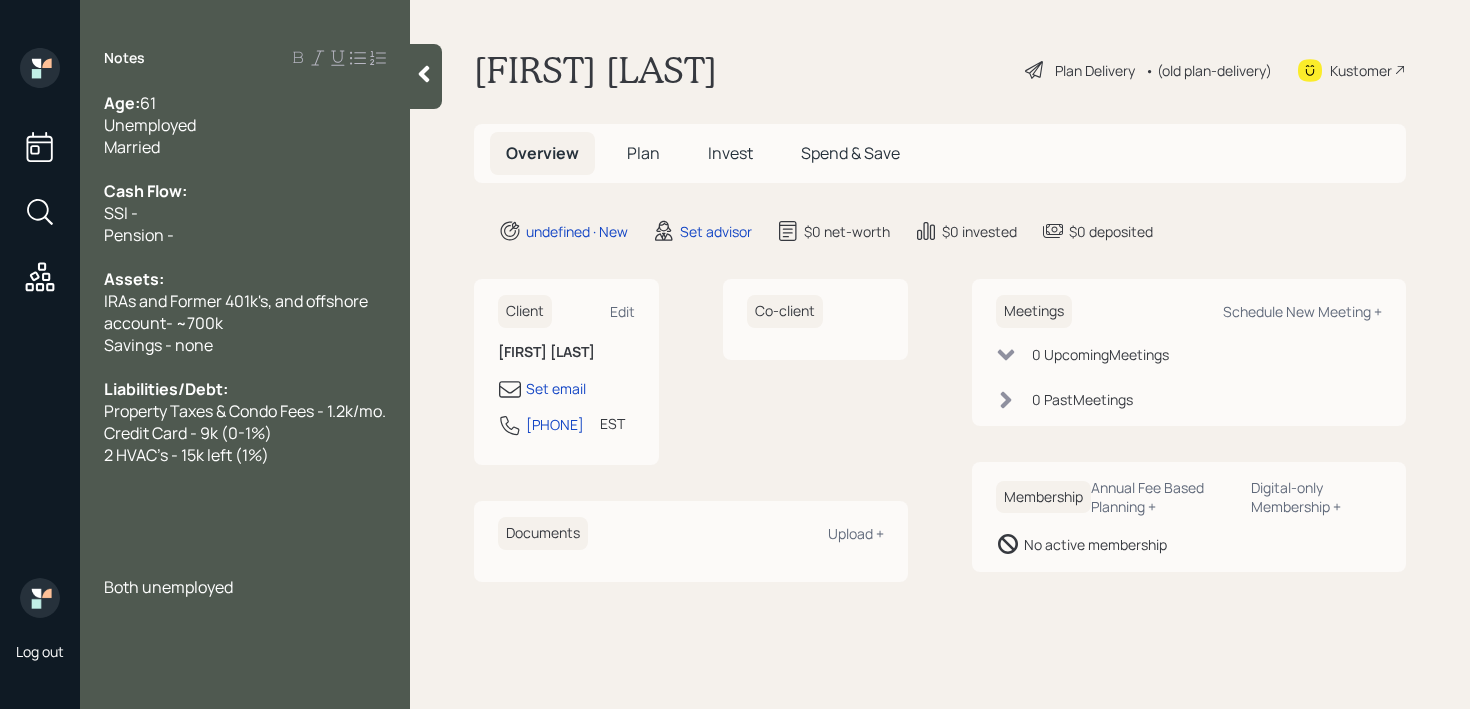 click on "2 HVAC's - 15k left (1%)" at bounding box center (245, 455) 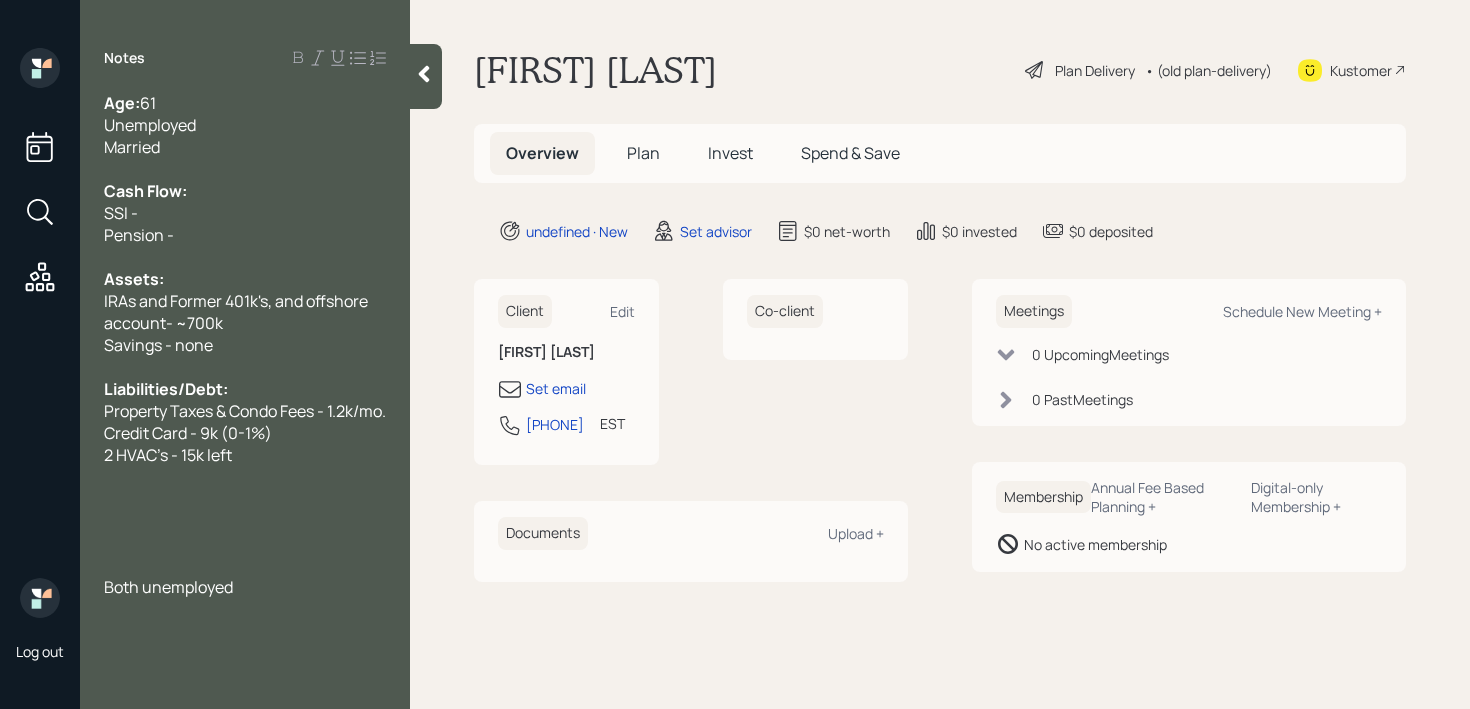 click on "Property Taxes & Condo Fees - 1.2k/mo." at bounding box center (245, 411) 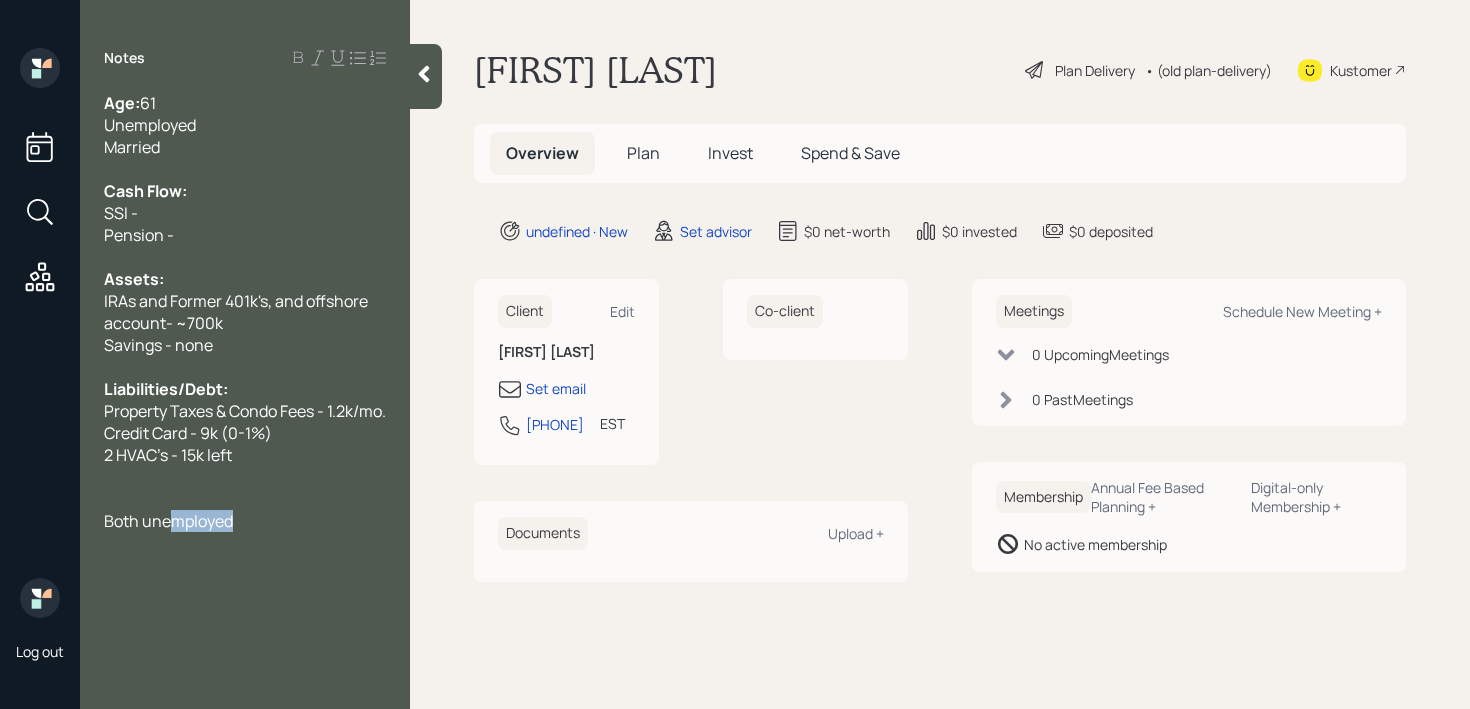 drag, startPoint x: 247, startPoint y: 540, endPoint x: 107, endPoint y: 540, distance: 140 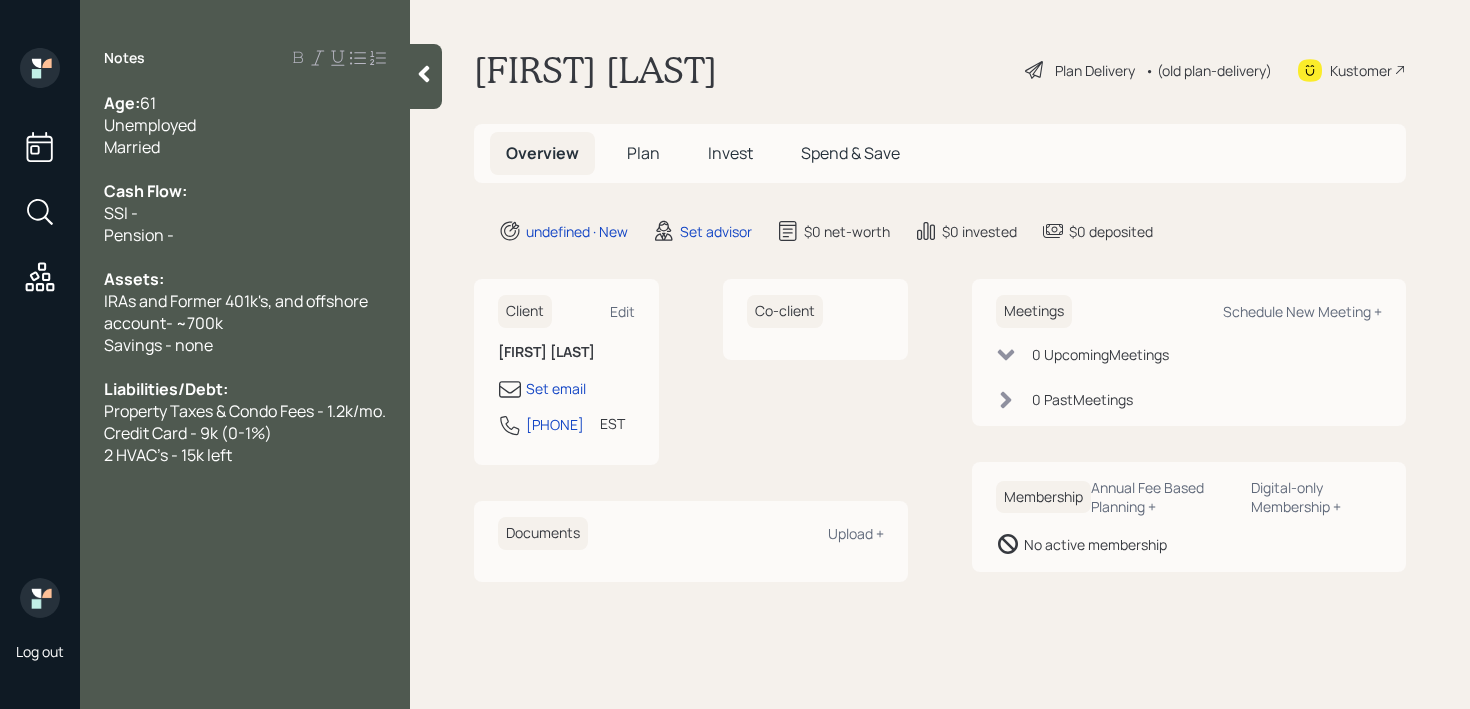 click on "SSI -" at bounding box center (245, 213) 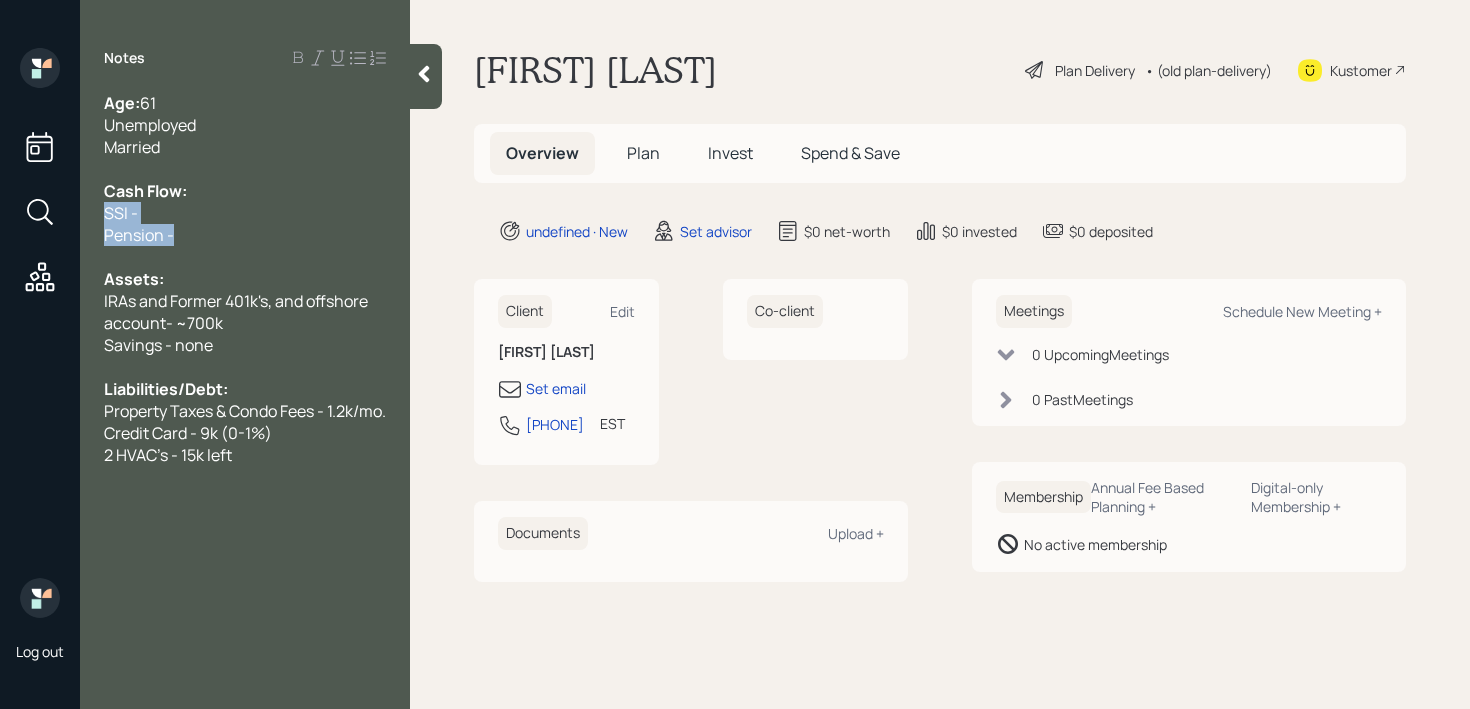 drag, startPoint x: 200, startPoint y: 229, endPoint x: 69, endPoint y: 209, distance: 132.51793 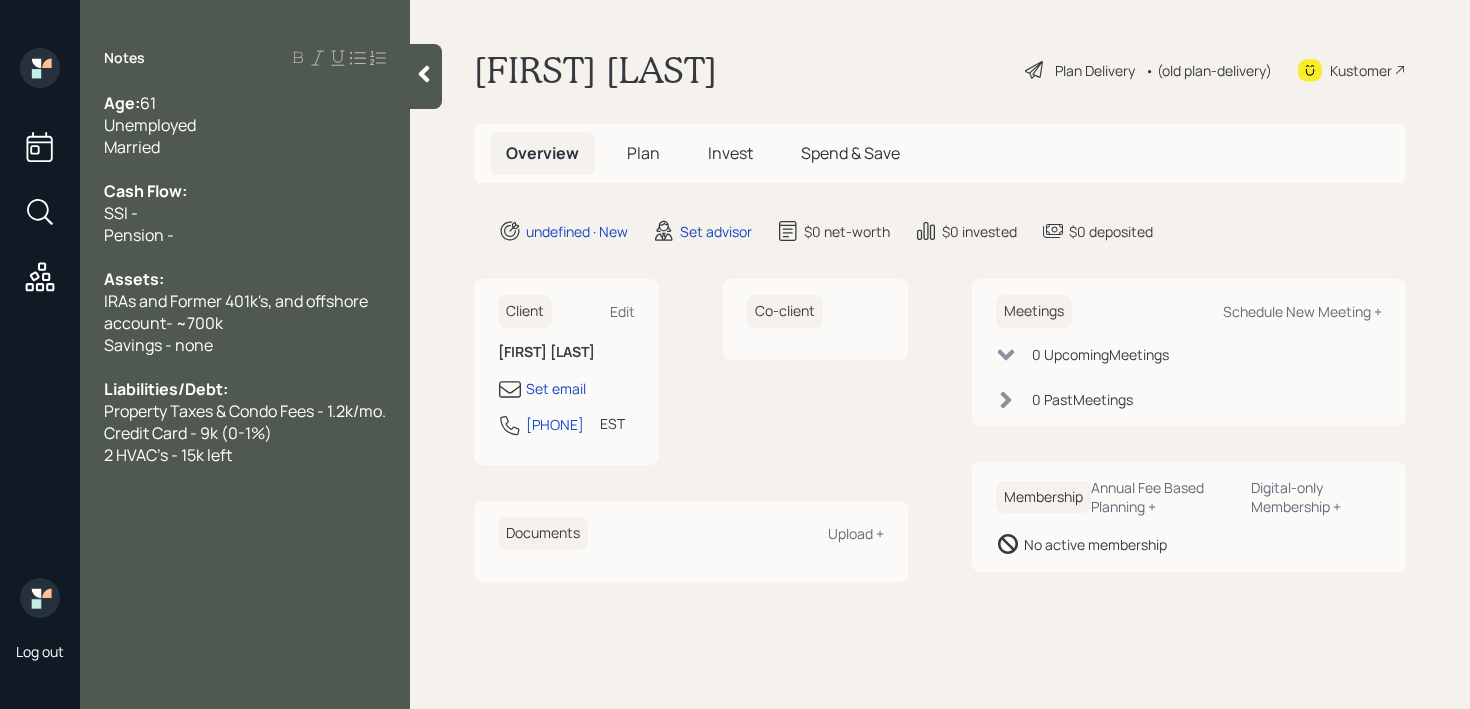 click on "Married" at bounding box center [245, 147] 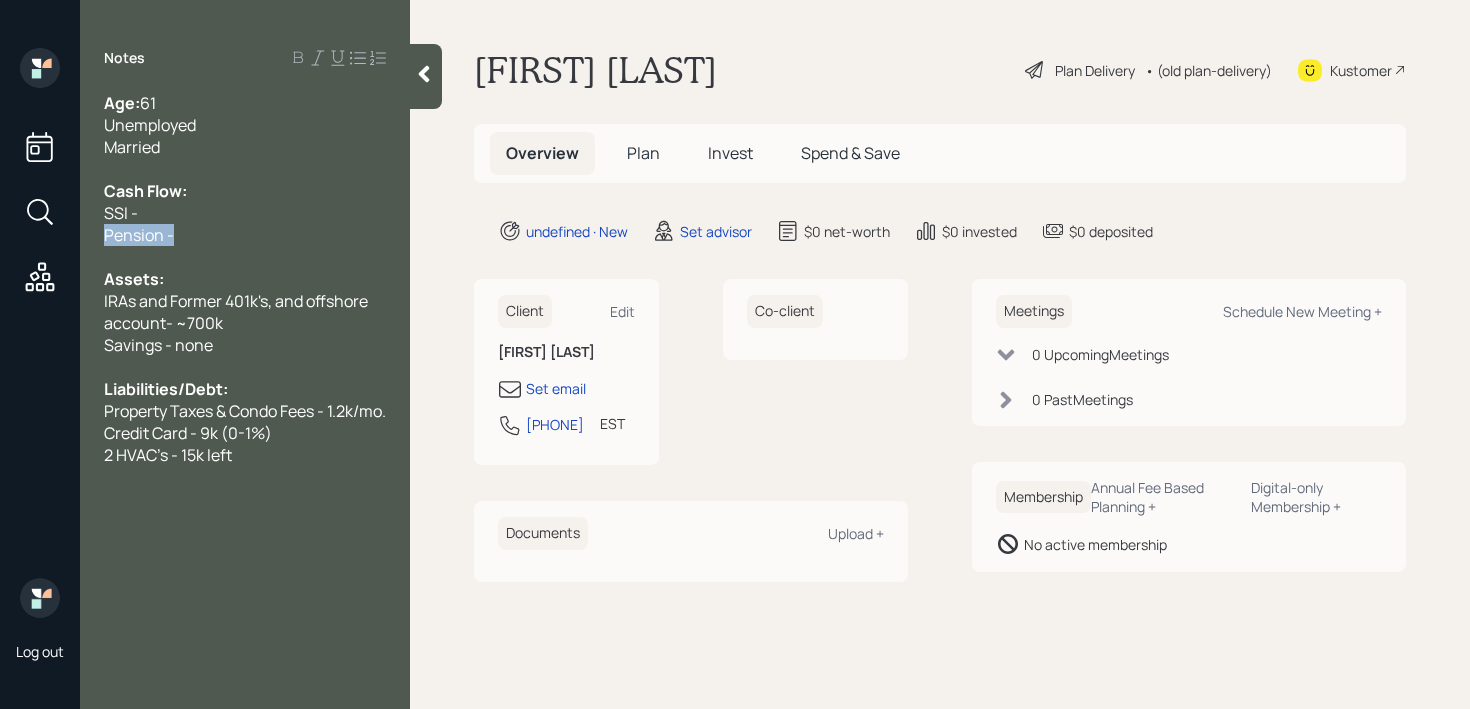 drag, startPoint x: 204, startPoint y: 237, endPoint x: 115, endPoint y: 233, distance: 89.08984 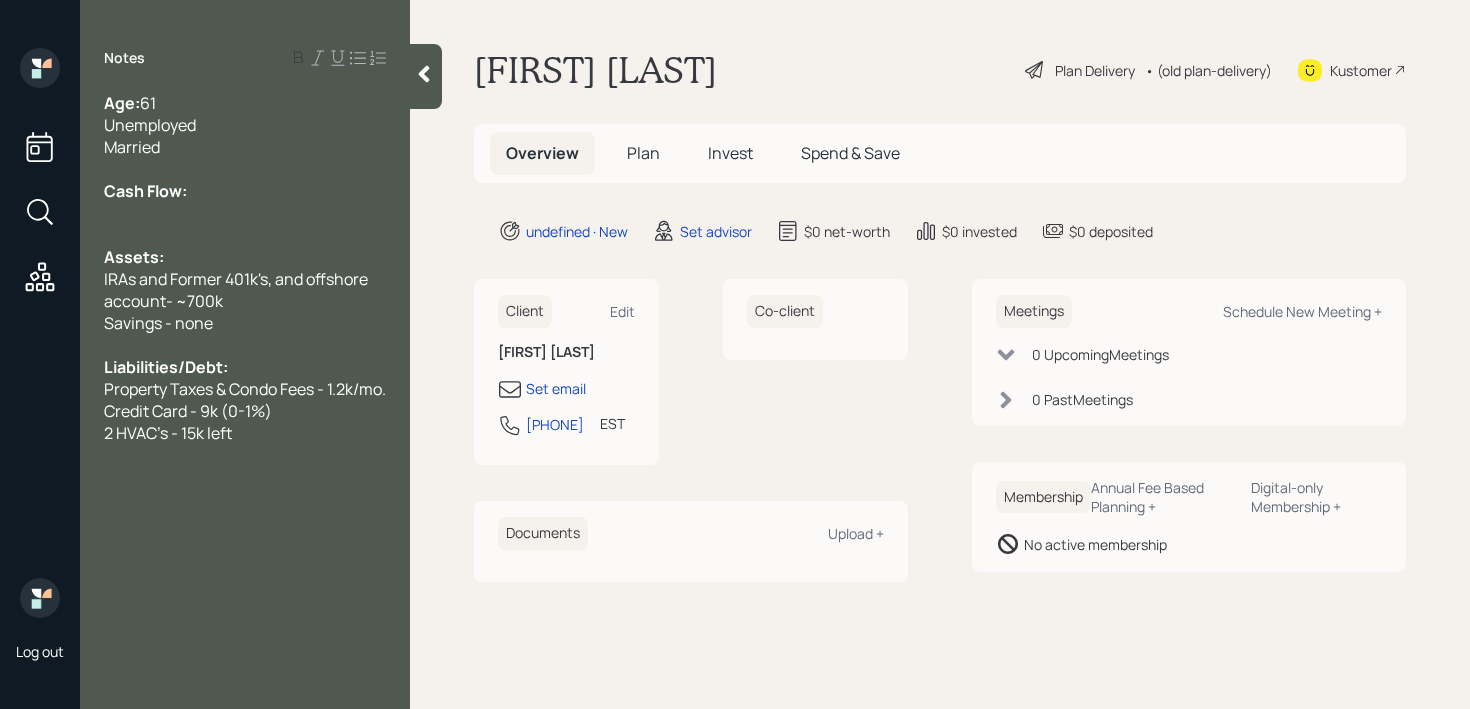click on "2 HVAC's - 15k left" at bounding box center [245, 433] 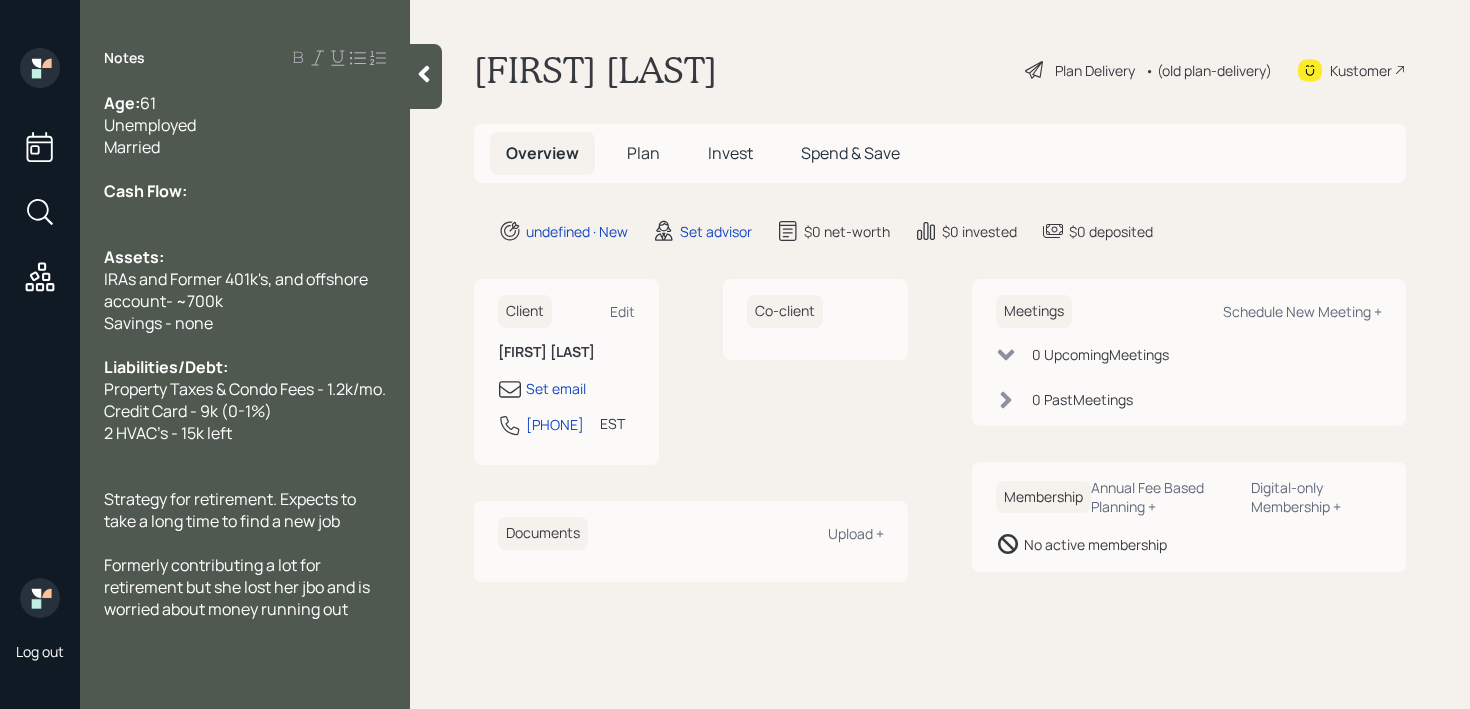 click on "Formerly contributing a lot for retirement but she lost her jbo and is worried about money running out" at bounding box center [238, 587] 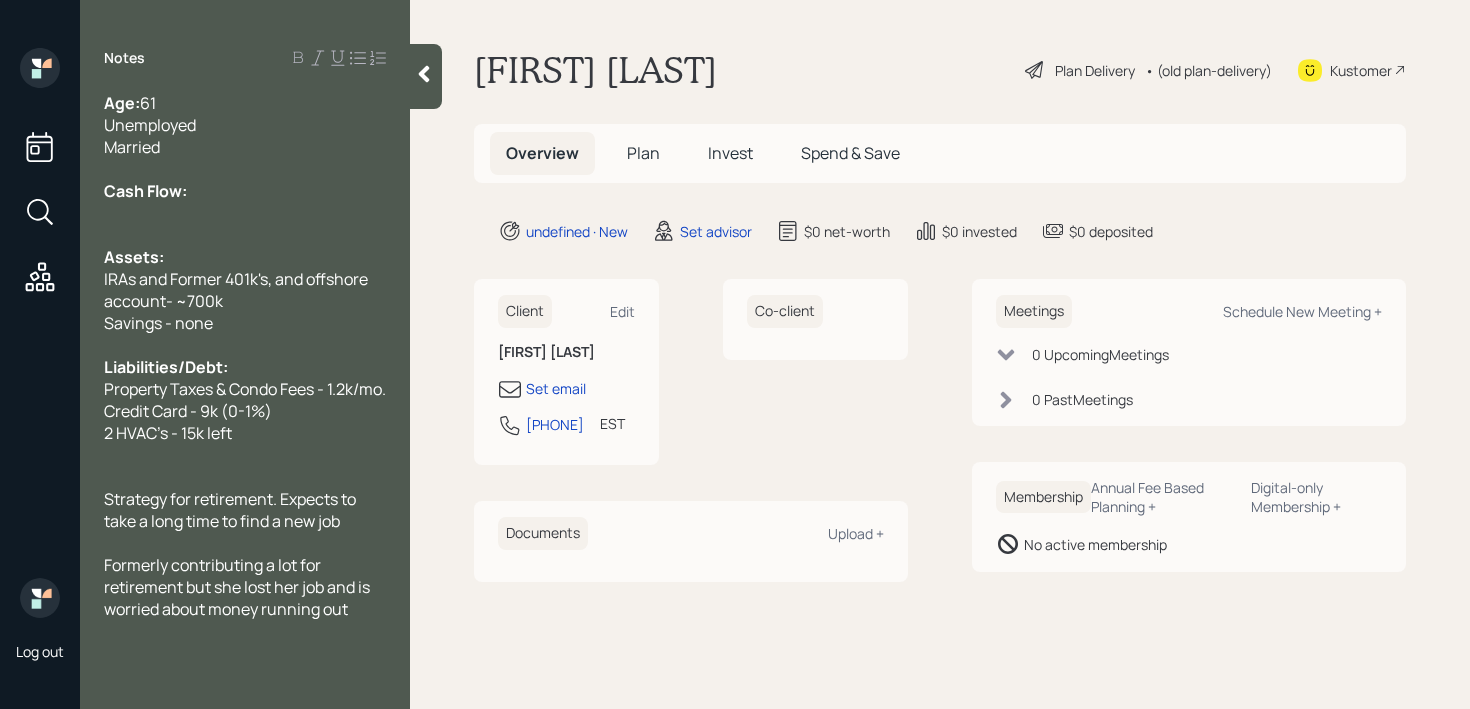 click on "Formerly contributing a lot for retirement but she lost her job and is worried about money running out" at bounding box center [245, 587] 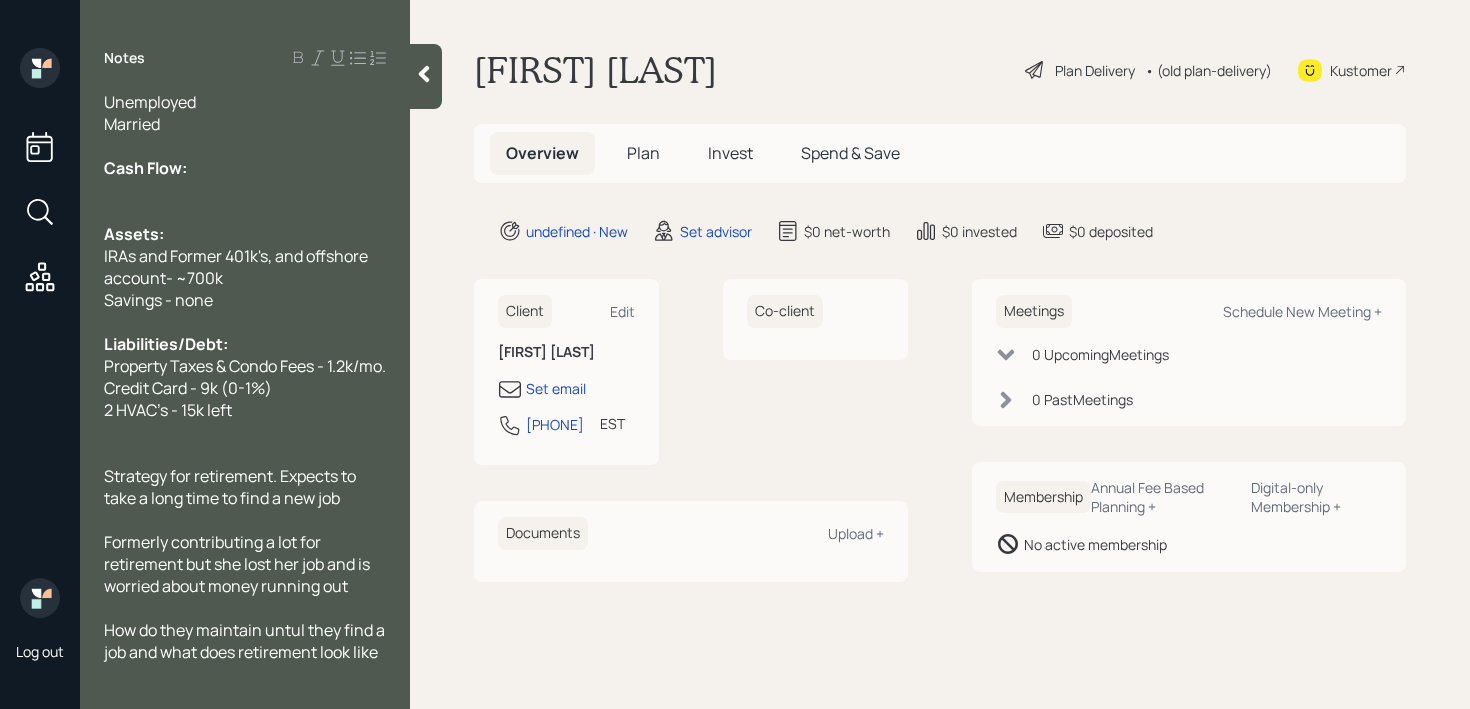 scroll, scrollTop: 45, scrollLeft: 0, axis: vertical 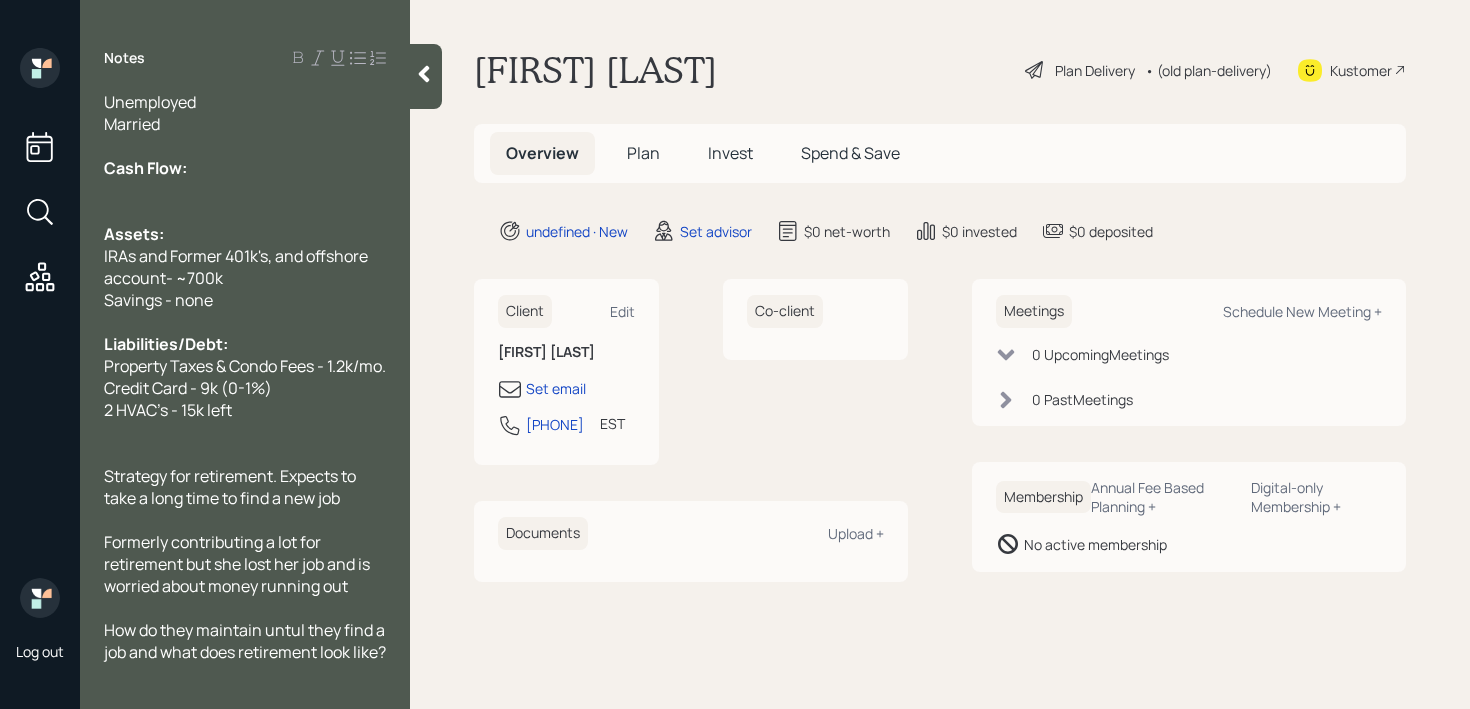 click on "How do they maintain untul they find a job and what does retirement look like?" at bounding box center (246, 641) 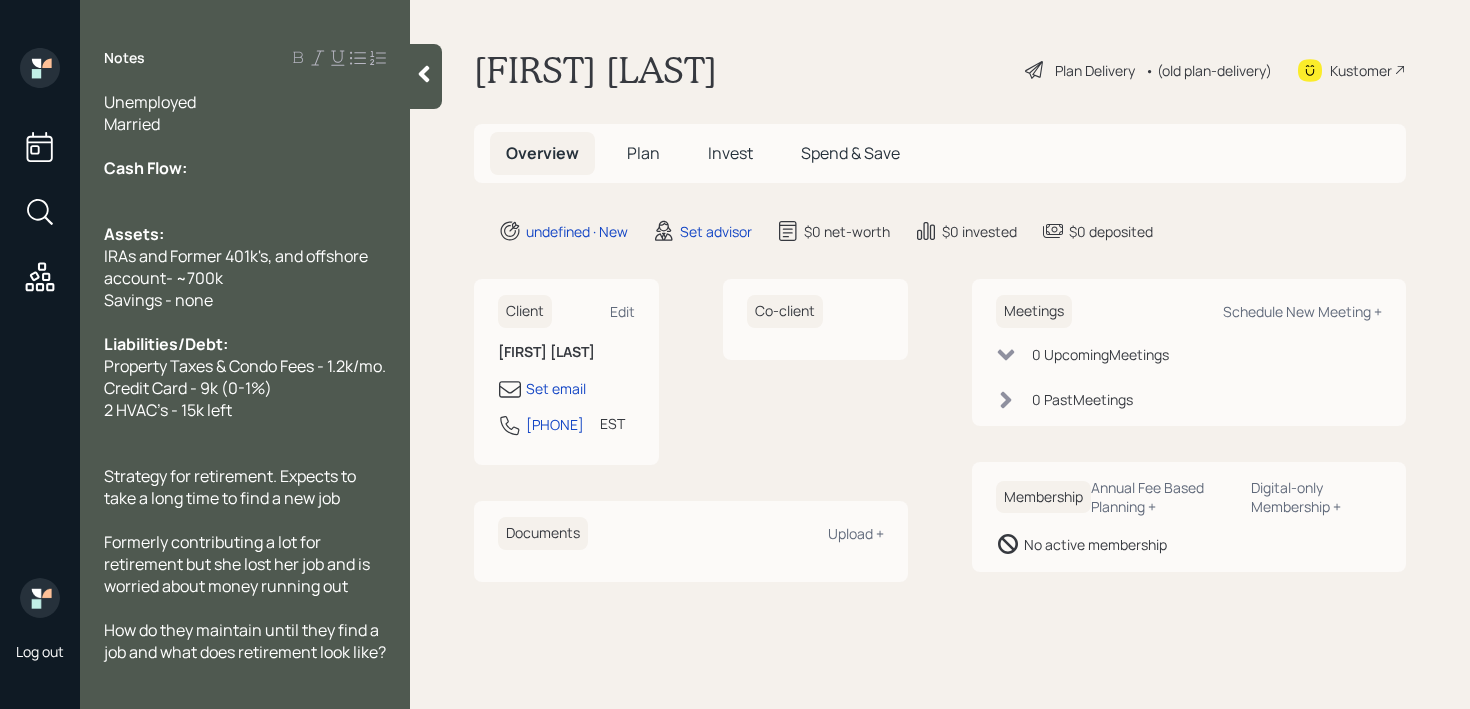 click at bounding box center (245, 190) 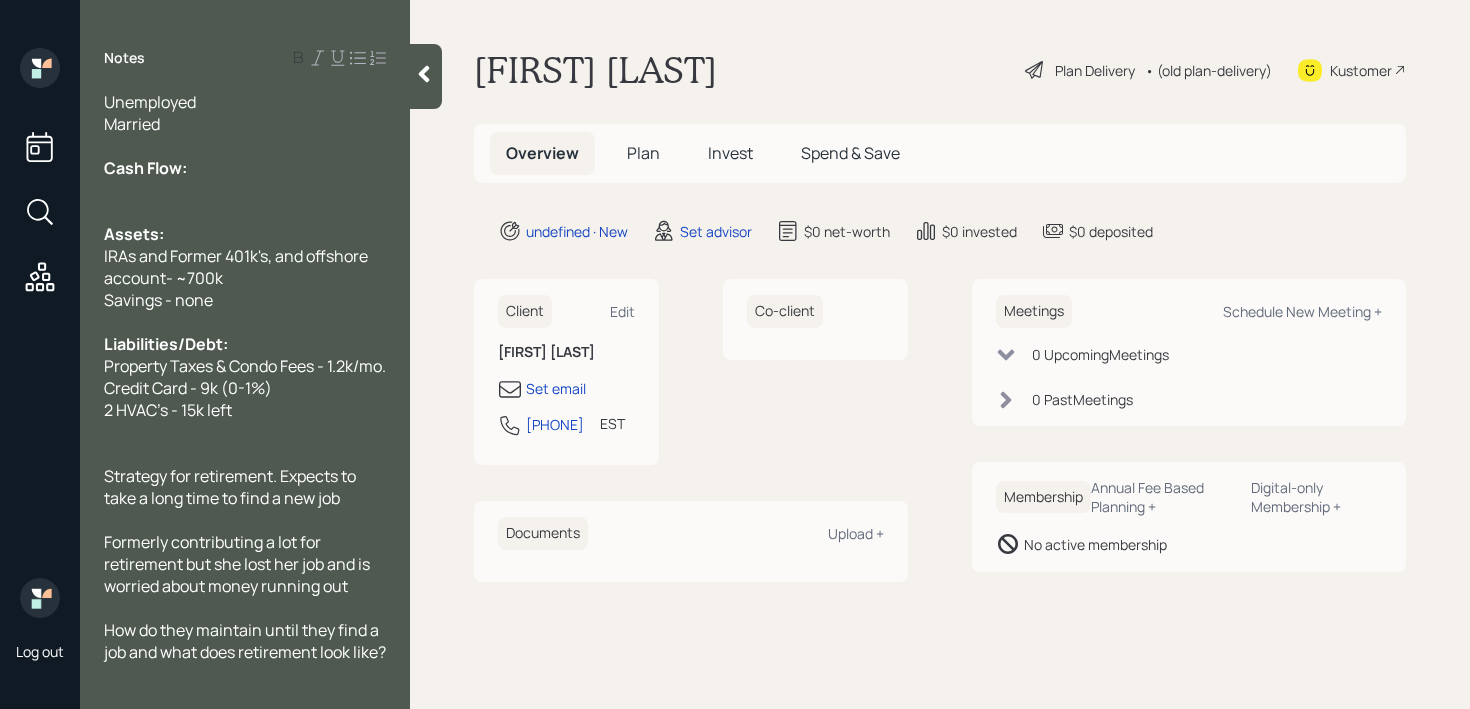 scroll, scrollTop: 45, scrollLeft: 0, axis: vertical 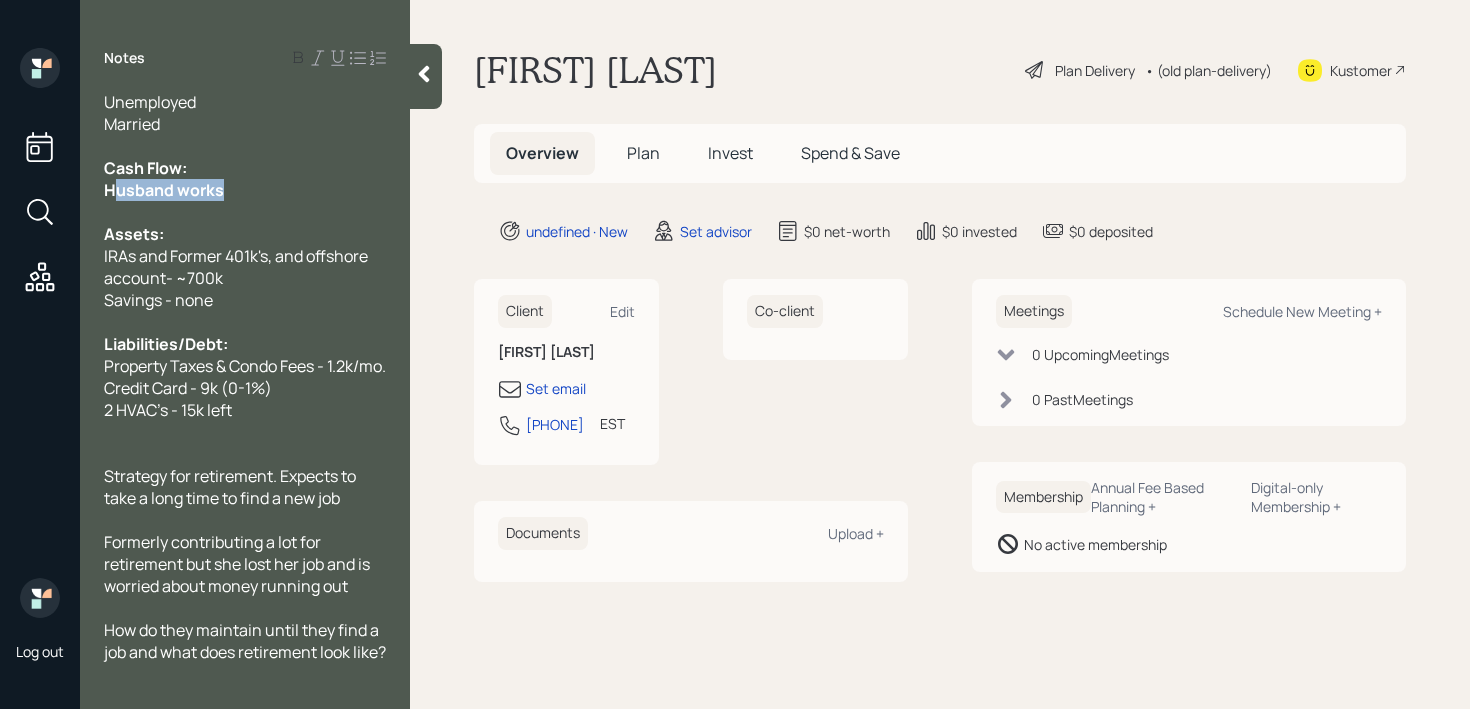 drag, startPoint x: 237, startPoint y: 177, endPoint x: 76, endPoint y: 177, distance: 161 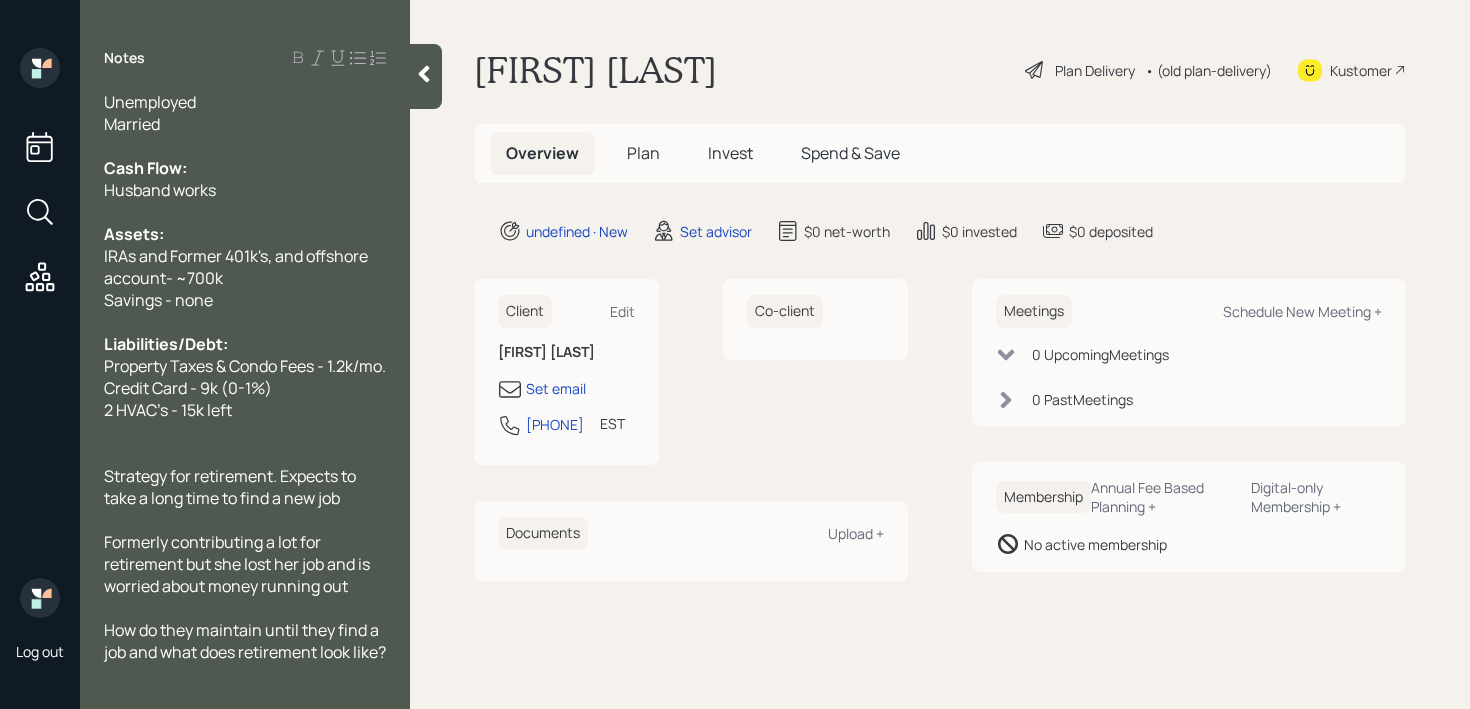 click at bounding box center (245, 432) 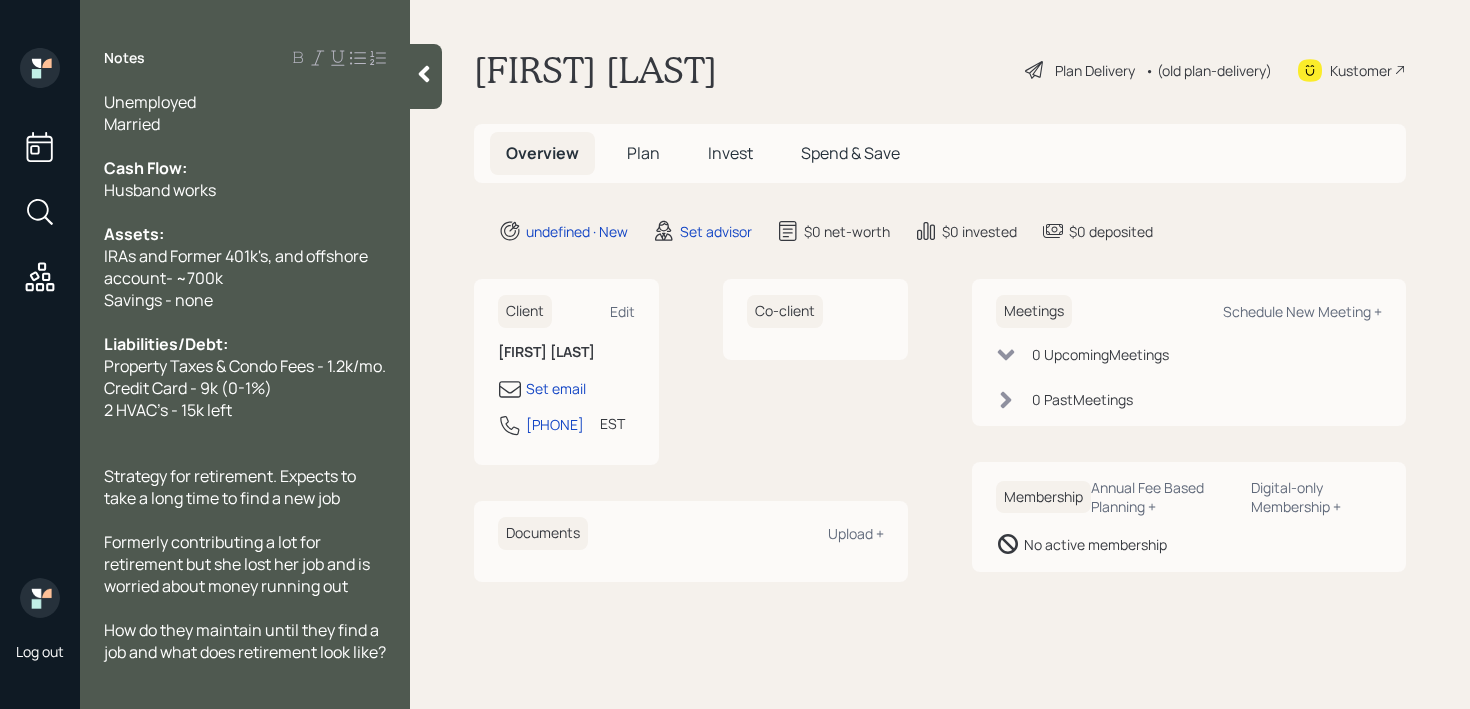 scroll, scrollTop: 0, scrollLeft: 0, axis: both 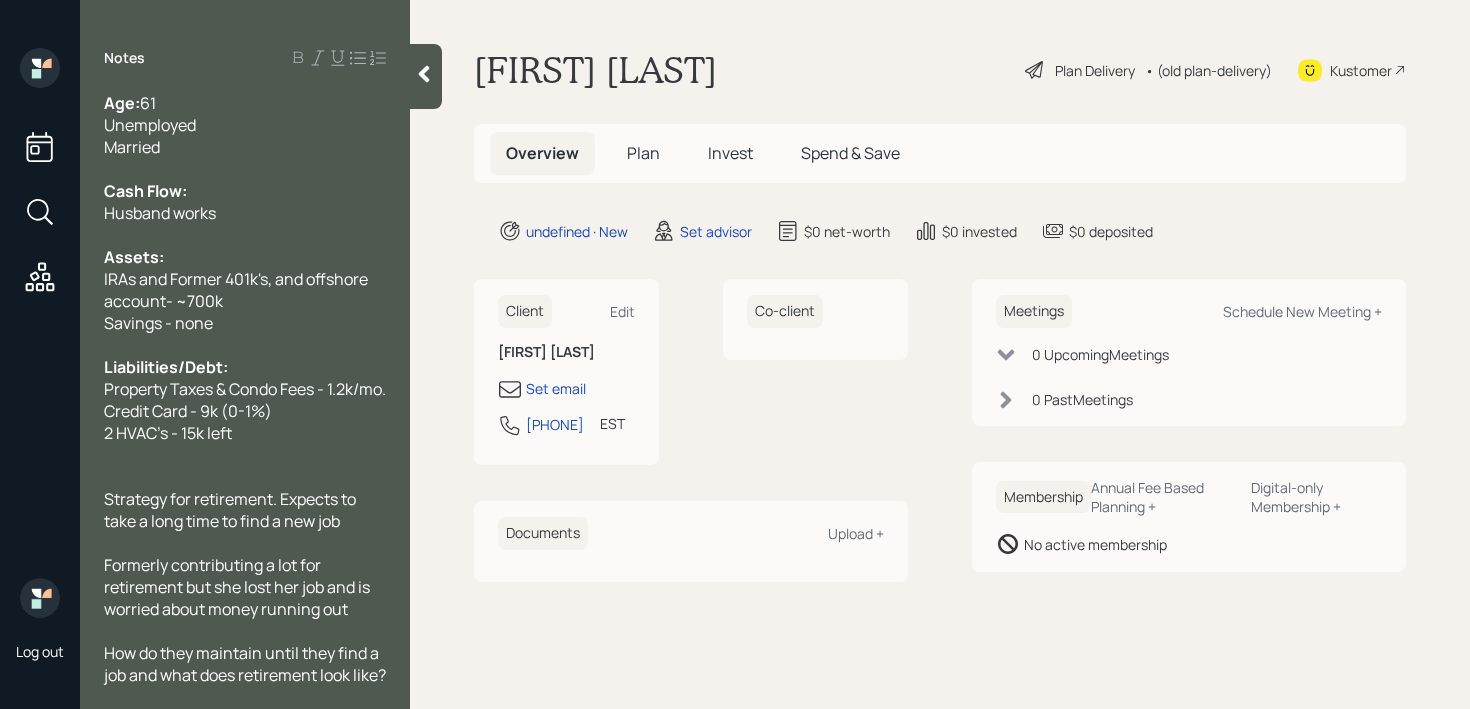 click at bounding box center [245, 477] 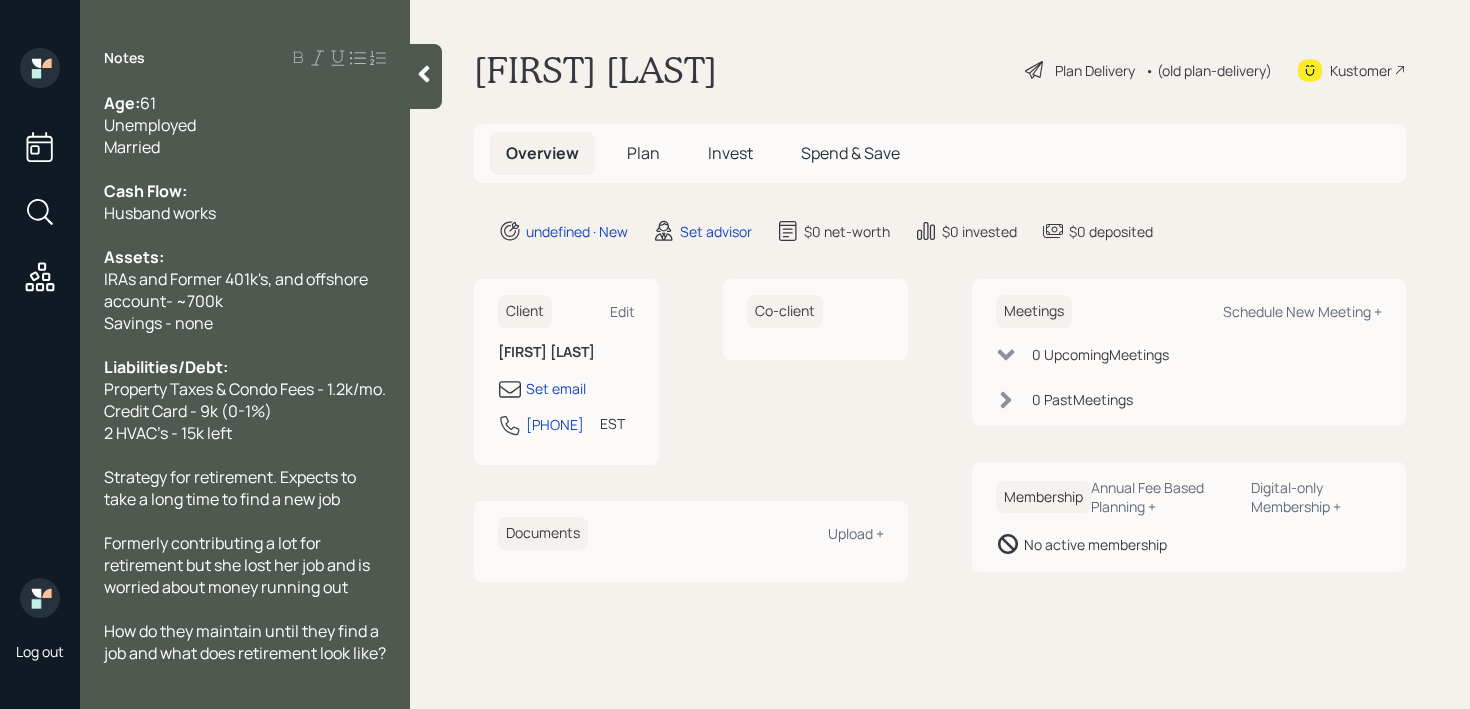 click on "Set email" at bounding box center [566, 389] 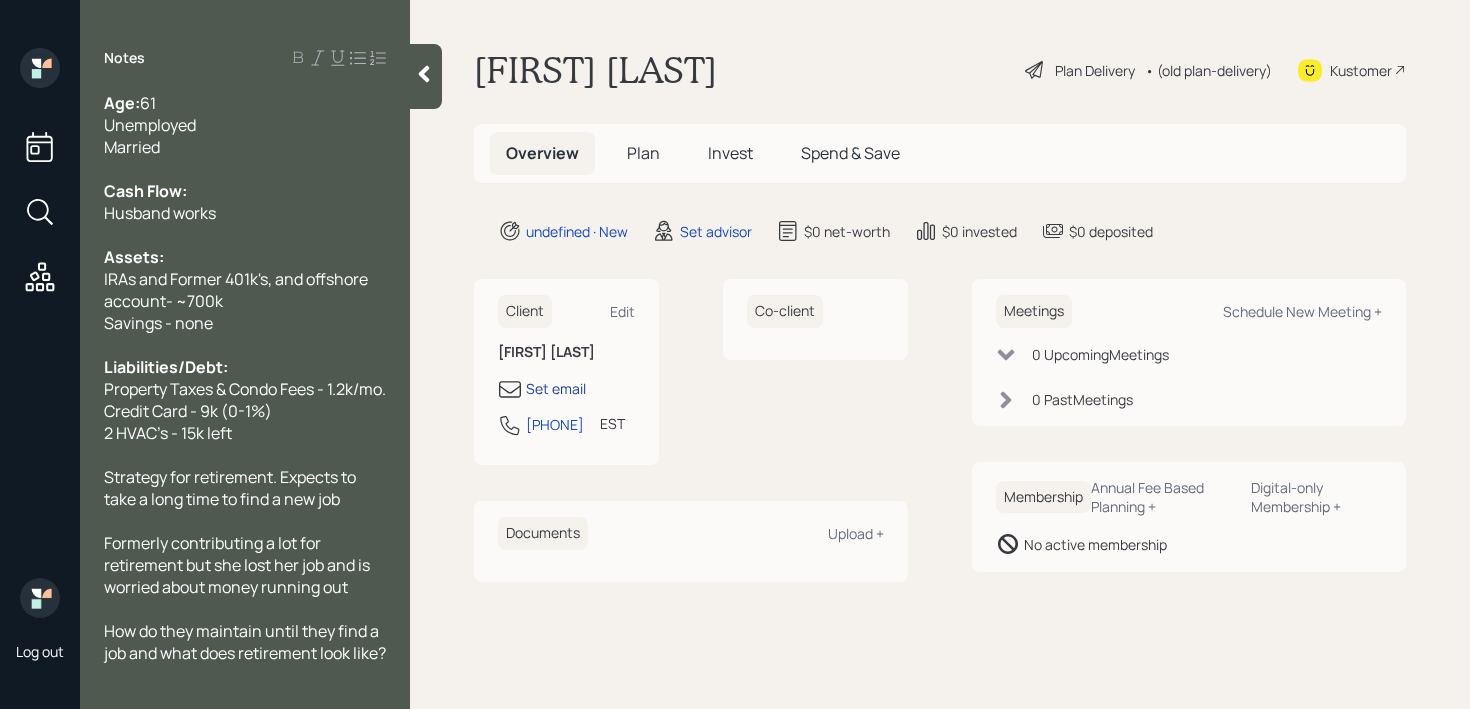 click on "Set email" at bounding box center (556, 388) 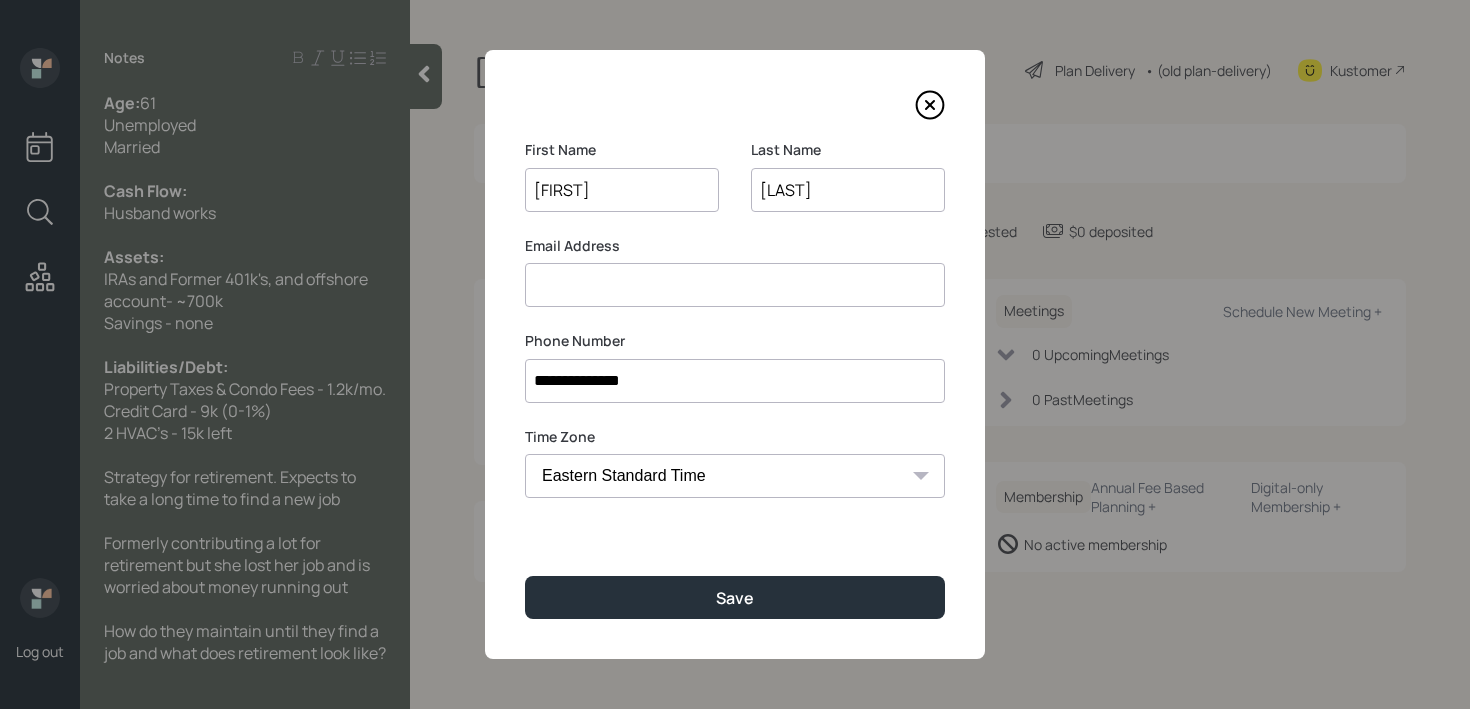 click at bounding box center [735, 285] 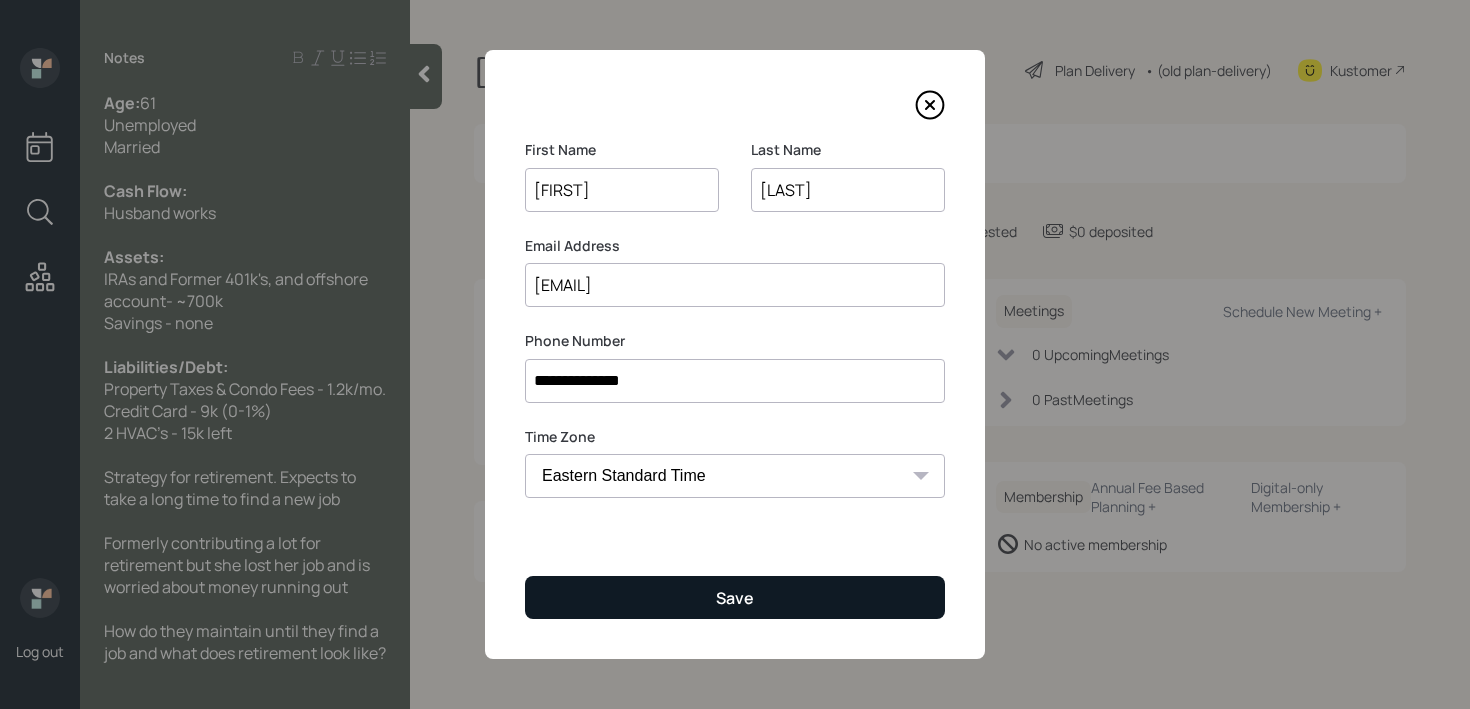 type on "[EMAIL]" 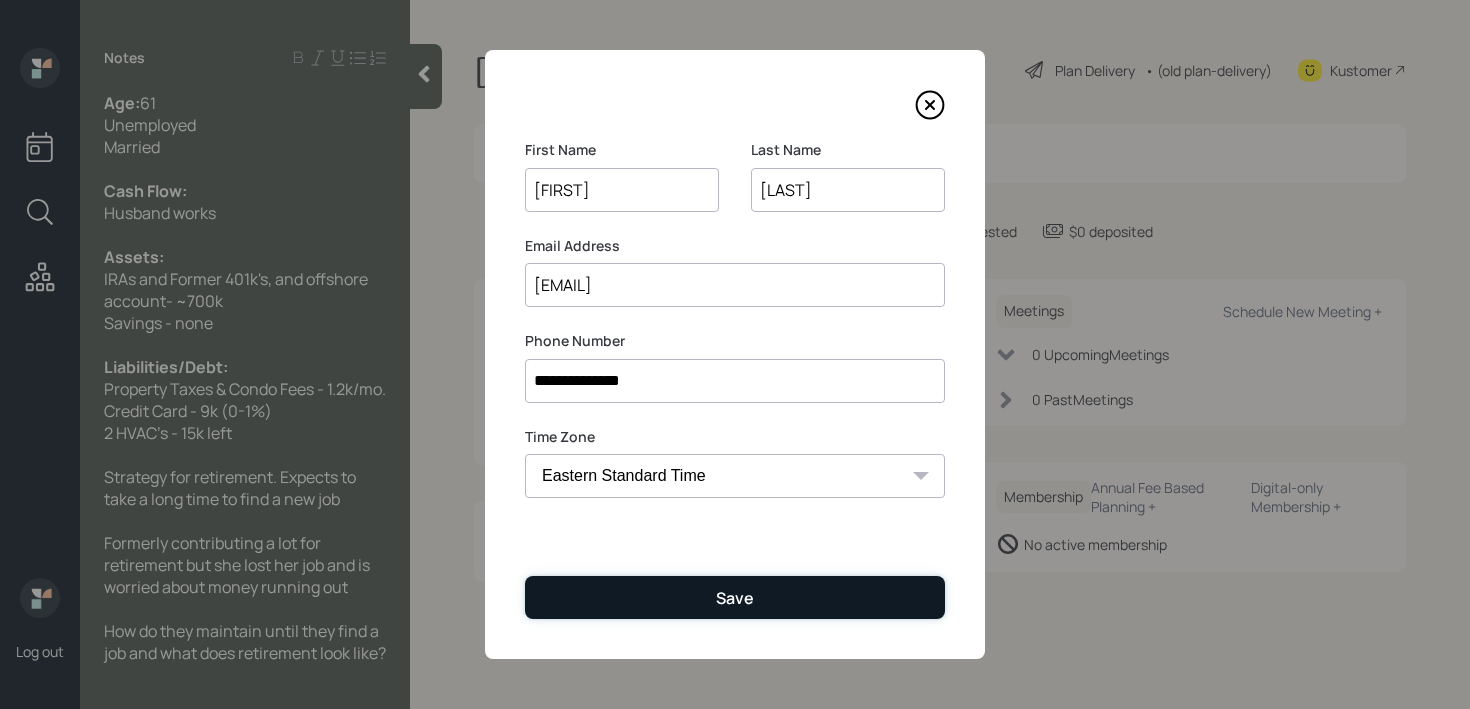 click on "Save" at bounding box center (735, 598) 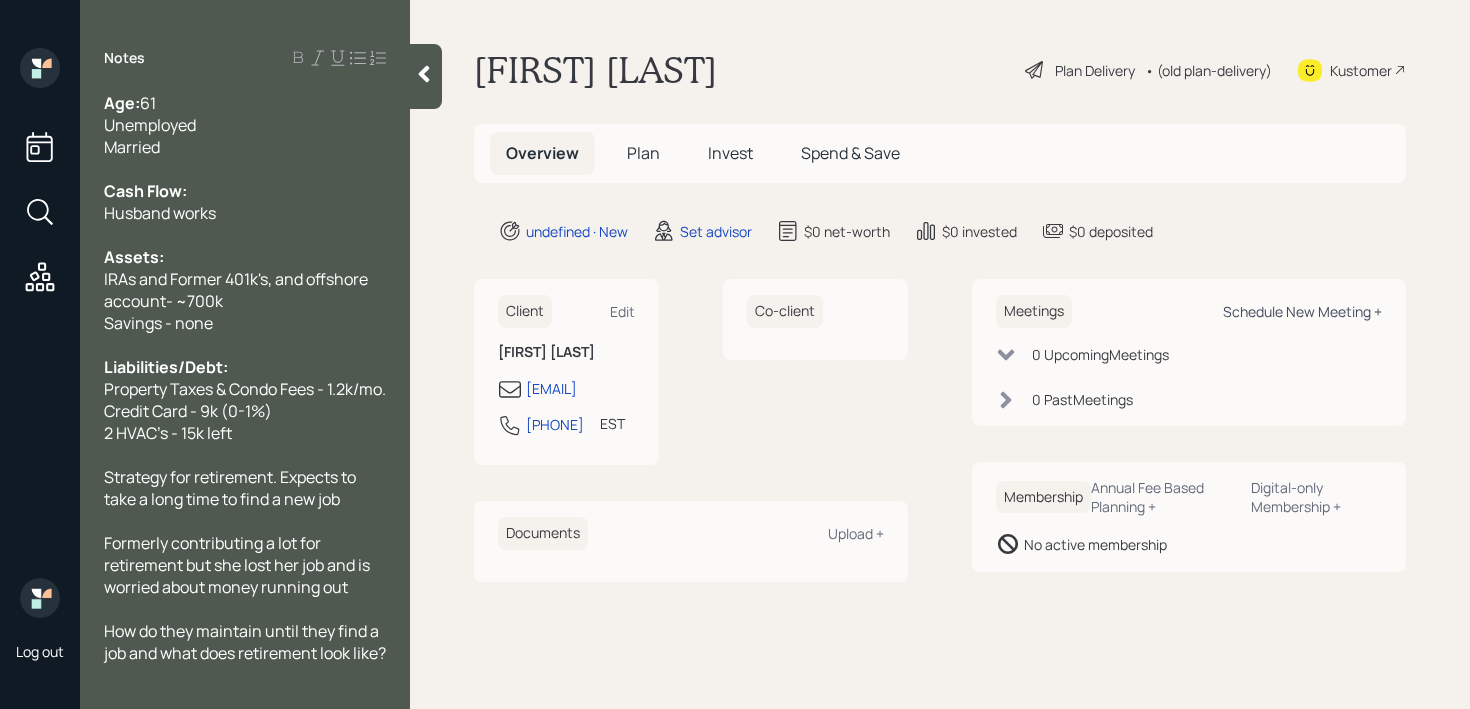 click on "Schedule New Meeting +" at bounding box center [1302, 311] 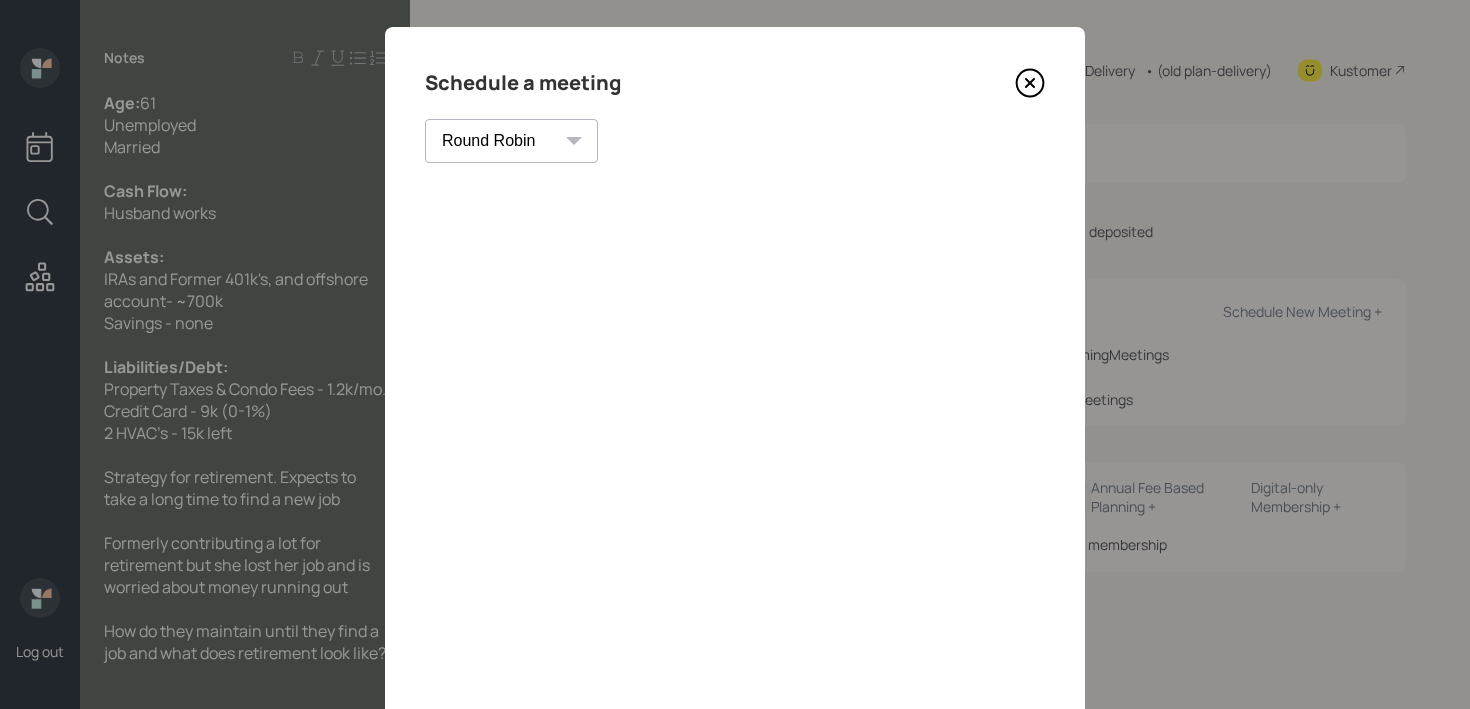 scroll, scrollTop: 18, scrollLeft: 0, axis: vertical 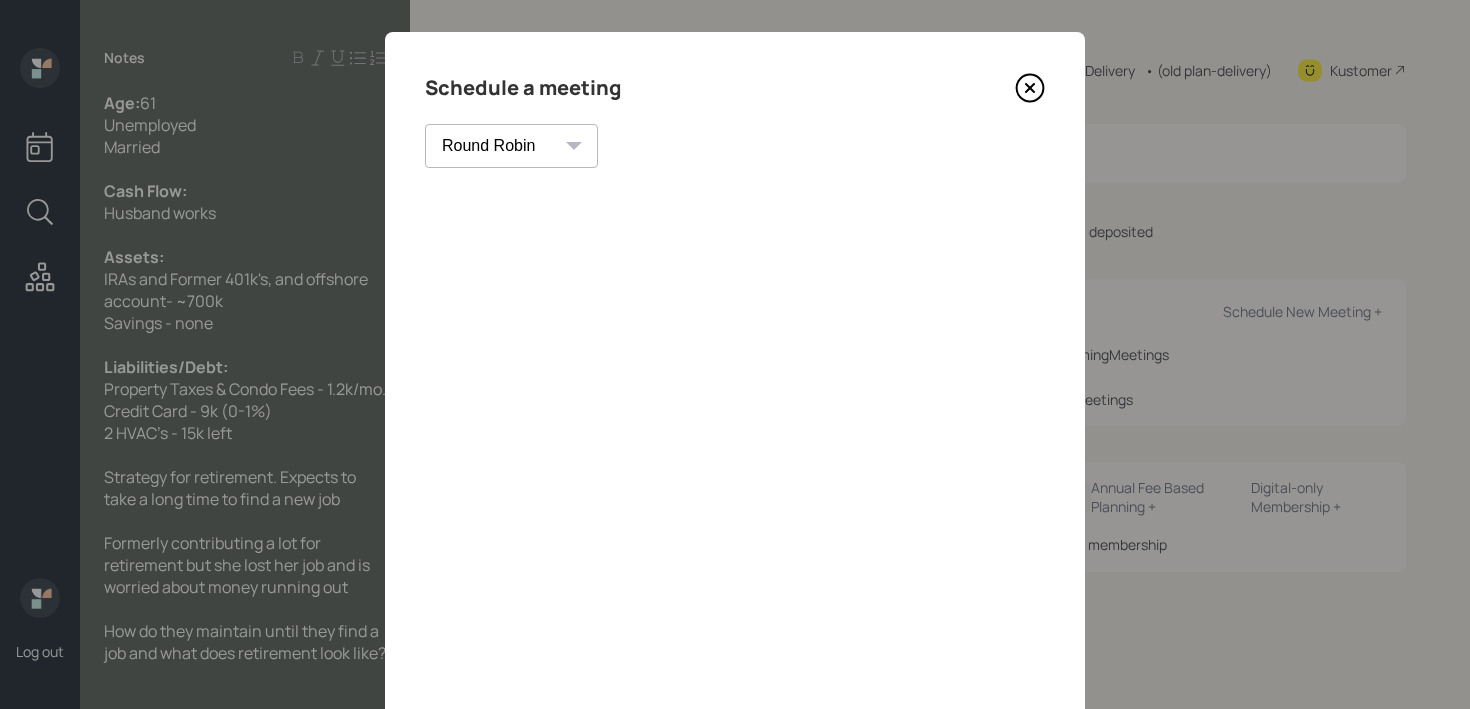 click 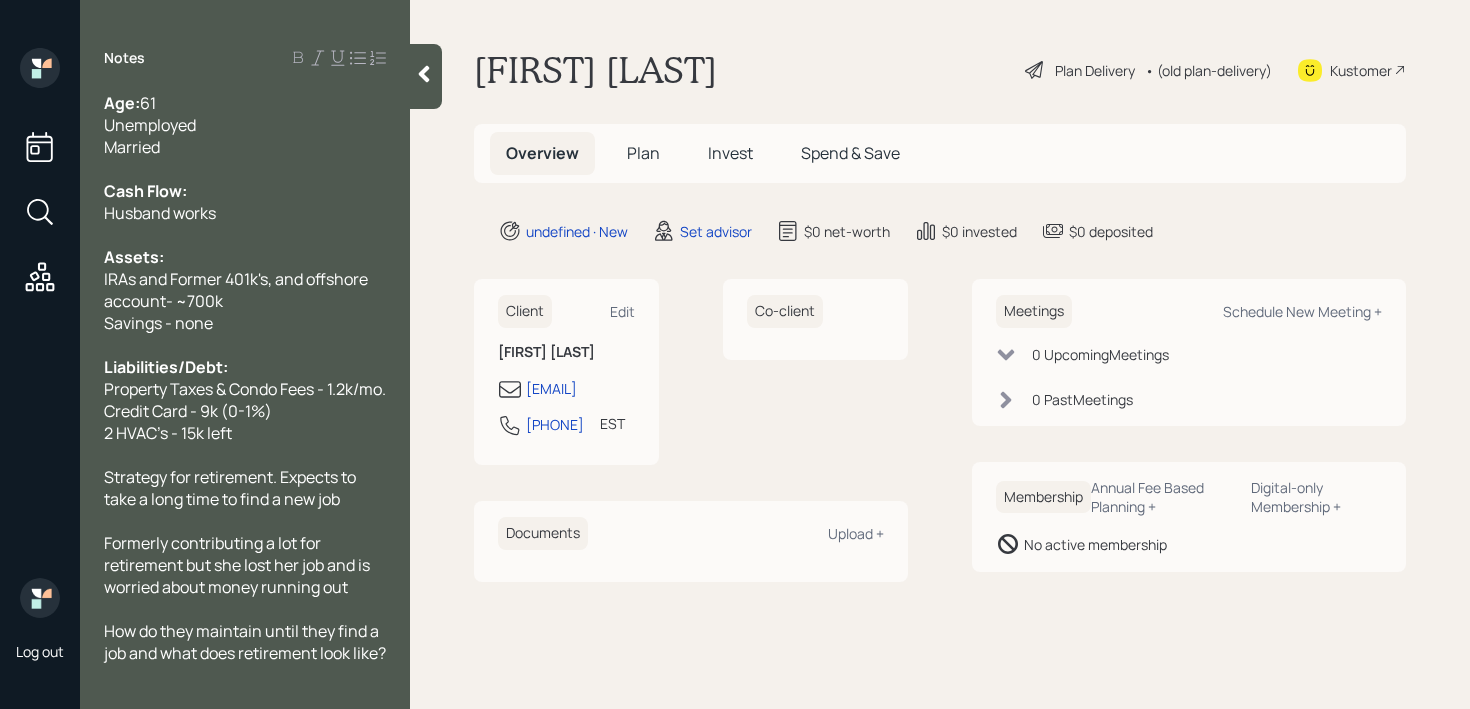 scroll, scrollTop: 44, scrollLeft: 0, axis: vertical 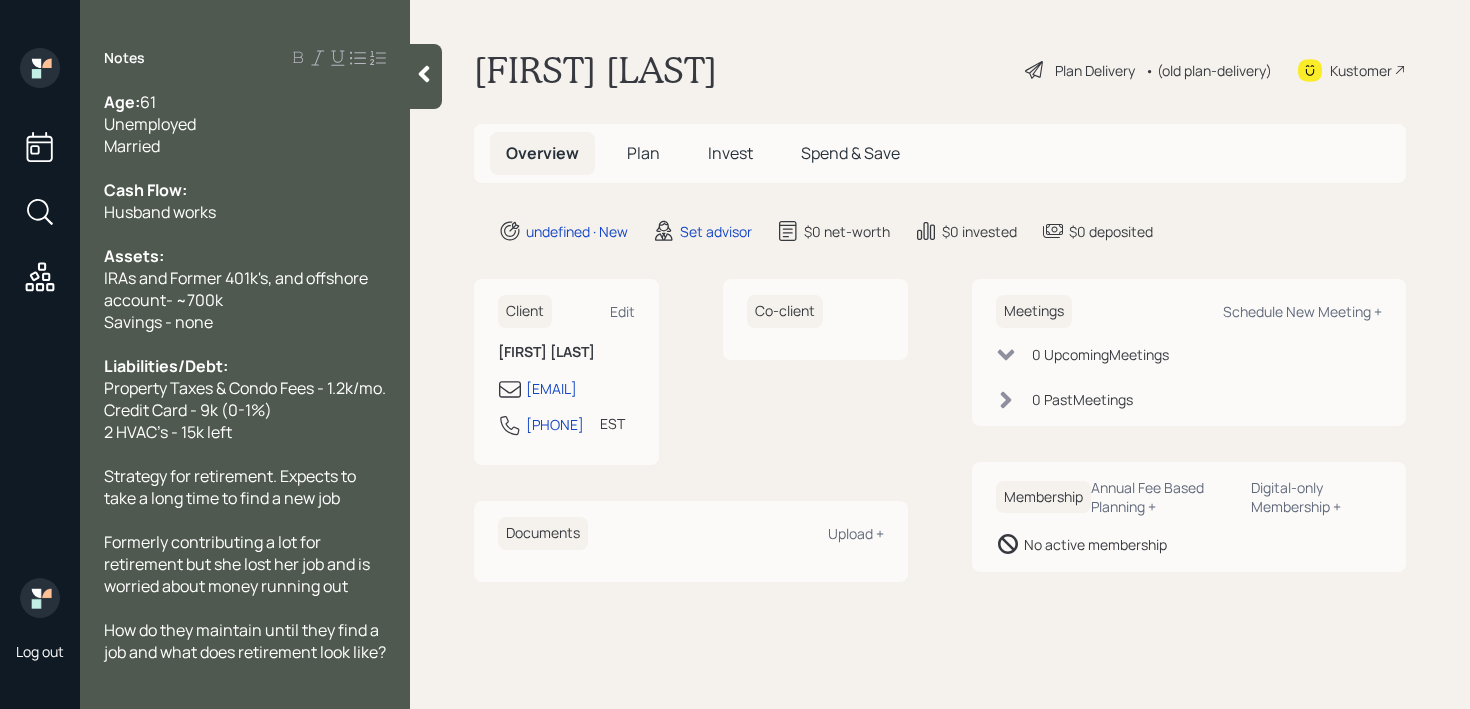 click on "How do they maintain until they find a job and what does retirement look like?" at bounding box center [245, 641] 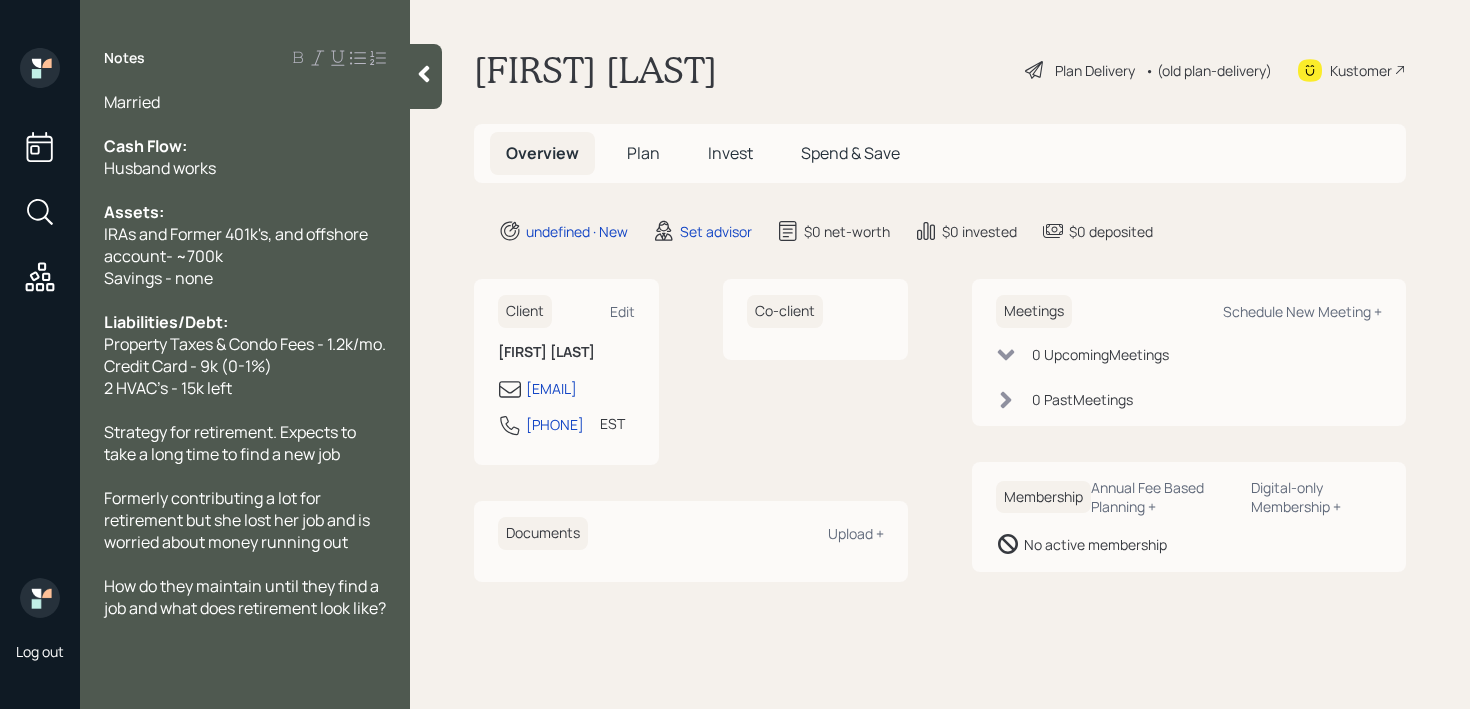 scroll, scrollTop: 77, scrollLeft: 0, axis: vertical 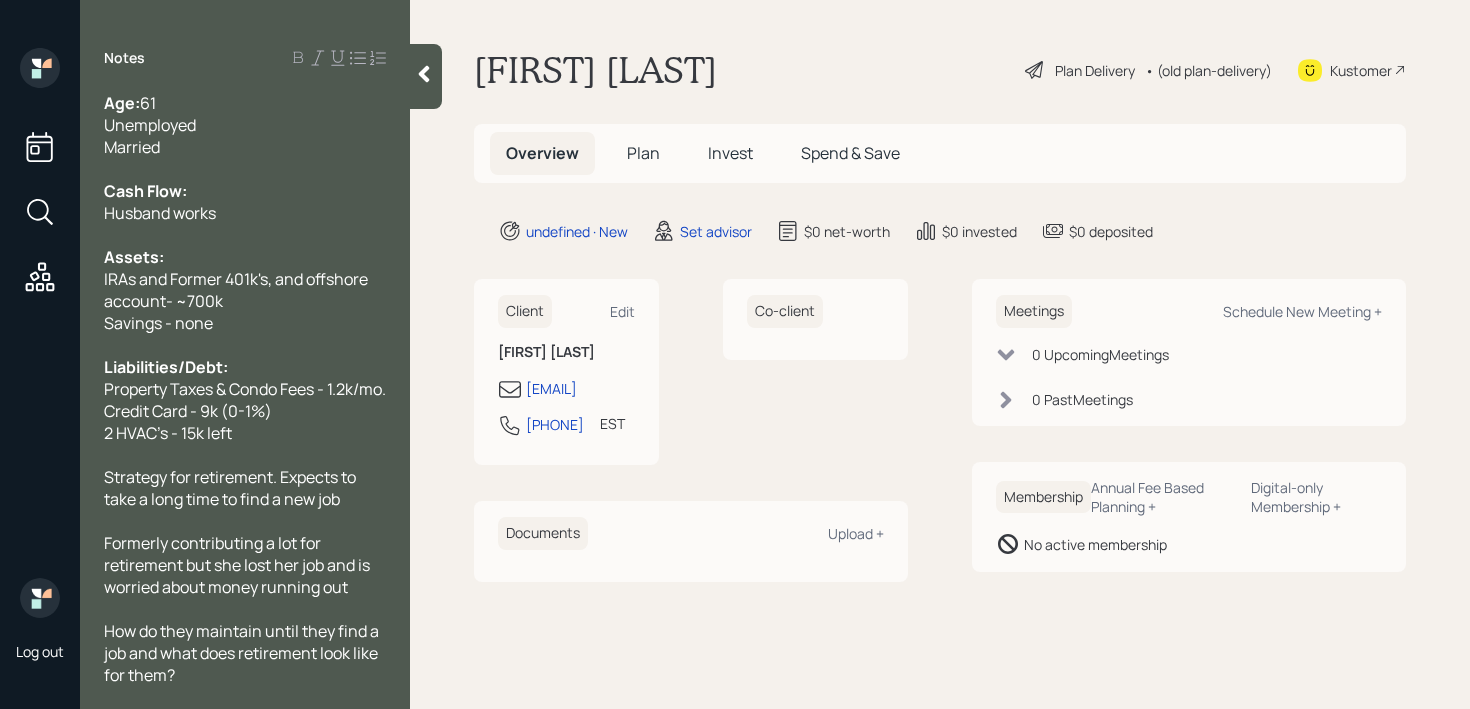 click on "Husband works" at bounding box center (245, 213) 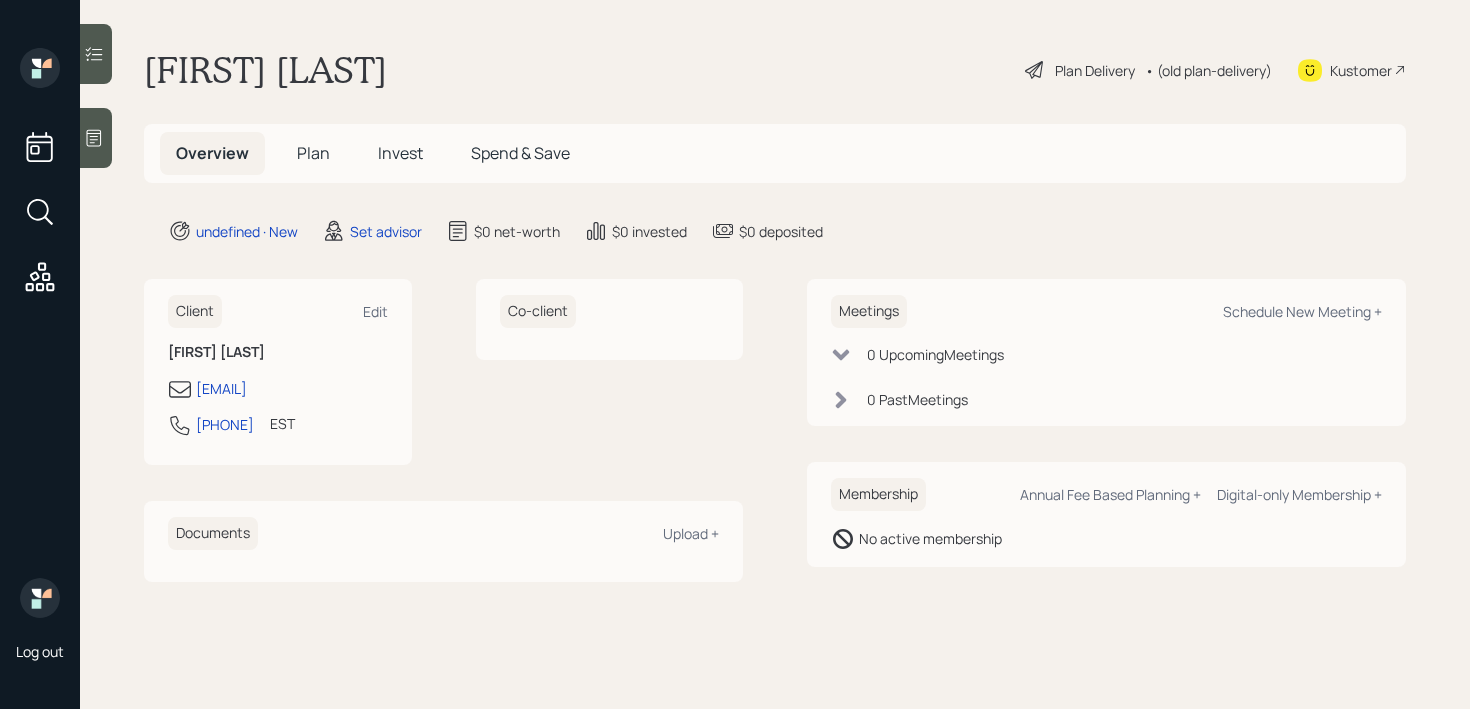 click on "[FIRST] [LAST] Plan Delivery • (old plan-delivery) Kustomer" at bounding box center (775, 70) 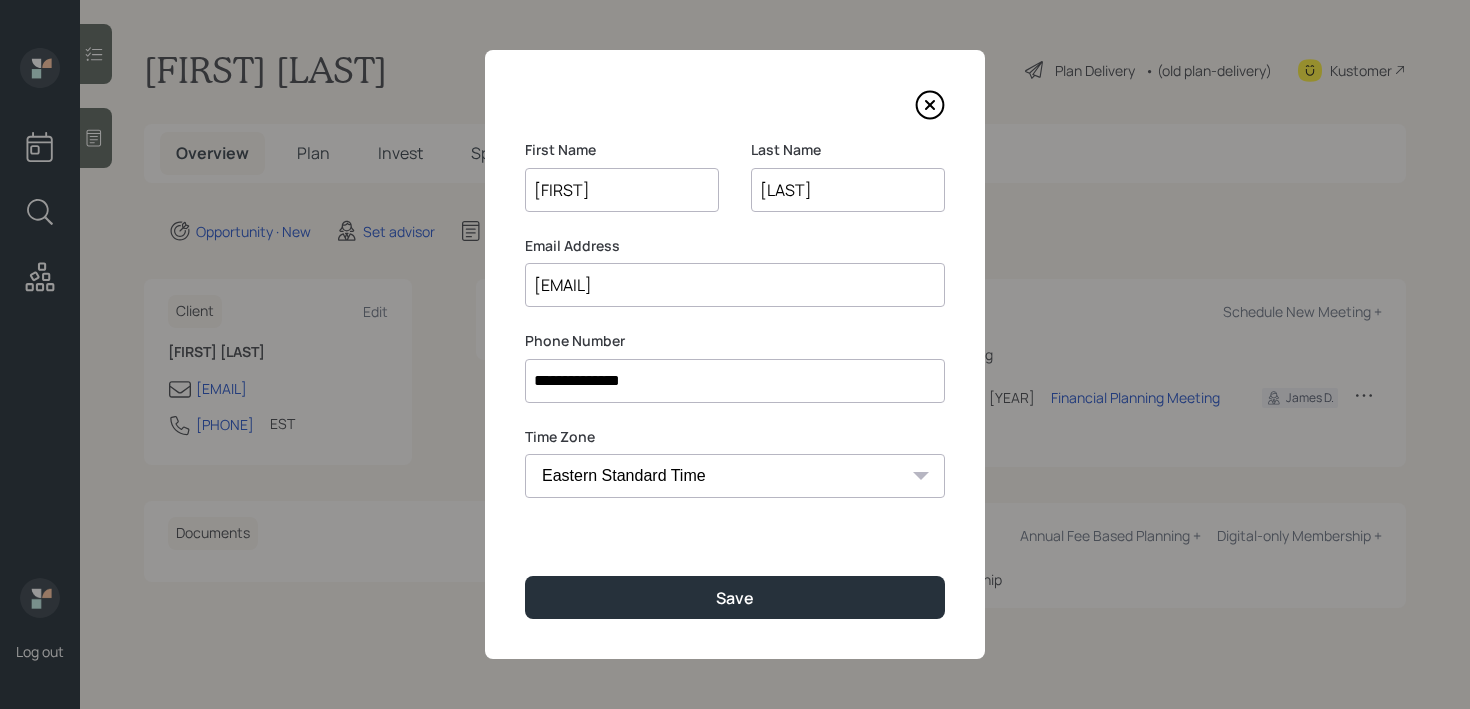 scroll, scrollTop: 0, scrollLeft: 0, axis: both 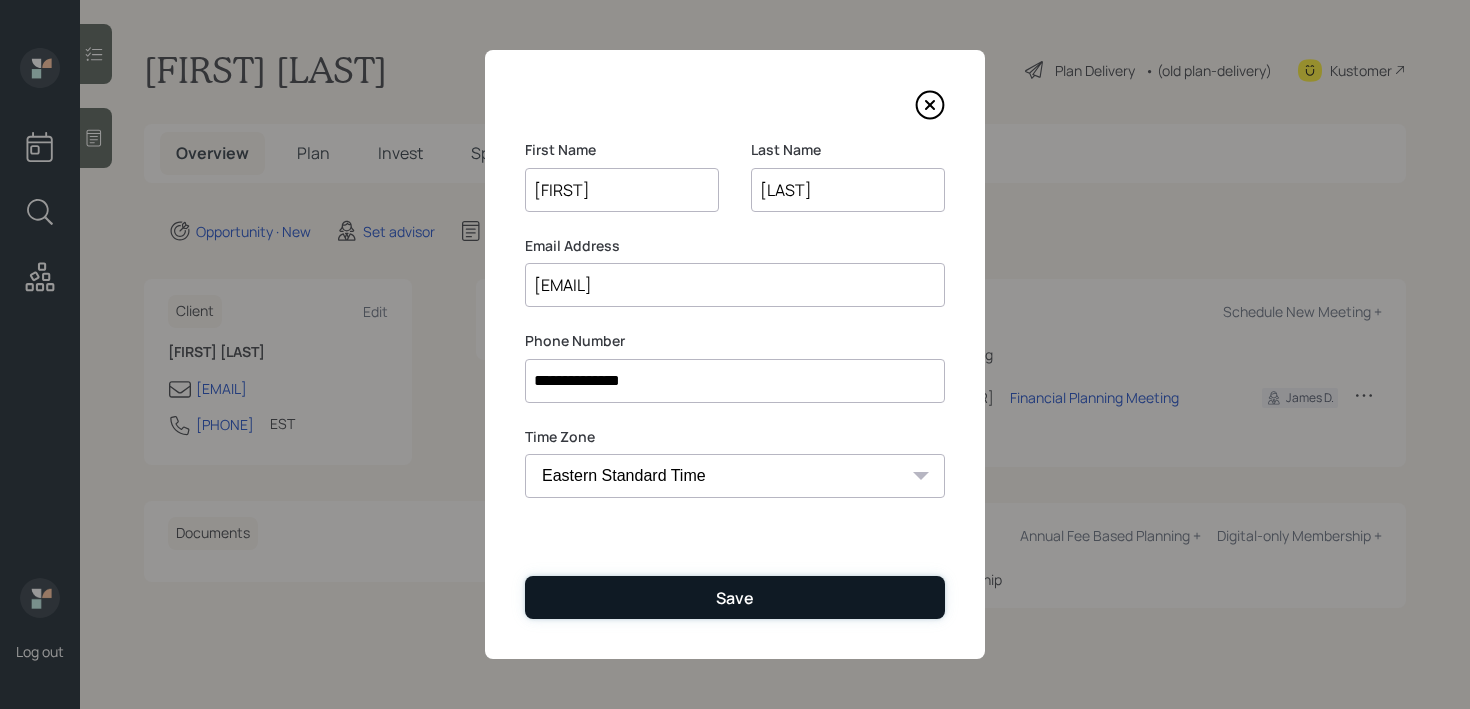 click on "Save" at bounding box center (735, 598) 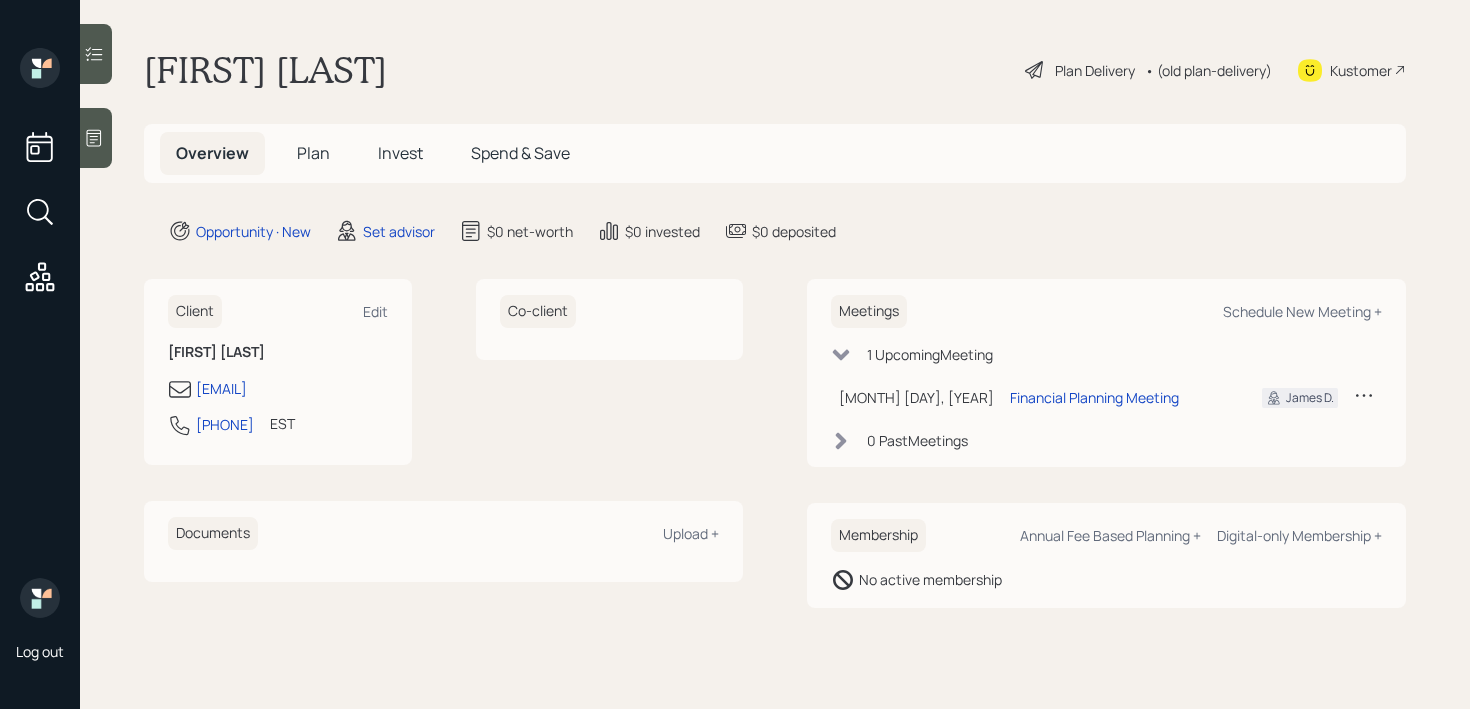 click at bounding box center (96, 138) 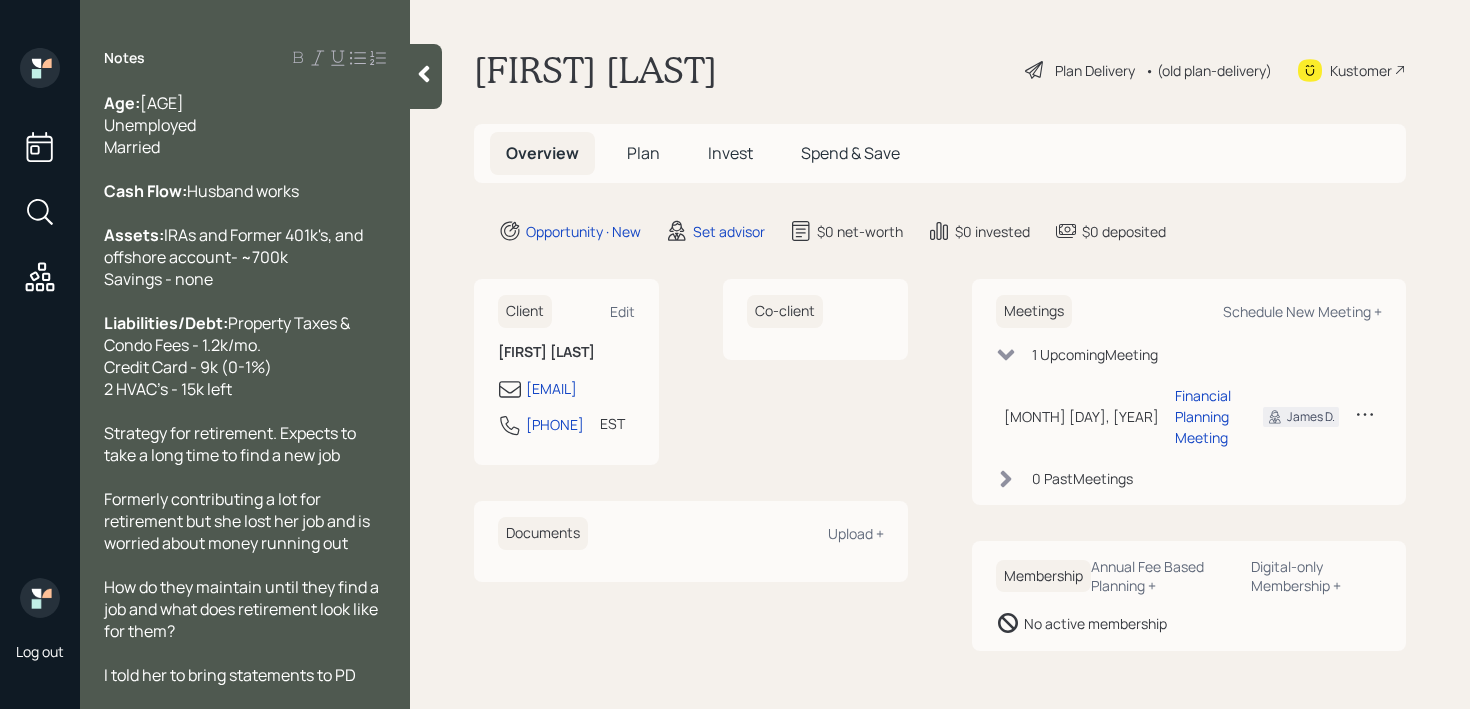 scroll, scrollTop: 154, scrollLeft: 0, axis: vertical 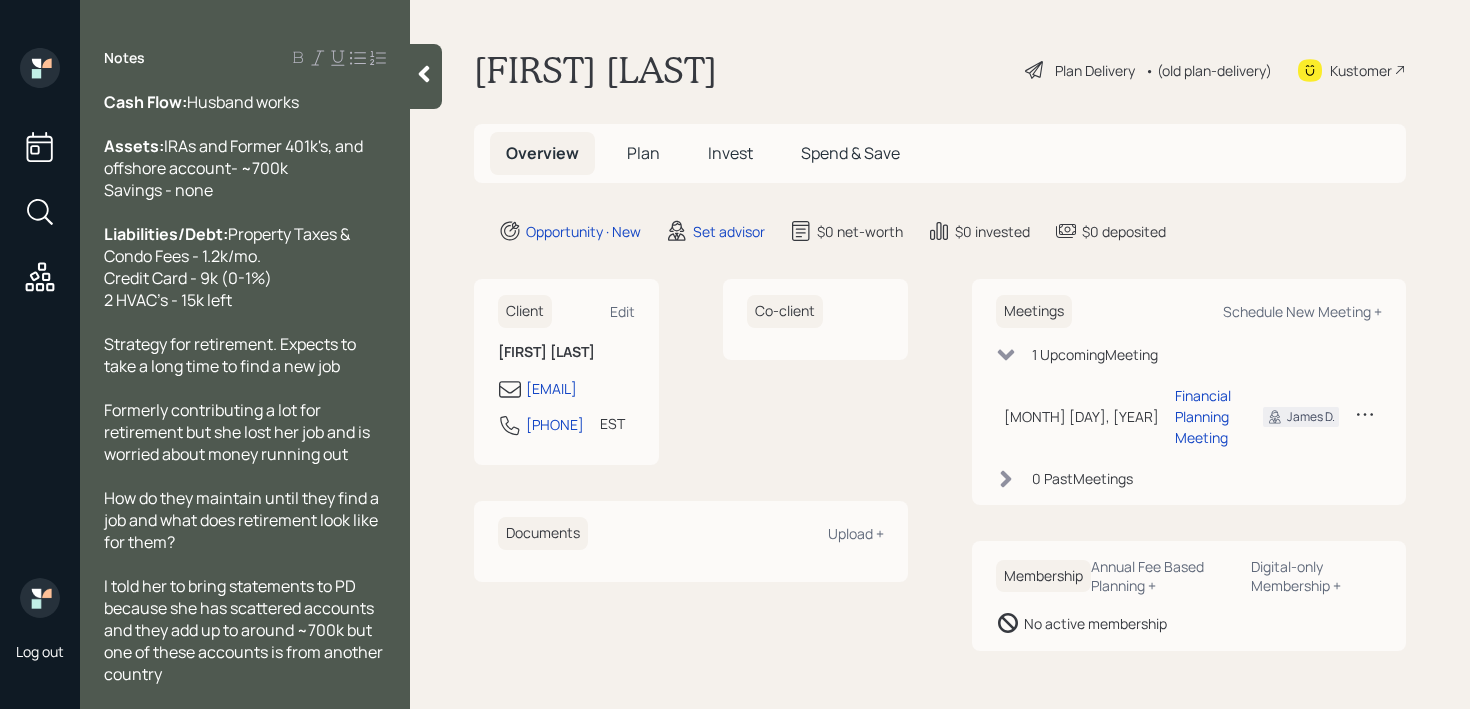 click on "Kustomer" at bounding box center (1361, 70) 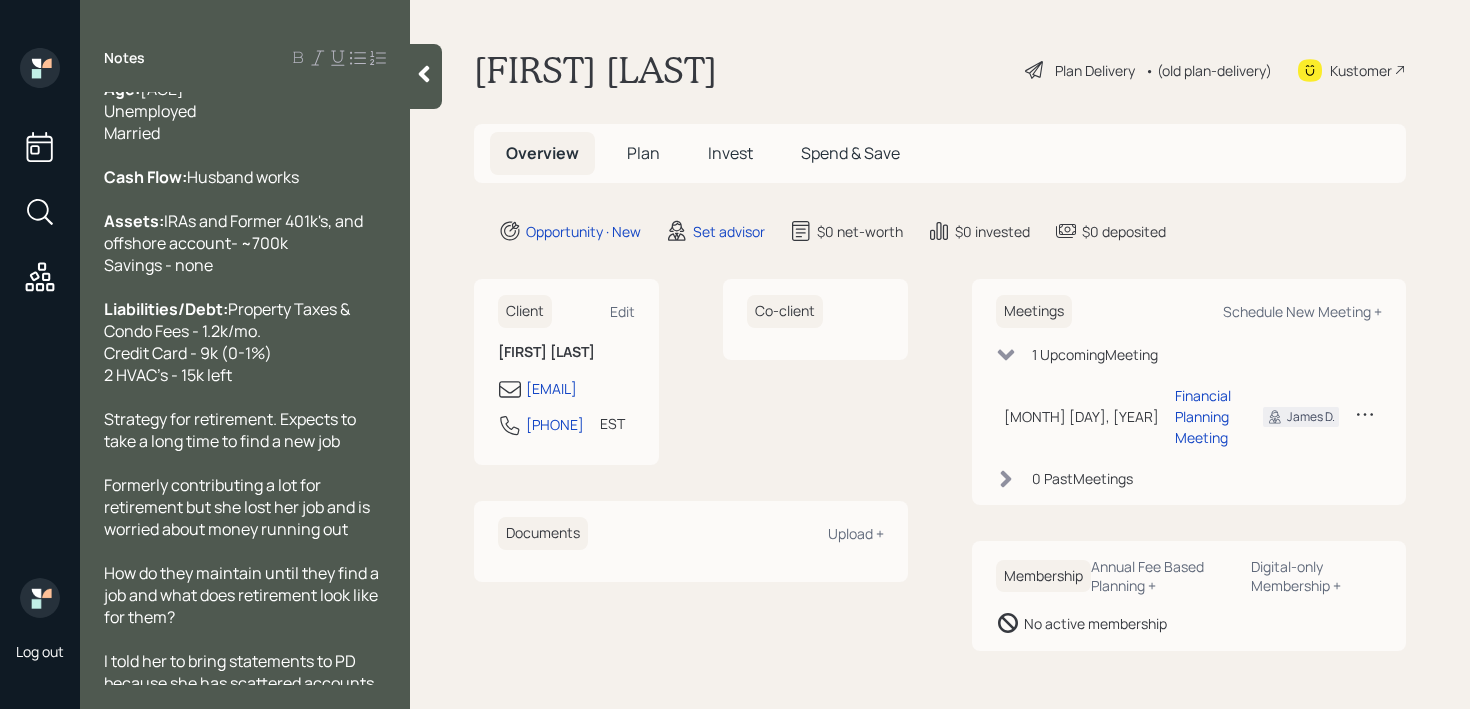 scroll, scrollTop: 0, scrollLeft: 0, axis: both 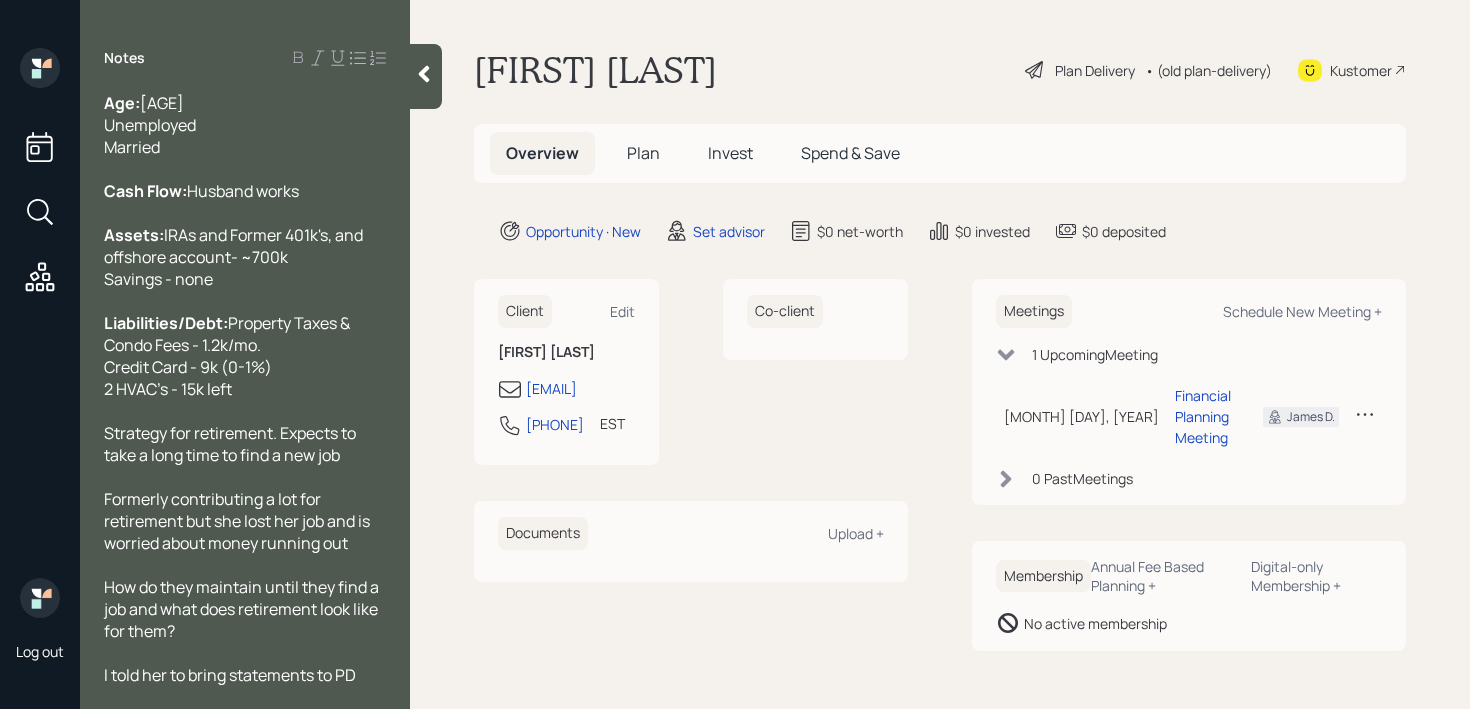 click 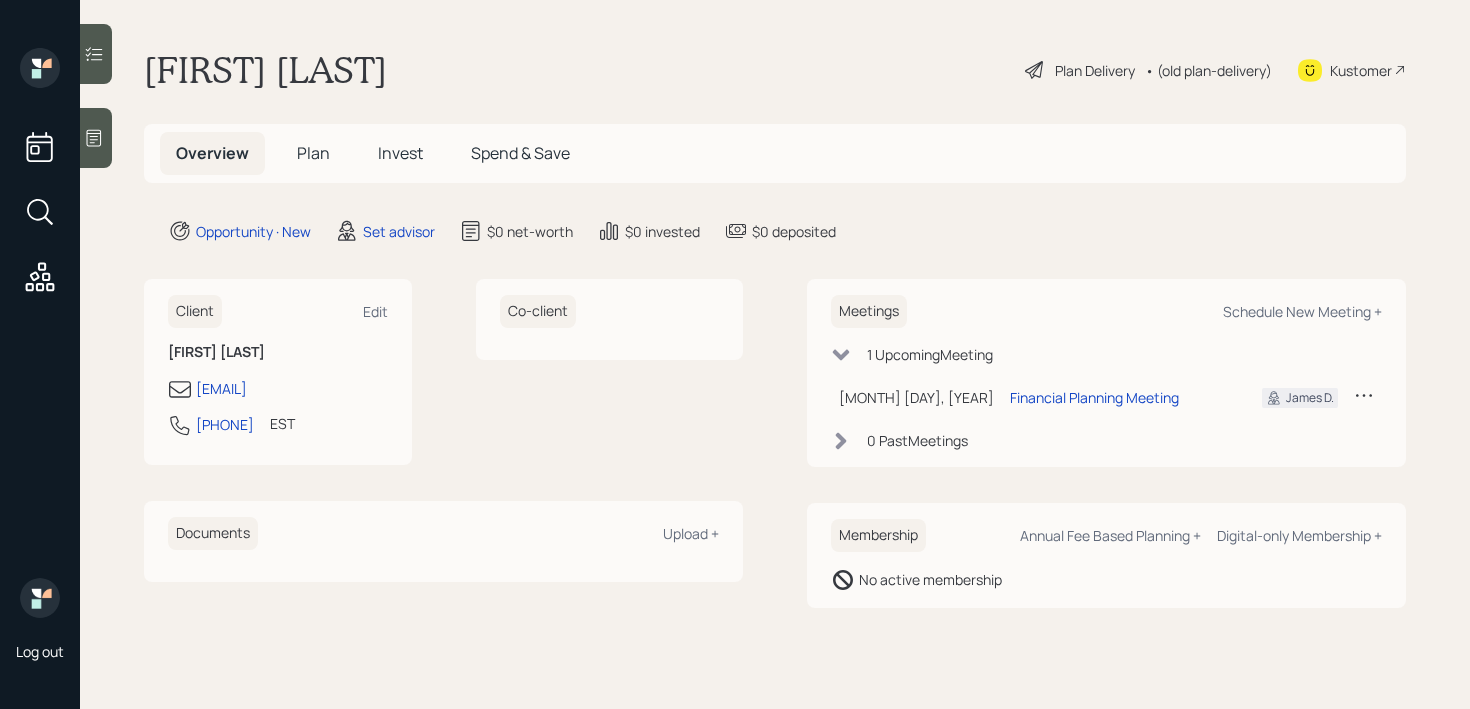 click on "[FIRST] [LAST] Plan Delivery • (old plan-delivery) Kustomer" at bounding box center (775, 70) 